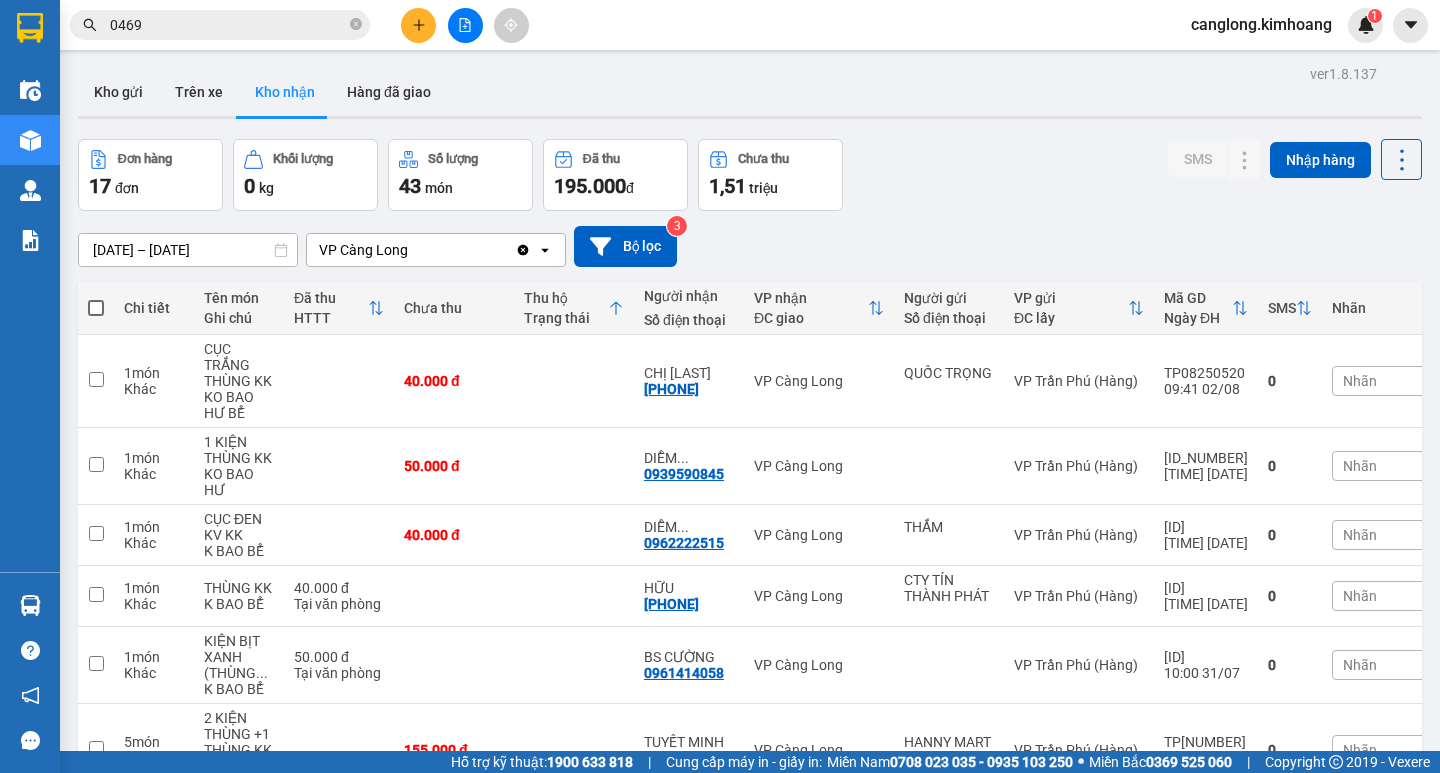 scroll, scrollTop: 0, scrollLeft: 0, axis: both 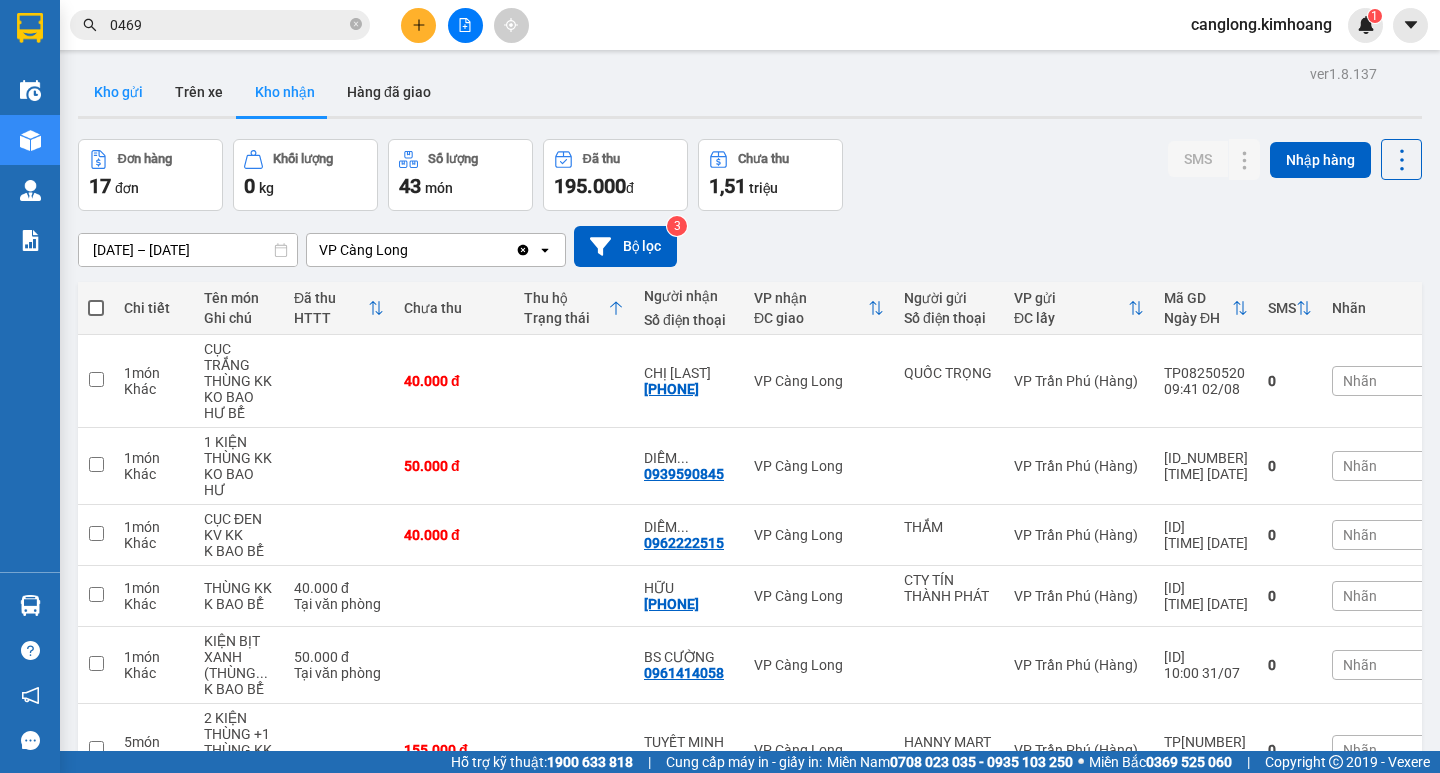 click on "Kho gửi" at bounding box center (118, 92) 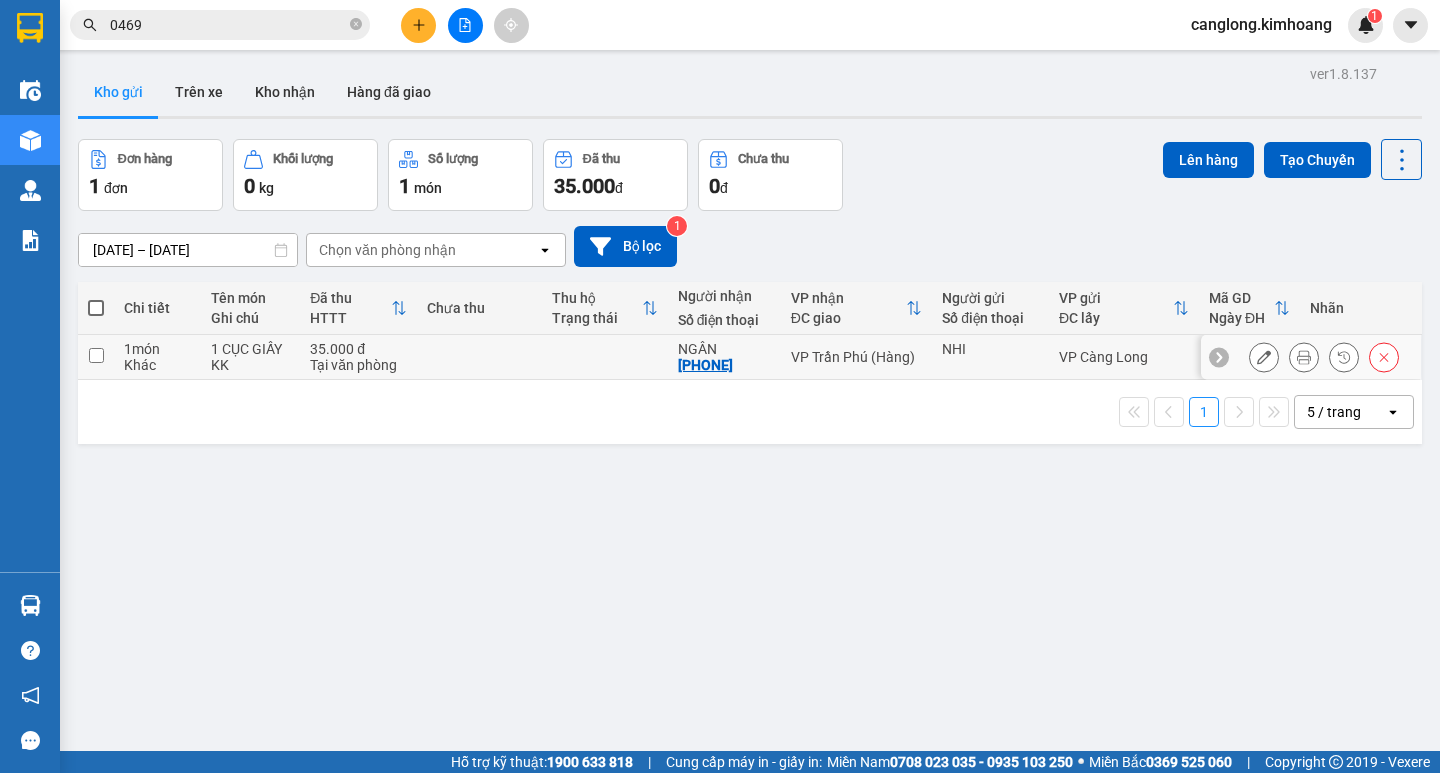 click on "1  món" at bounding box center [157, 349] 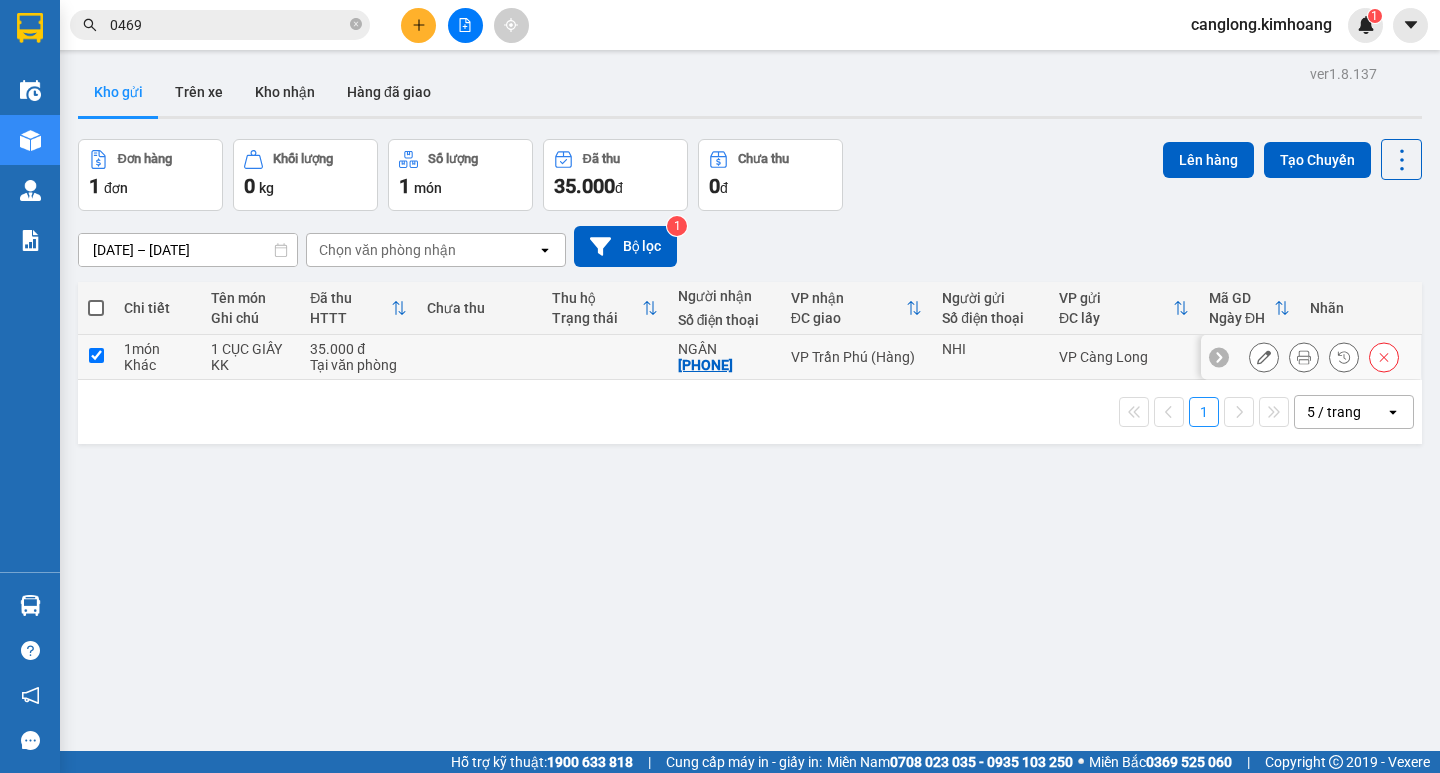 checkbox on "true" 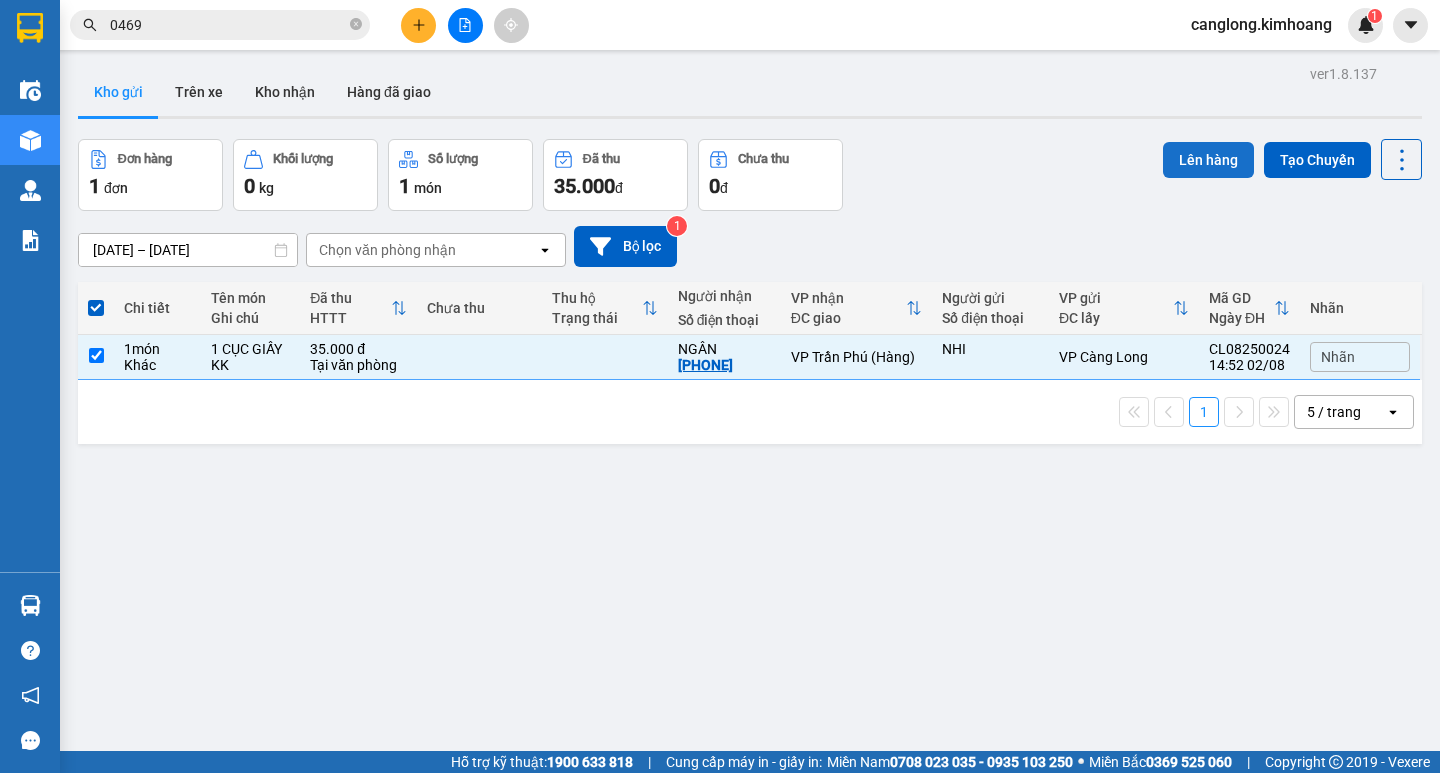 click on "Lên hàng" at bounding box center (1208, 160) 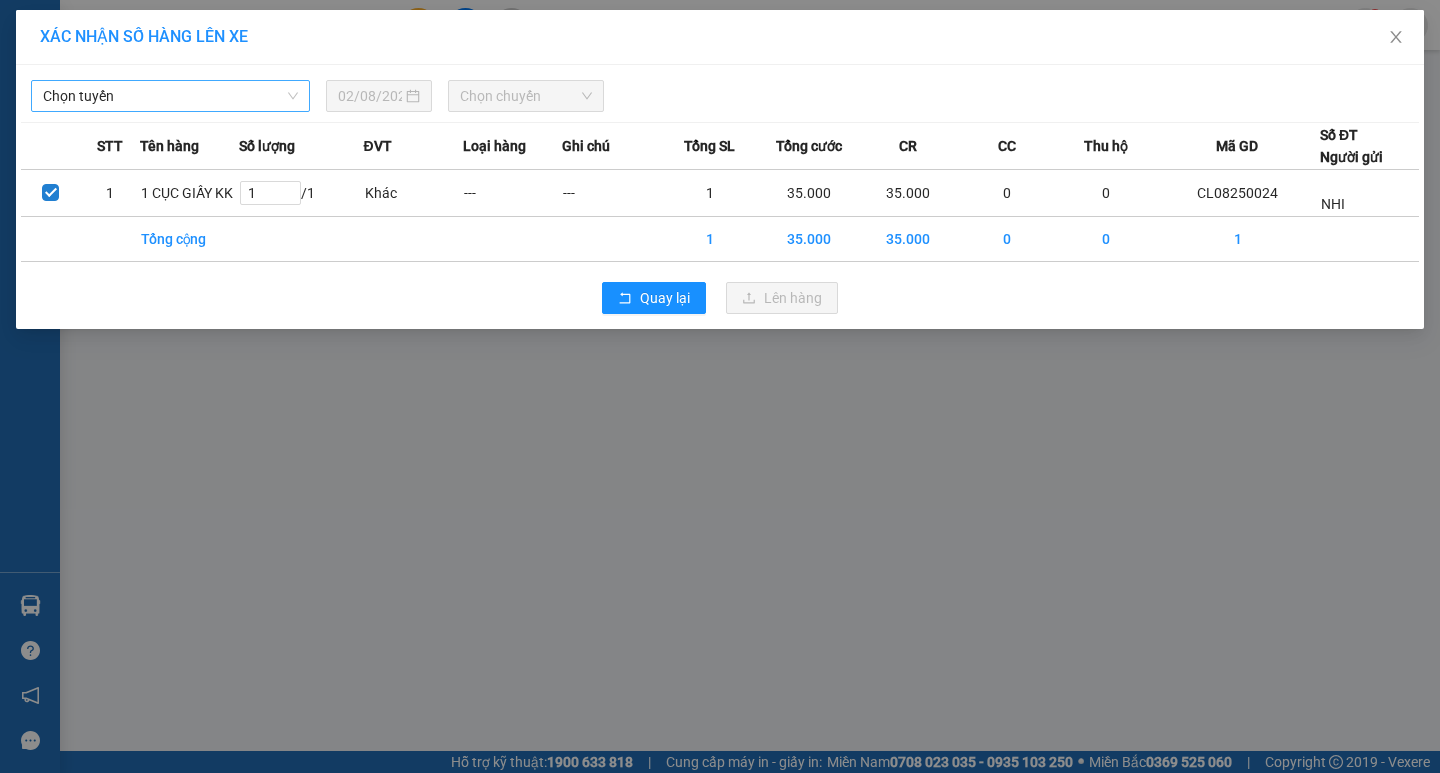 click on "Chọn tuyến" at bounding box center [170, 96] 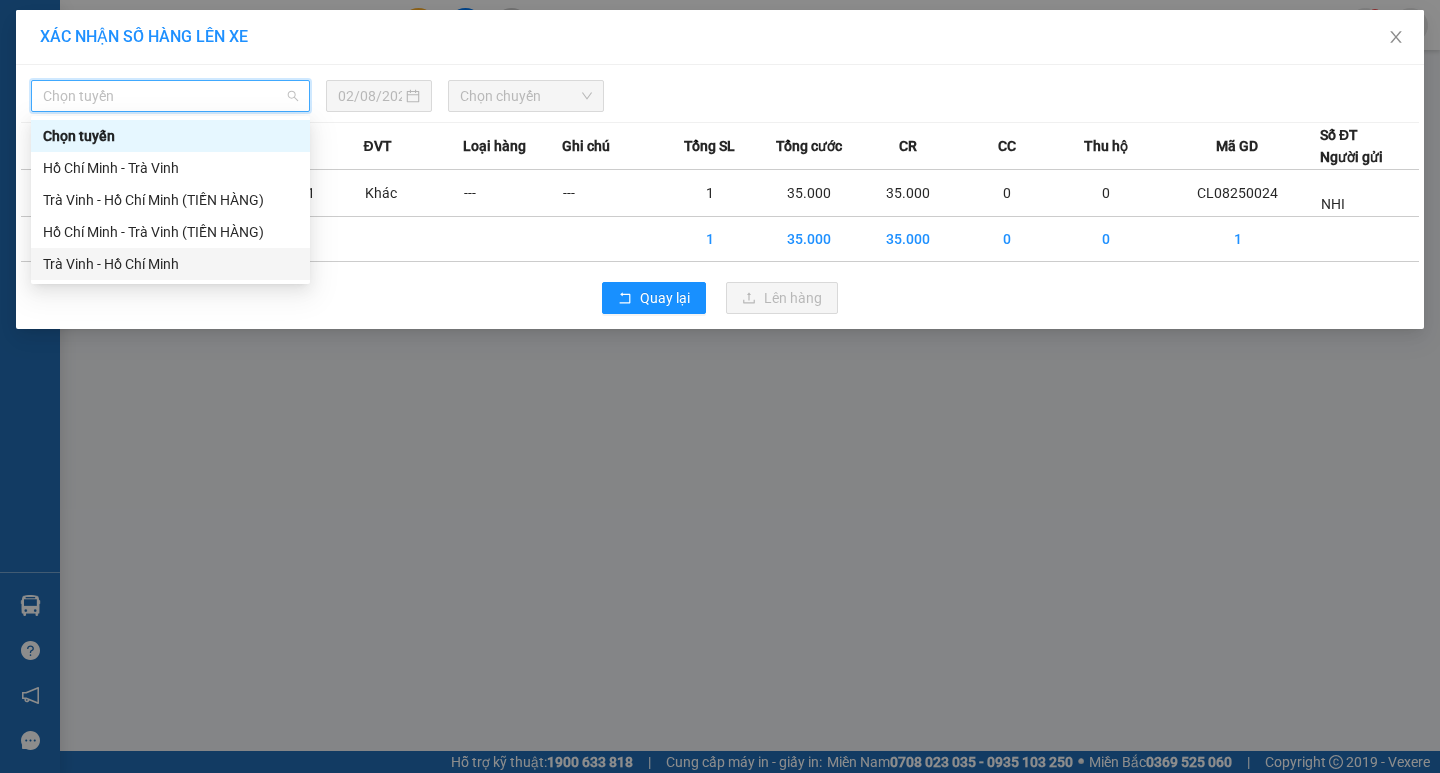 click on "Trà Vinh - Hồ Chí Minh" at bounding box center [170, 264] 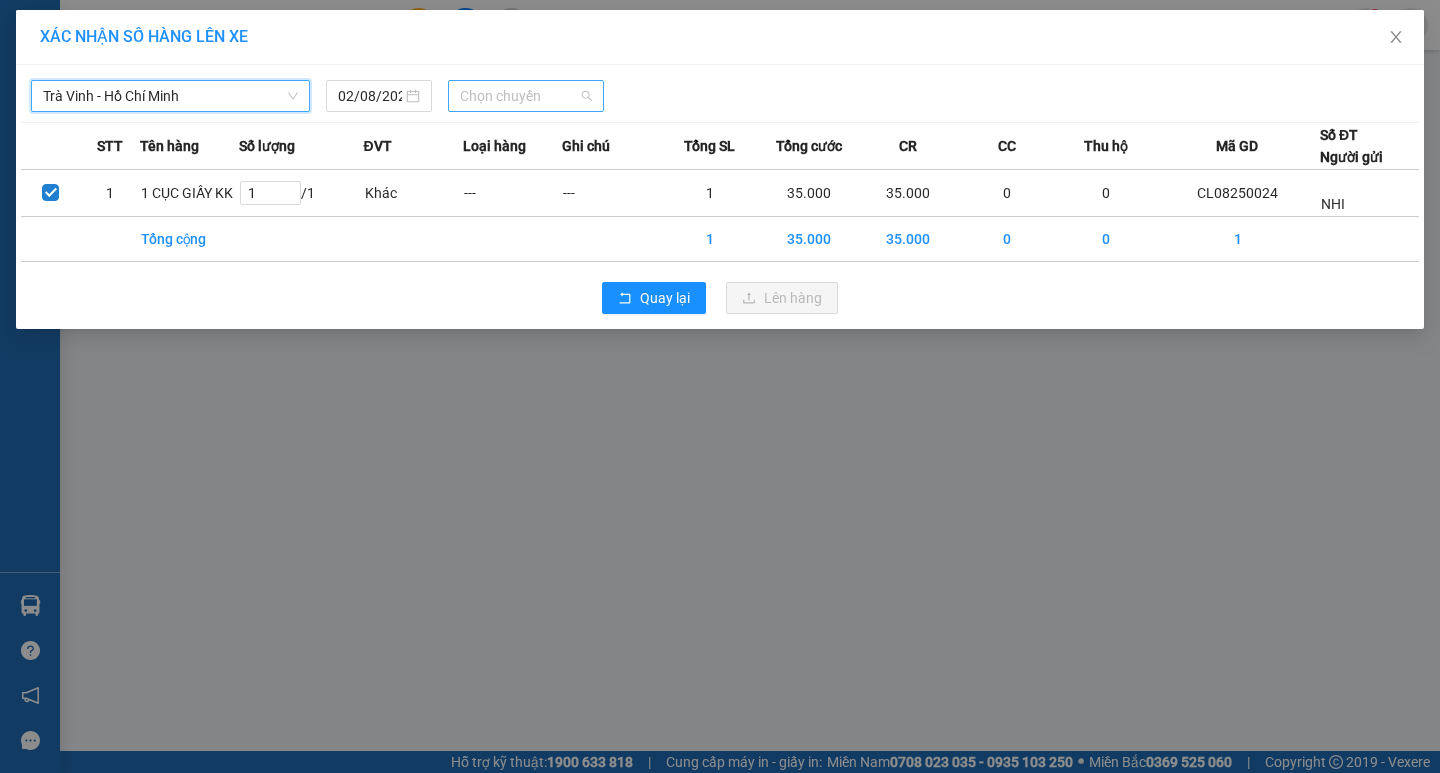click on "Chọn chuyến" at bounding box center [526, 96] 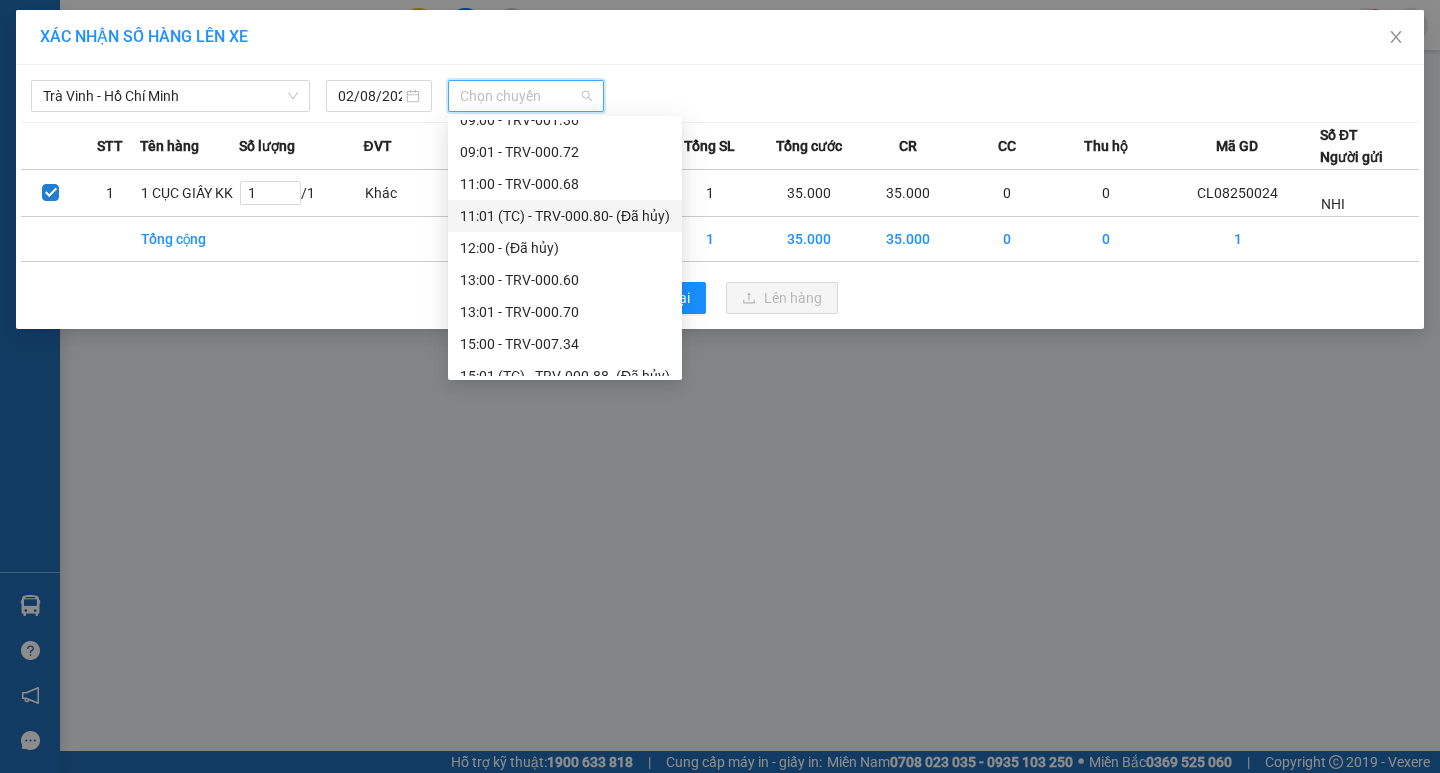 scroll, scrollTop: 512, scrollLeft: 0, axis: vertical 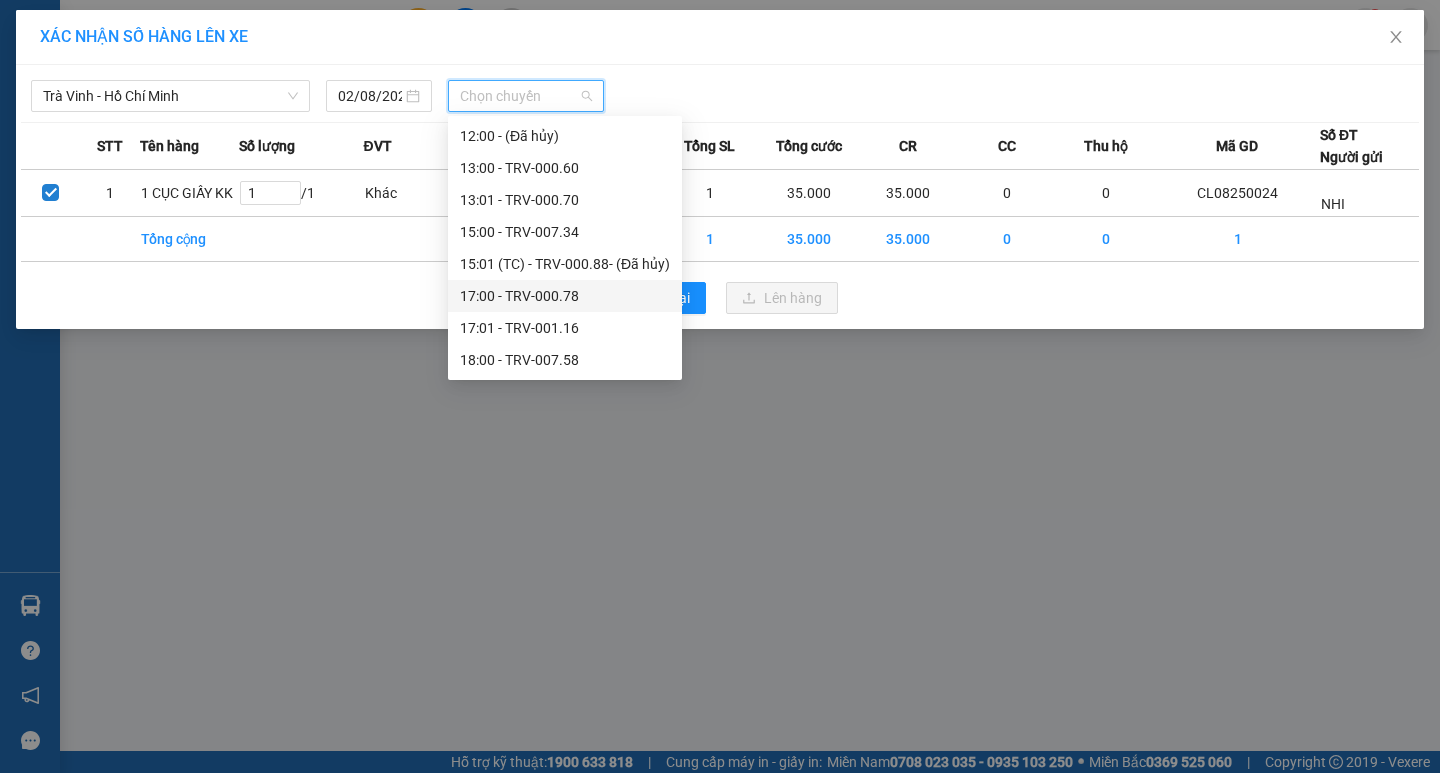 click on "17:00     - TRV-000.78" at bounding box center (565, 296) 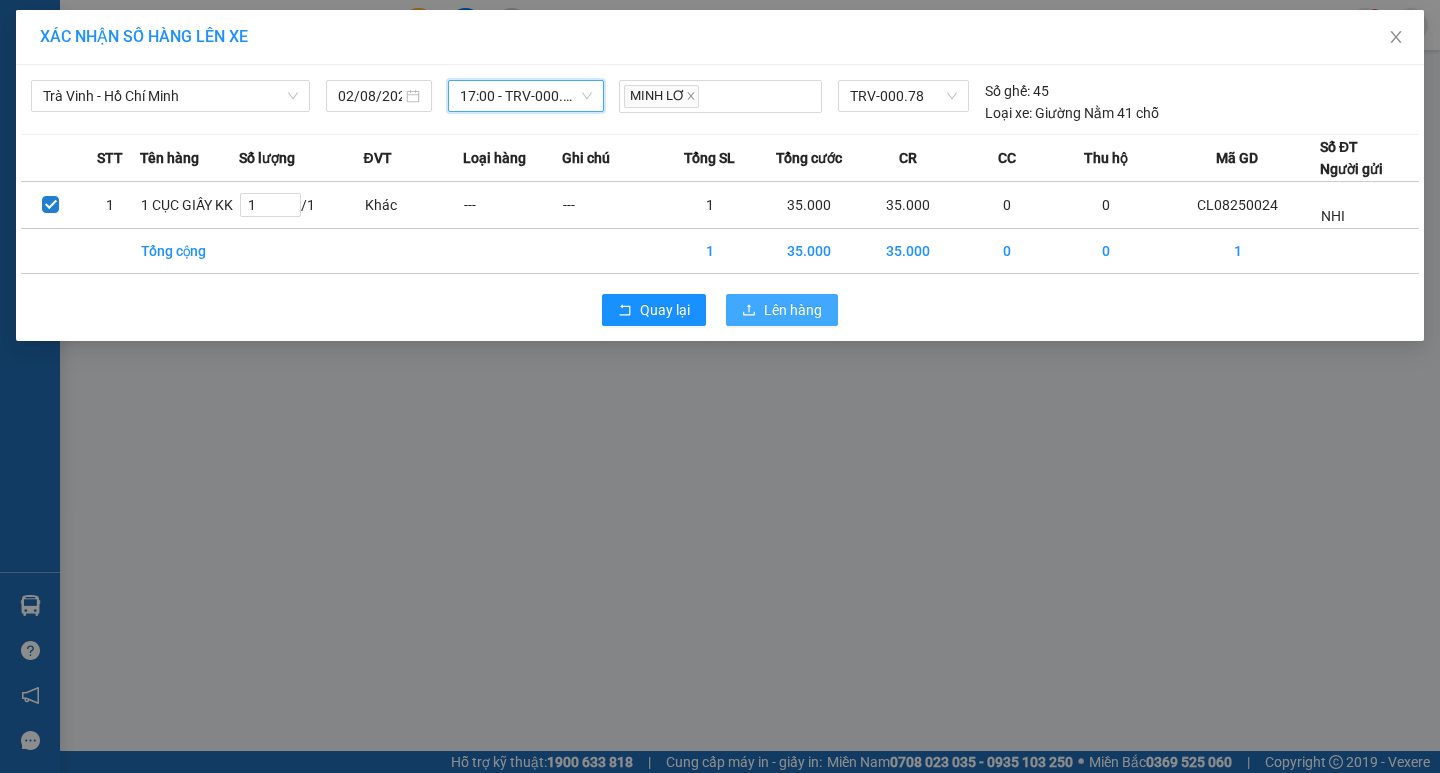 click on "Lên hàng" at bounding box center [793, 310] 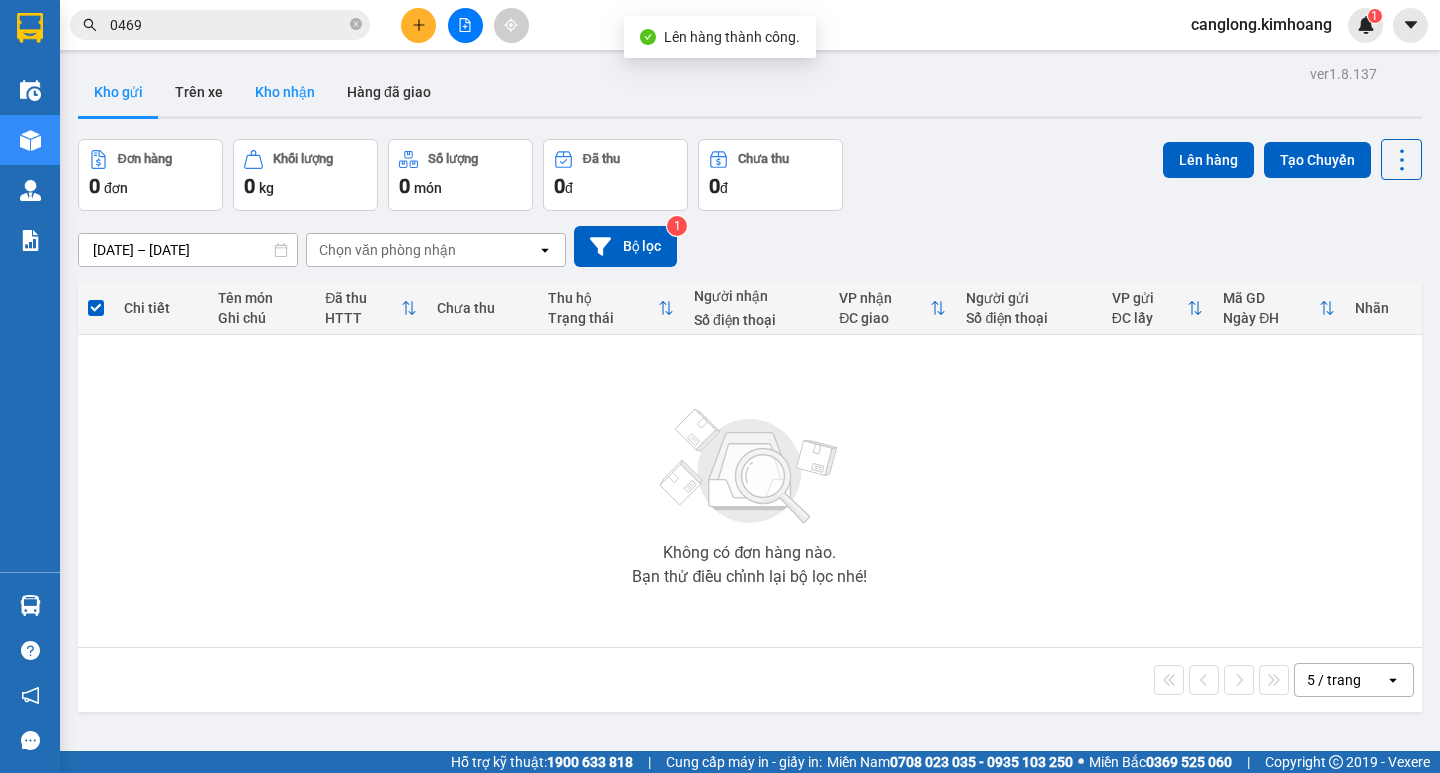 click on "Kho nhận" at bounding box center (285, 92) 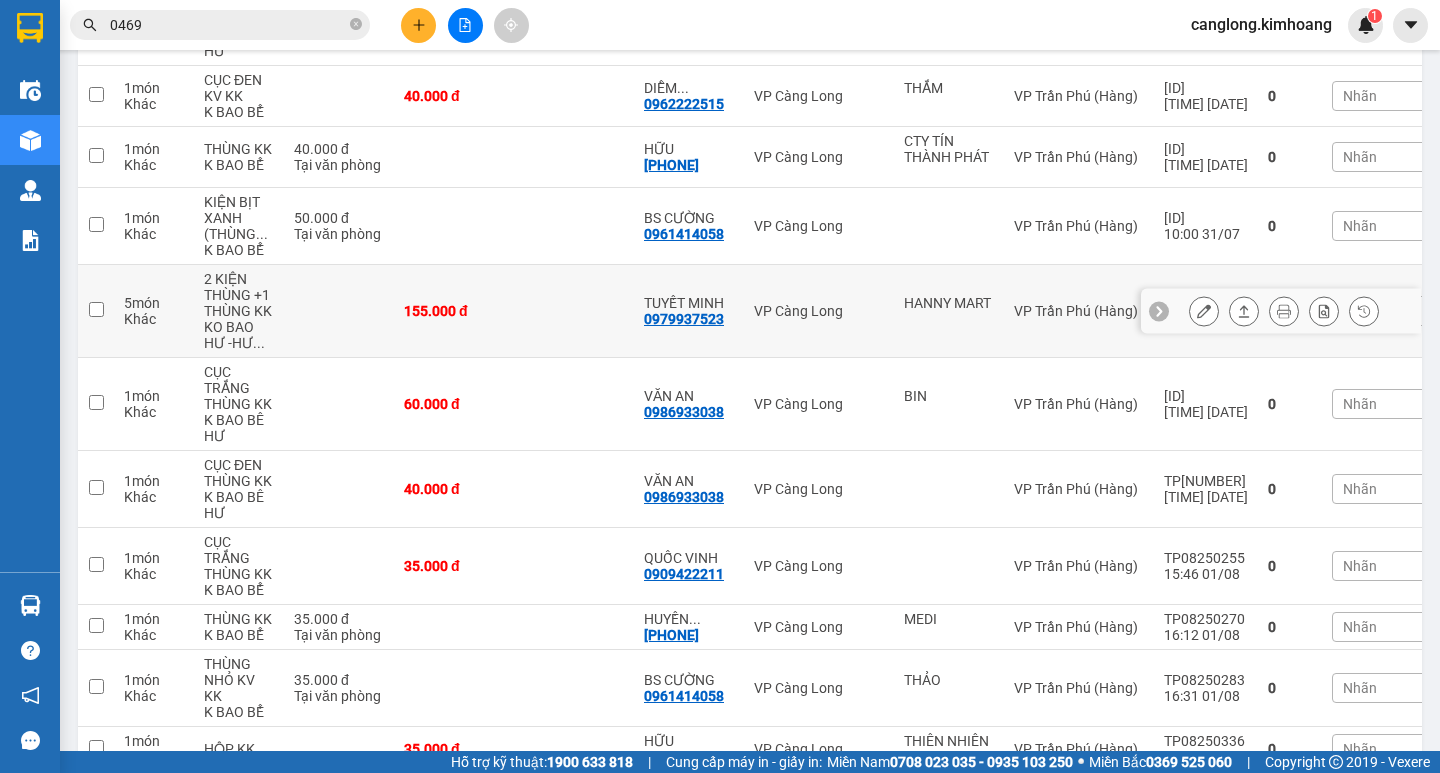 scroll, scrollTop: 839, scrollLeft: 0, axis: vertical 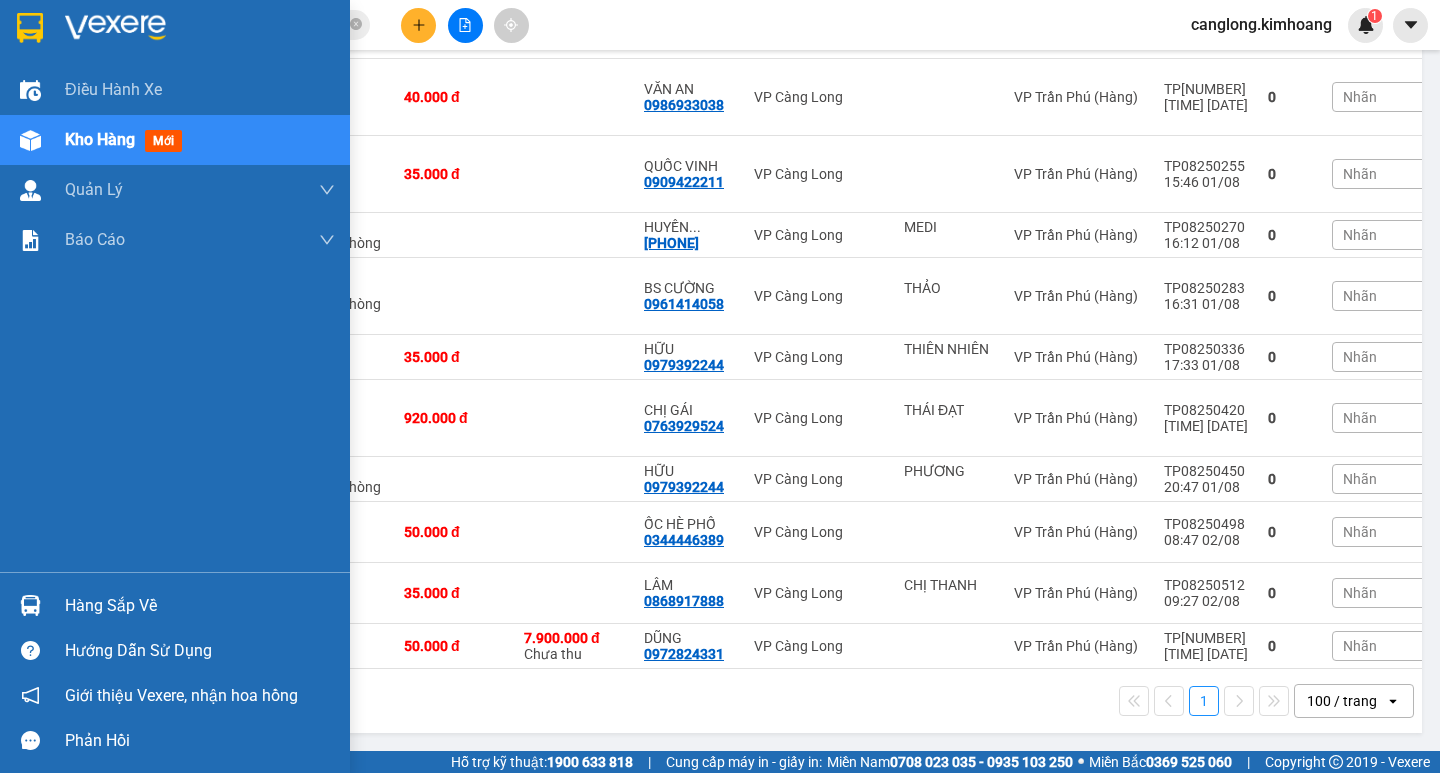 click on "Hàng sắp về" at bounding box center [200, 606] 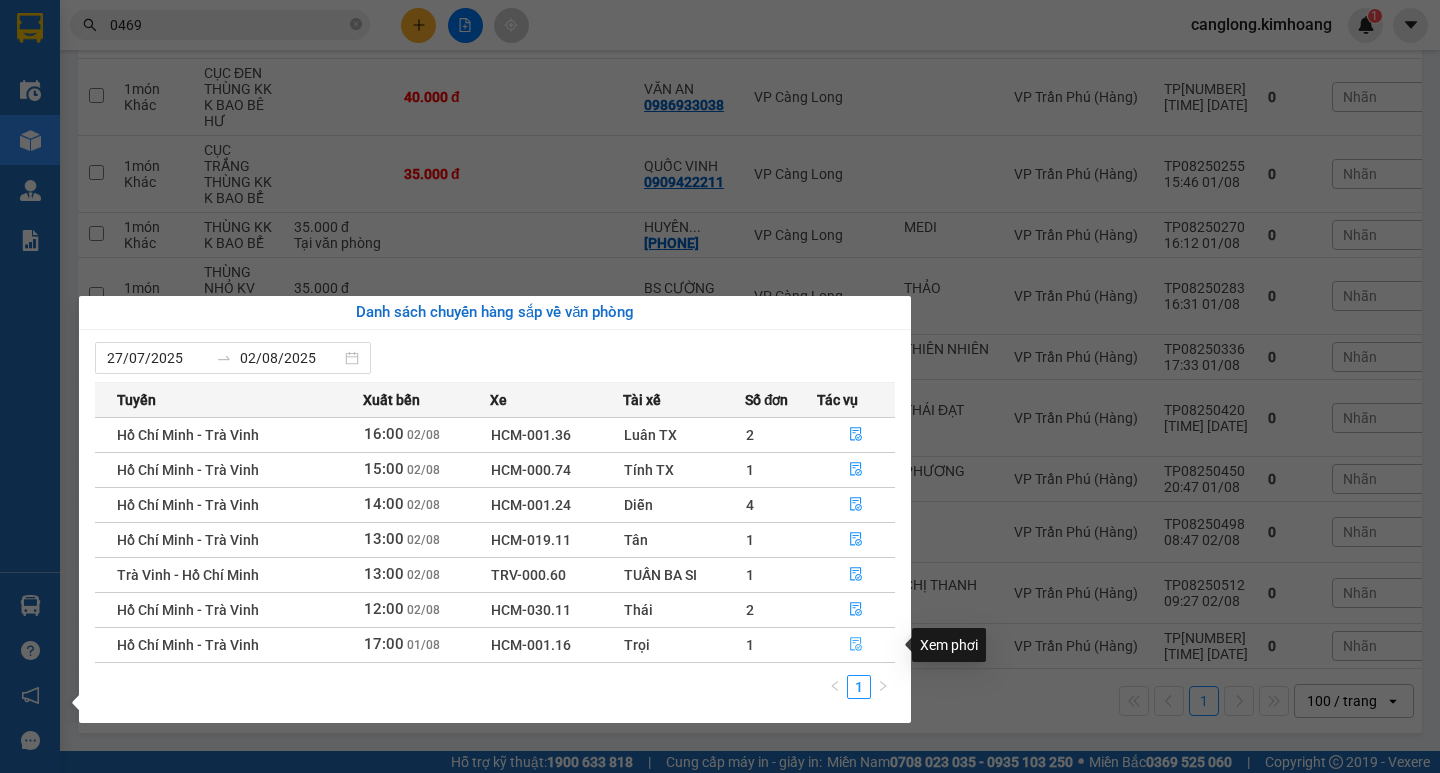 click 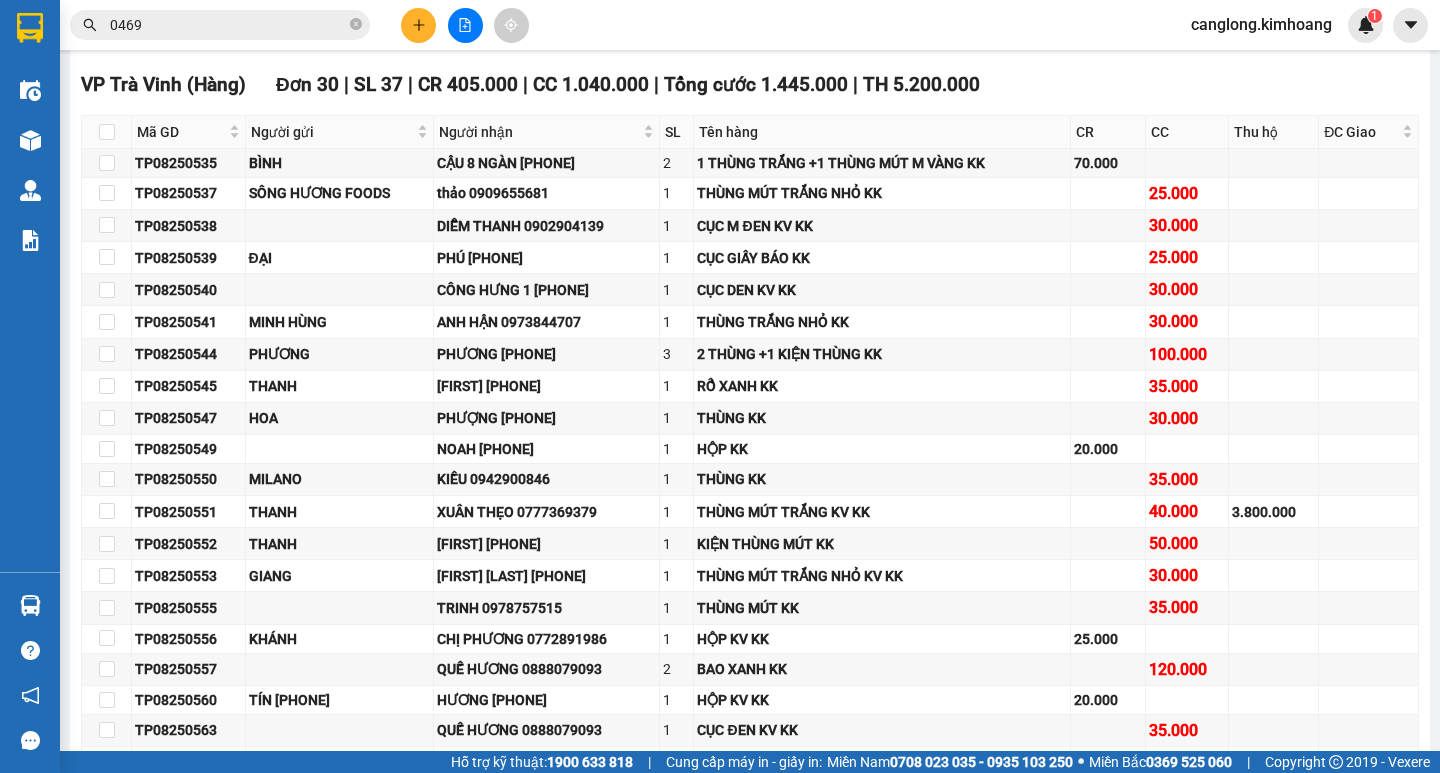 scroll, scrollTop: 0, scrollLeft: 0, axis: both 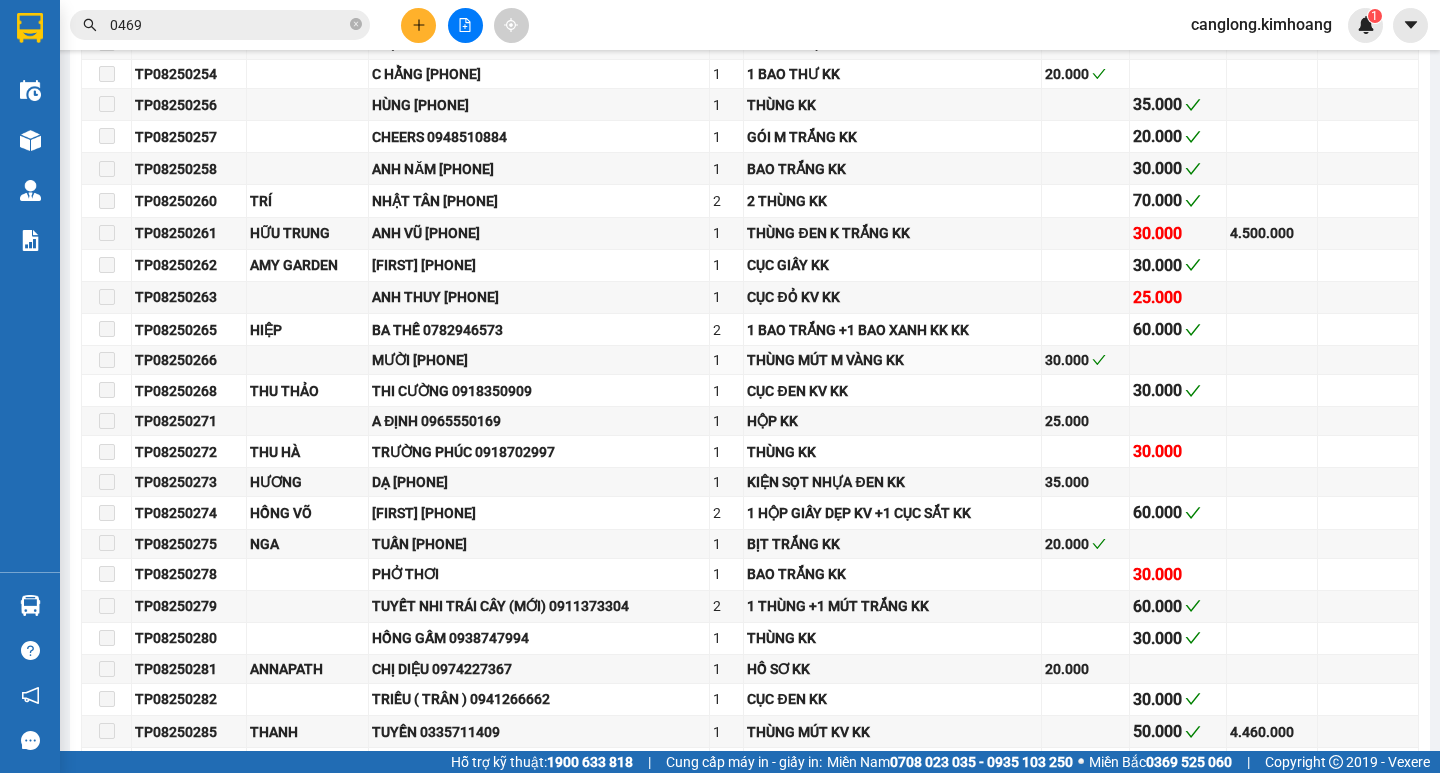 type on "01/08/2025" 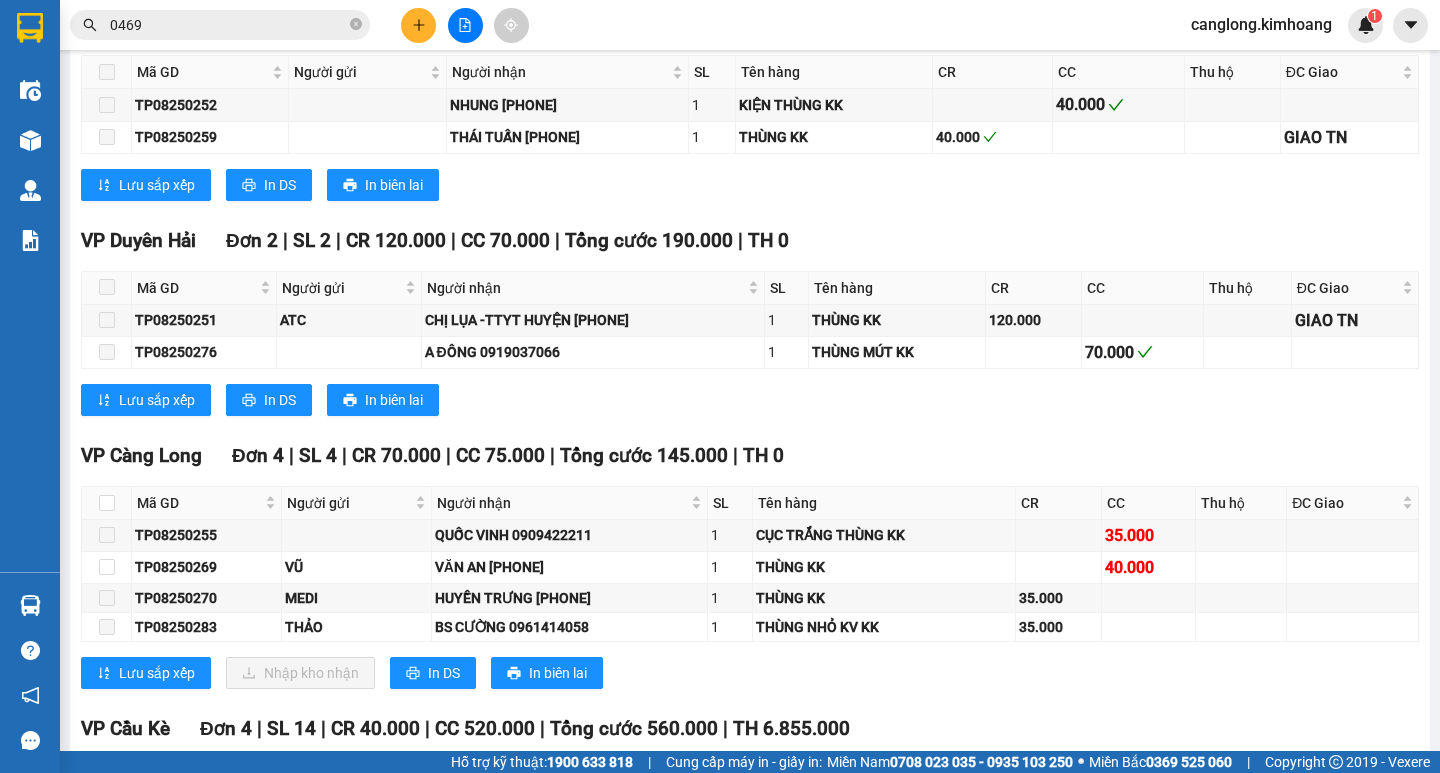 scroll, scrollTop: 1900, scrollLeft: 0, axis: vertical 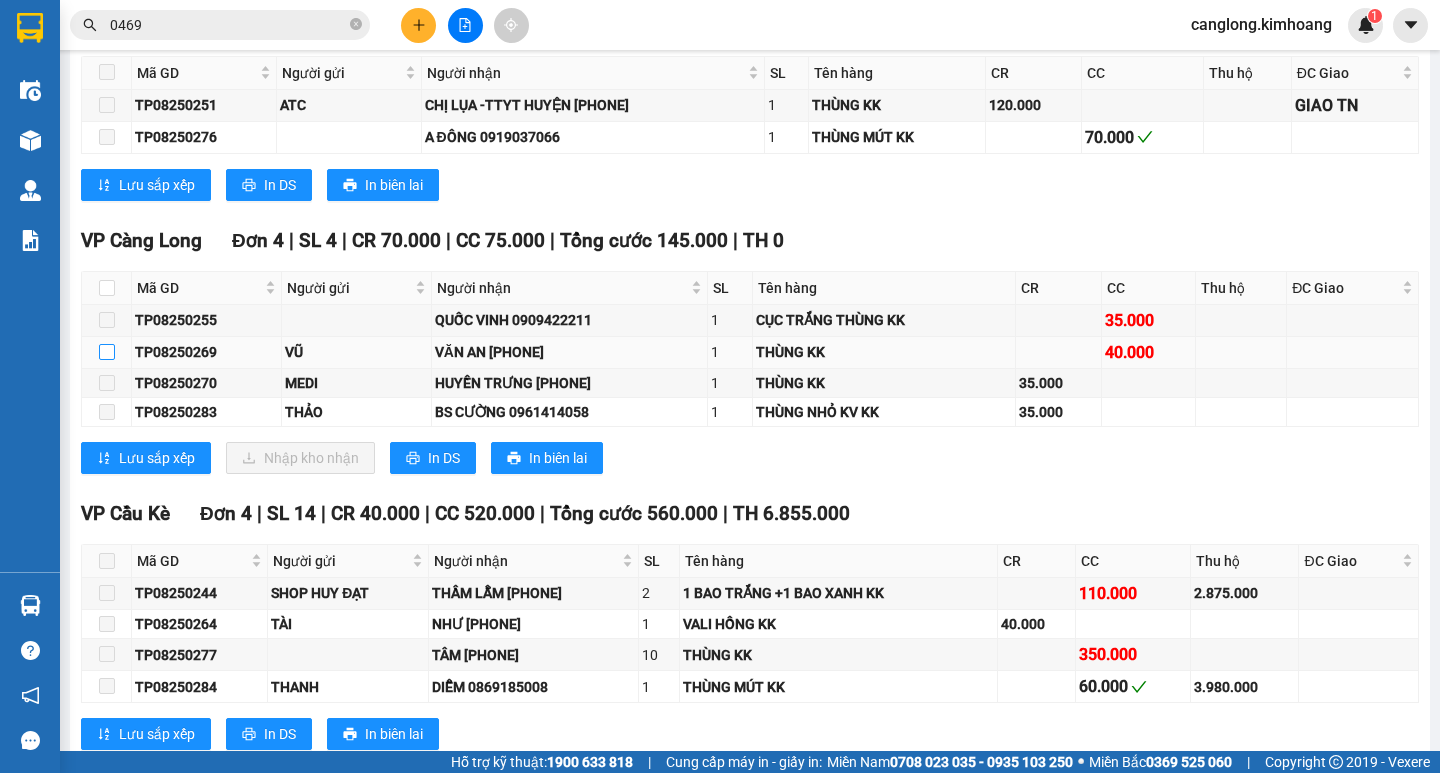 click at bounding box center [107, 352] 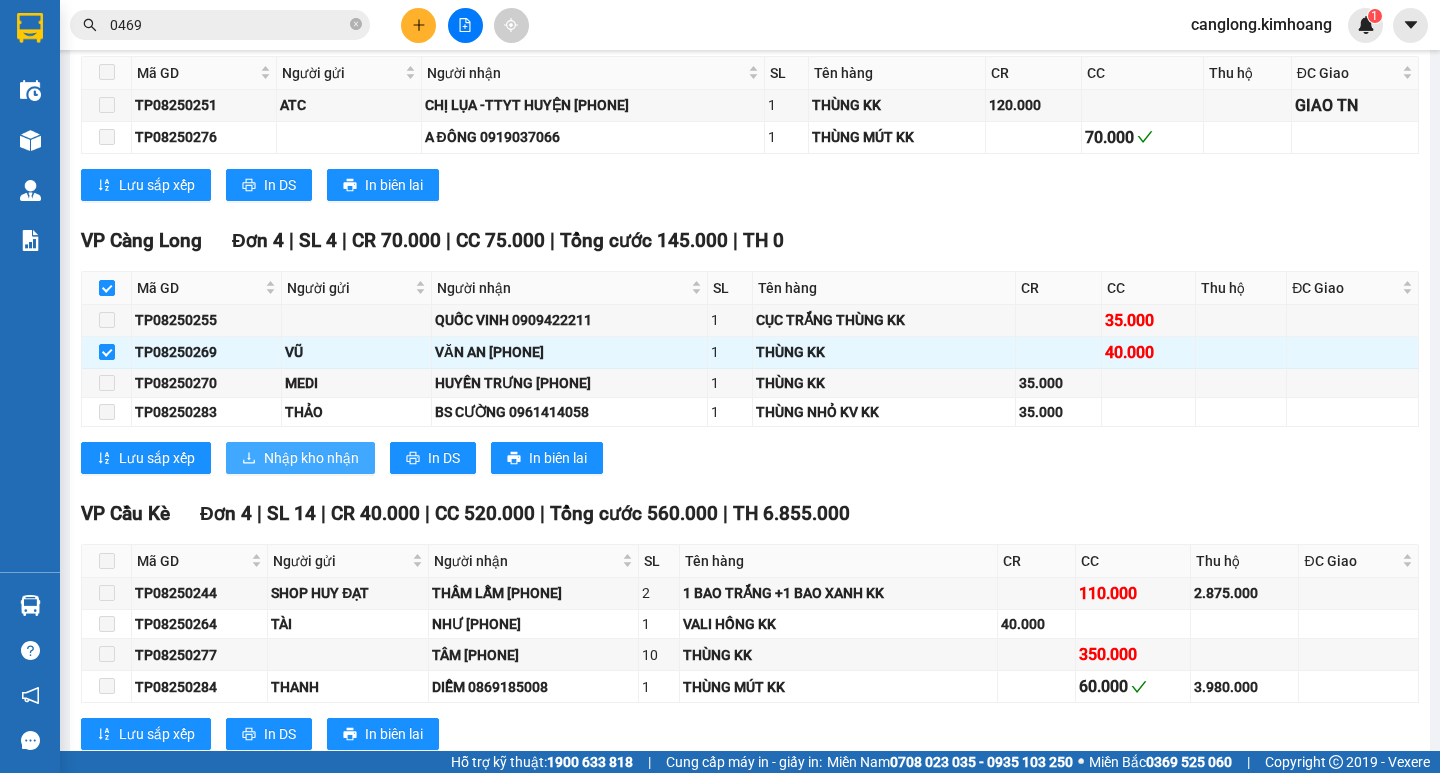 click on "Nhập kho nhận" at bounding box center (311, 458) 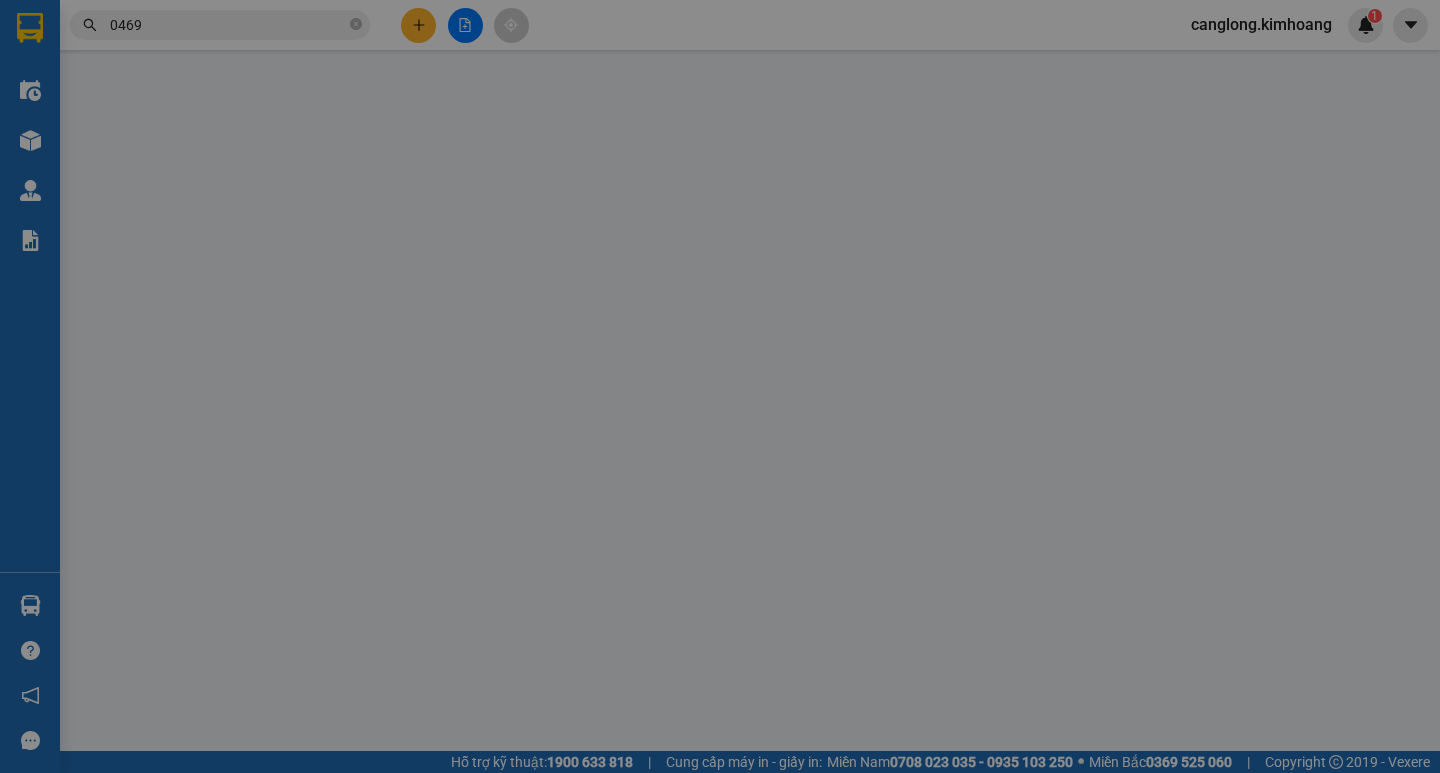 scroll, scrollTop: 0, scrollLeft: 0, axis: both 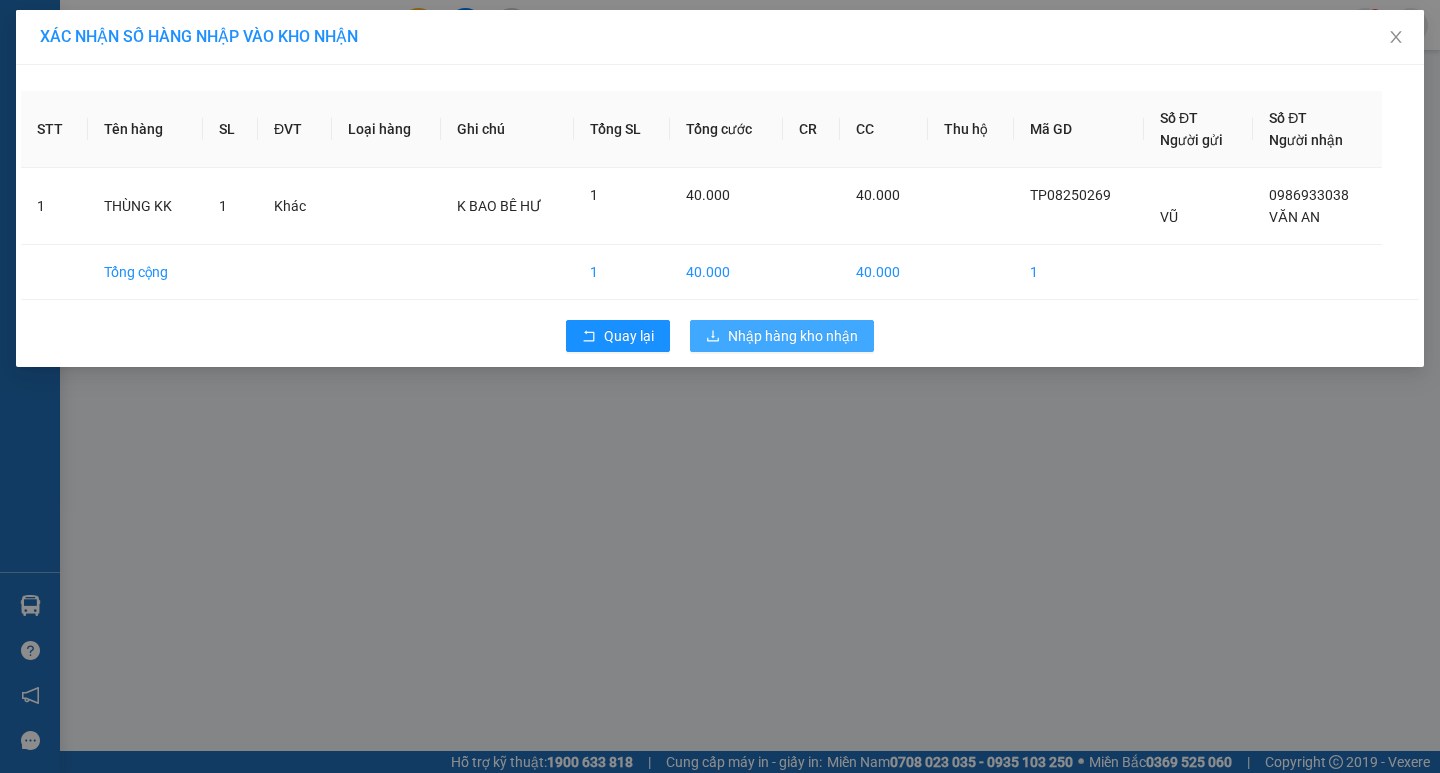 click on "Nhập hàng kho nhận" at bounding box center [793, 336] 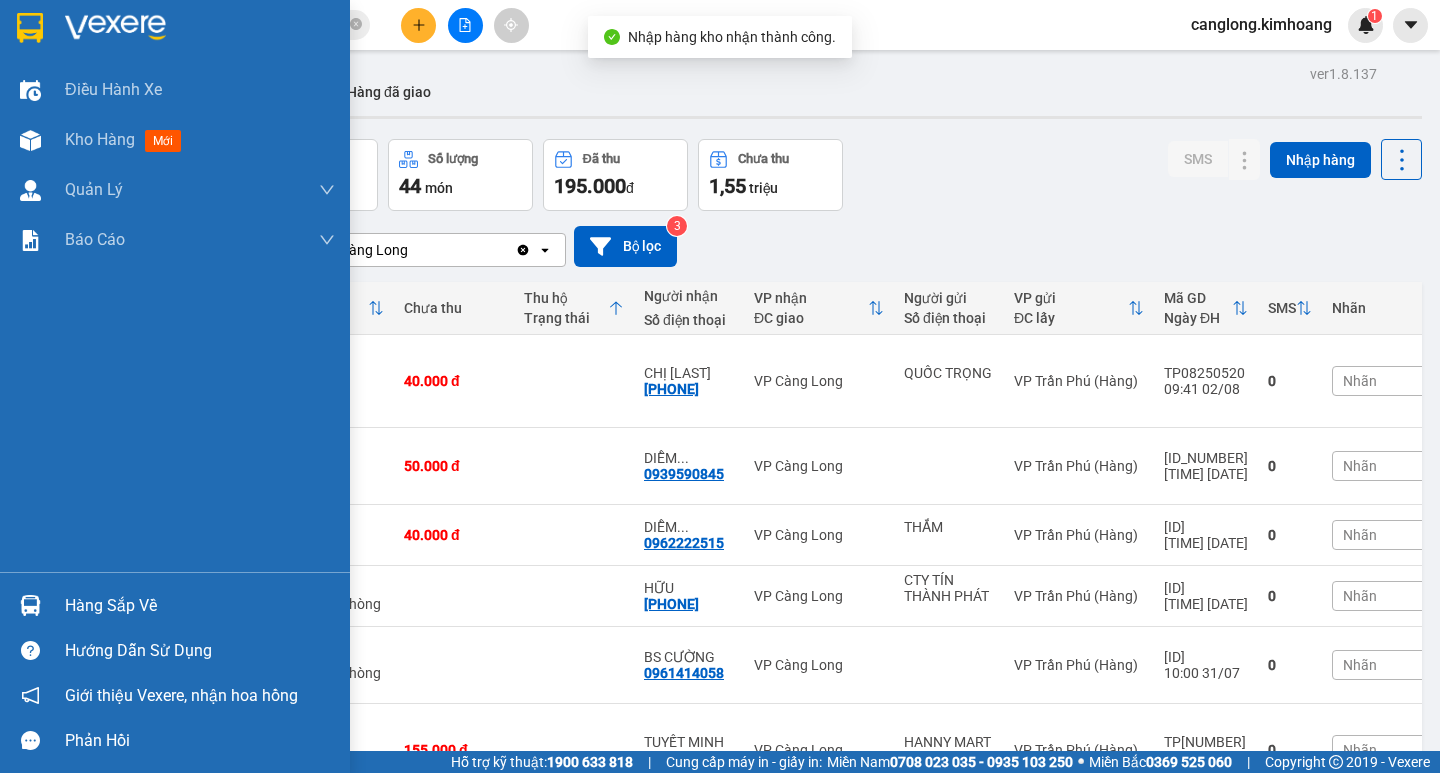 click on "Hàng sắp về" at bounding box center (175, 605) 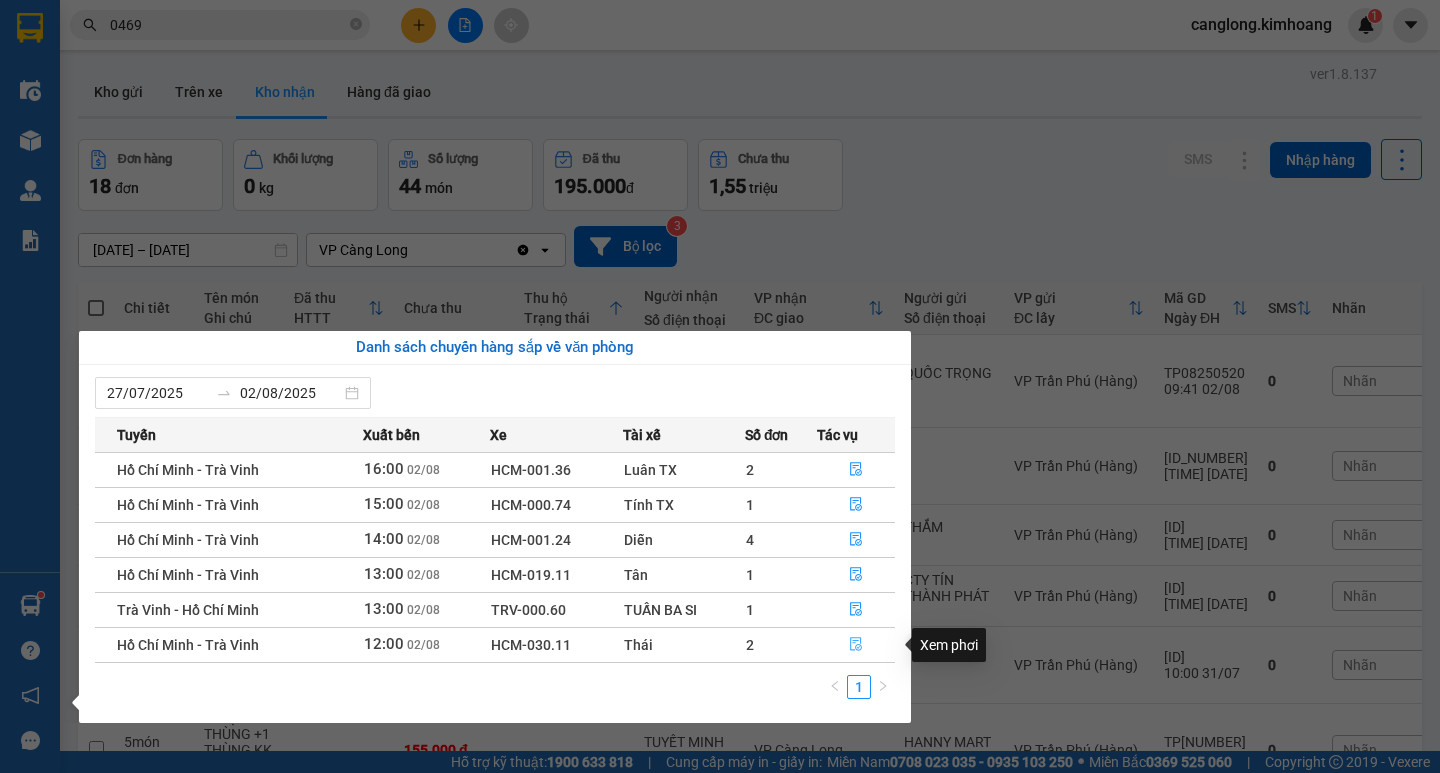 click 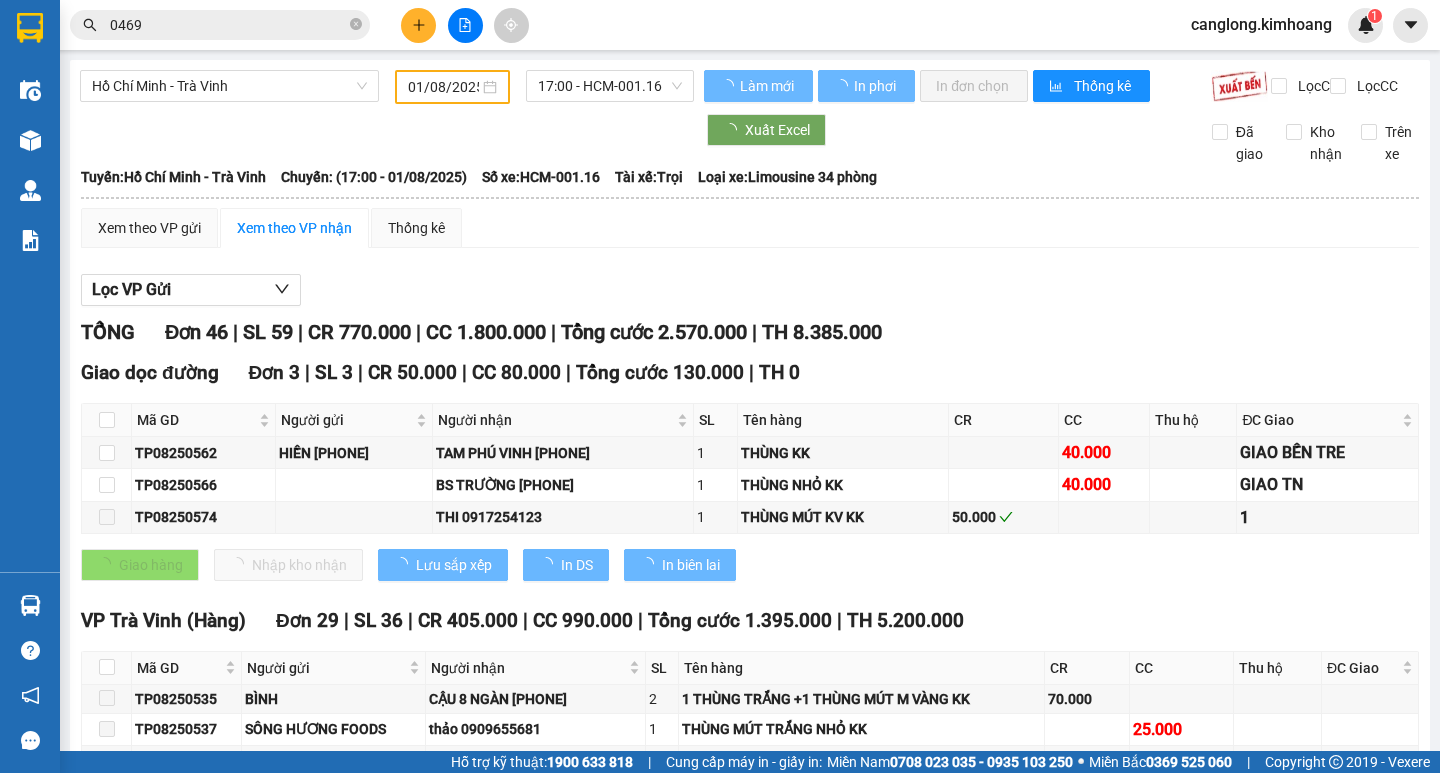 type on "02/08/2025" 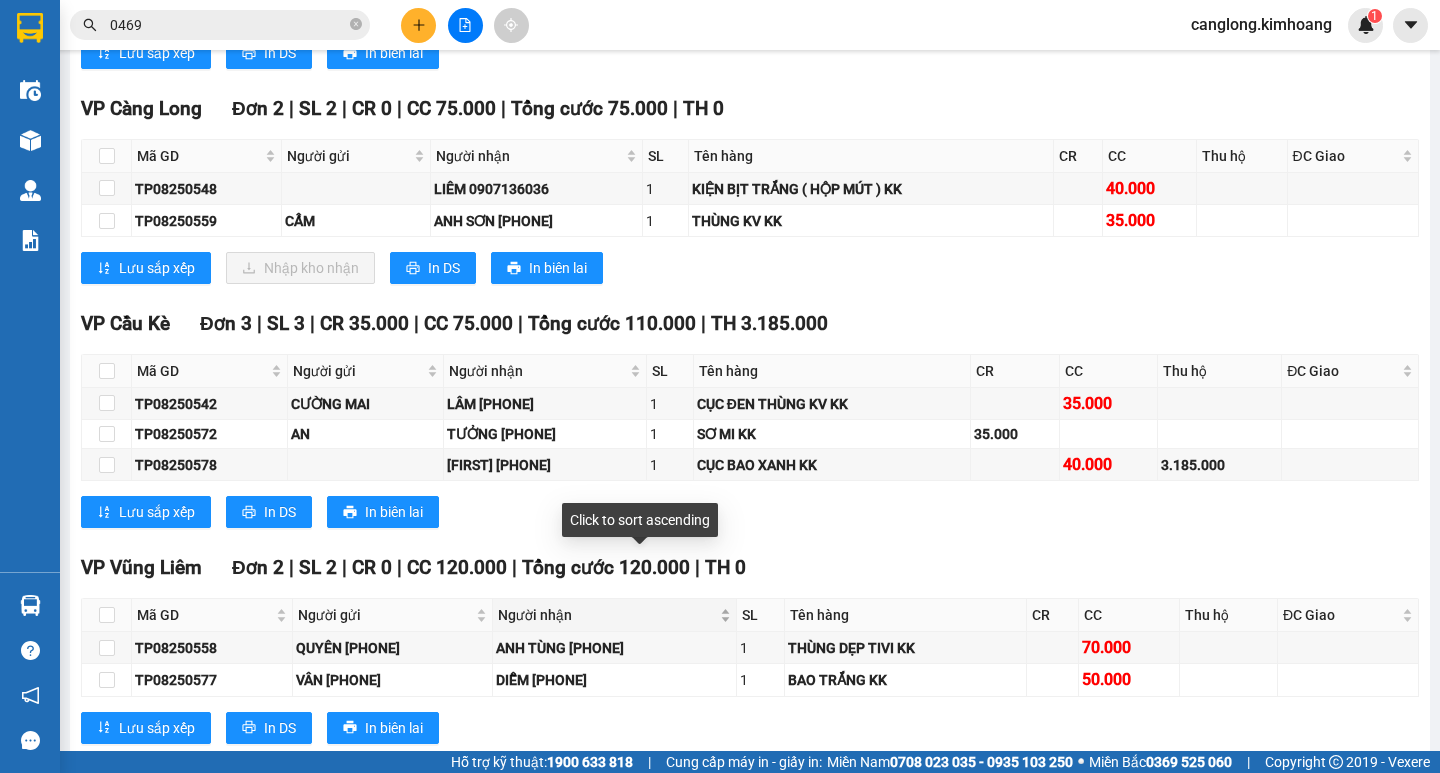scroll, scrollTop: 2060, scrollLeft: 0, axis: vertical 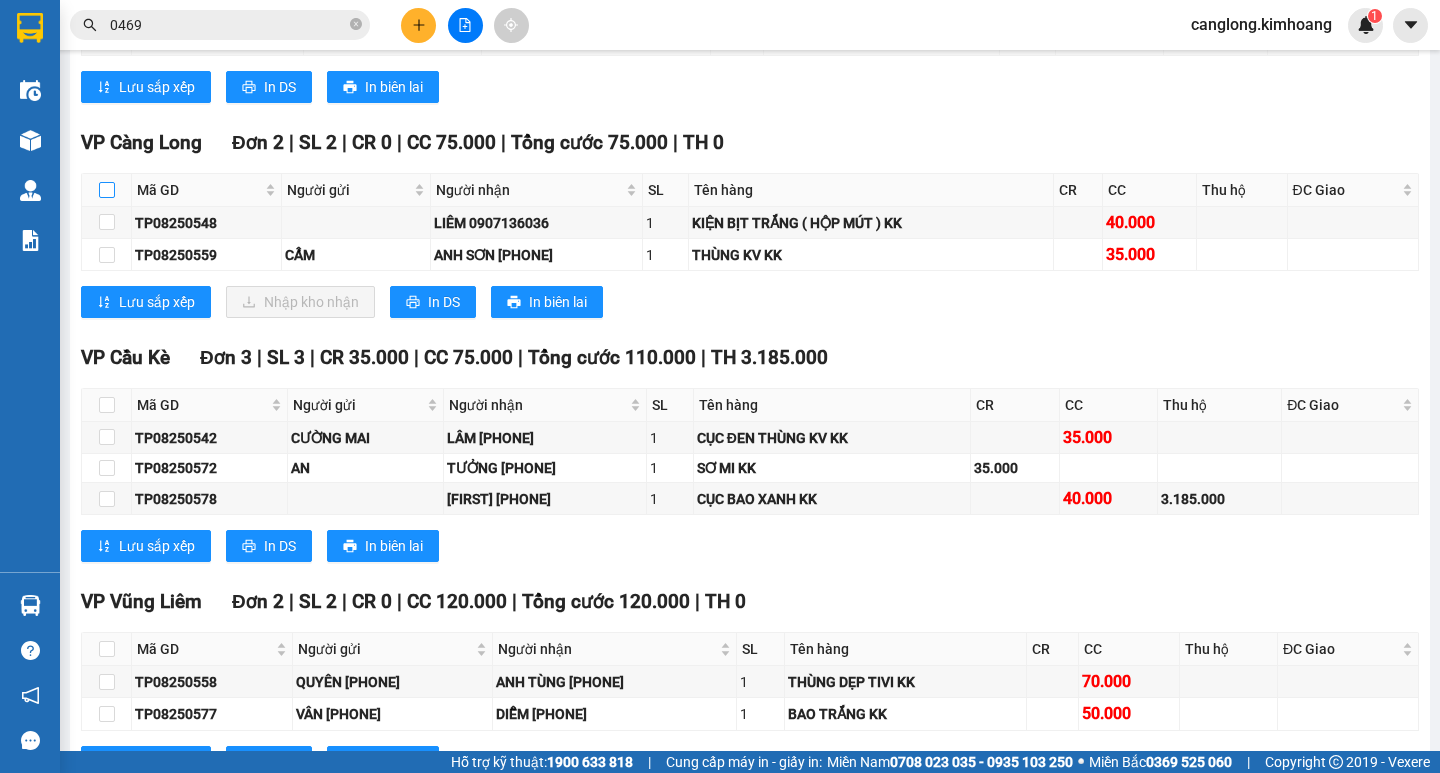 click at bounding box center (107, 190) 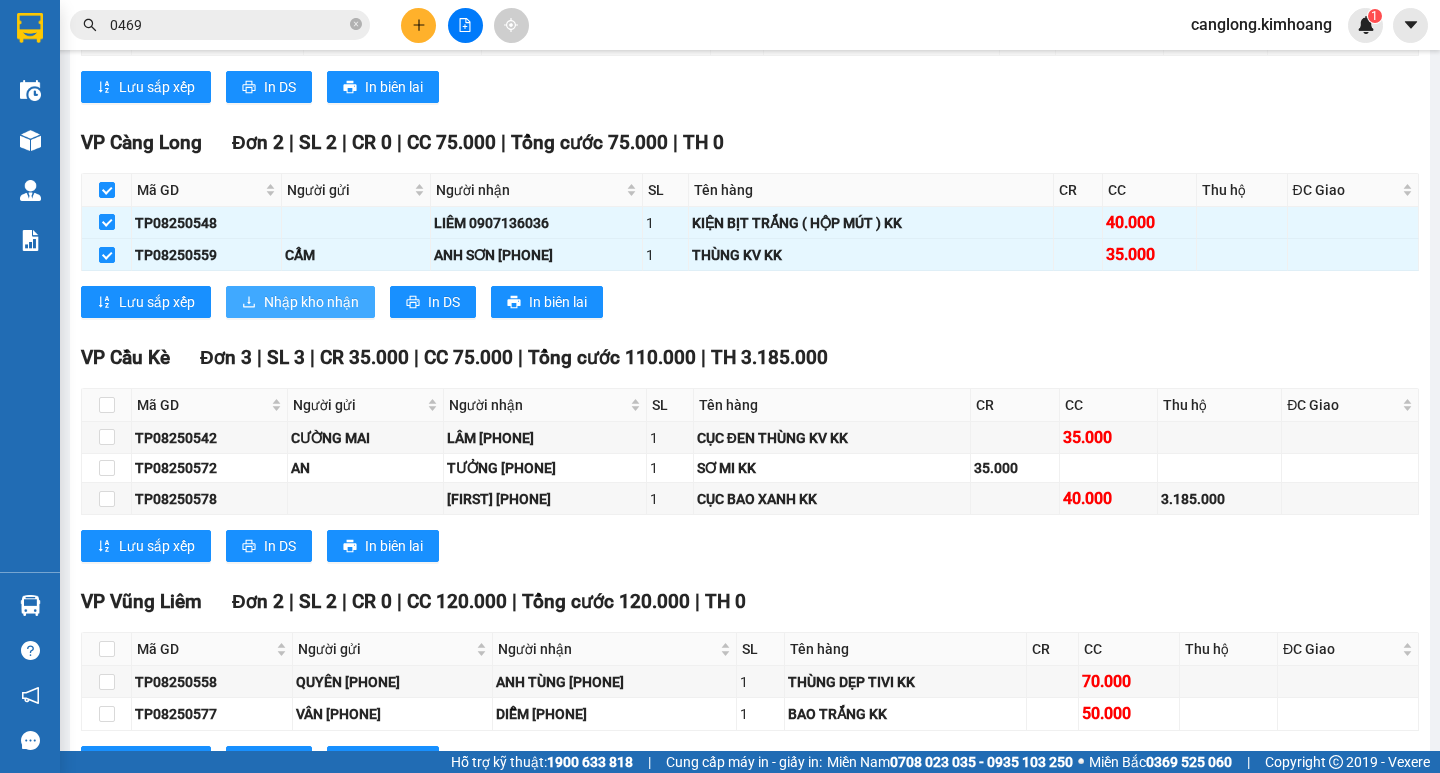 click on "Nhập kho nhận" at bounding box center (311, 302) 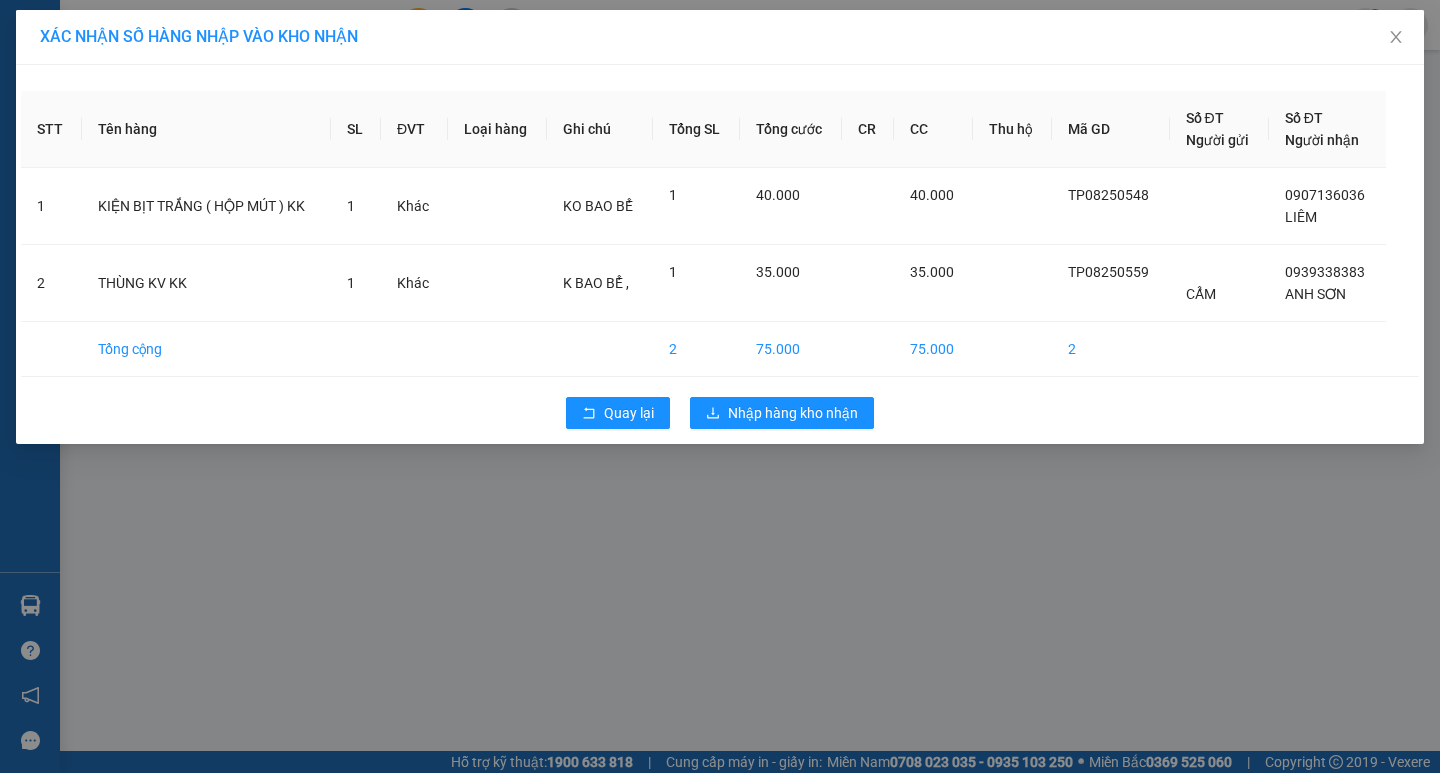 scroll, scrollTop: 0, scrollLeft: 0, axis: both 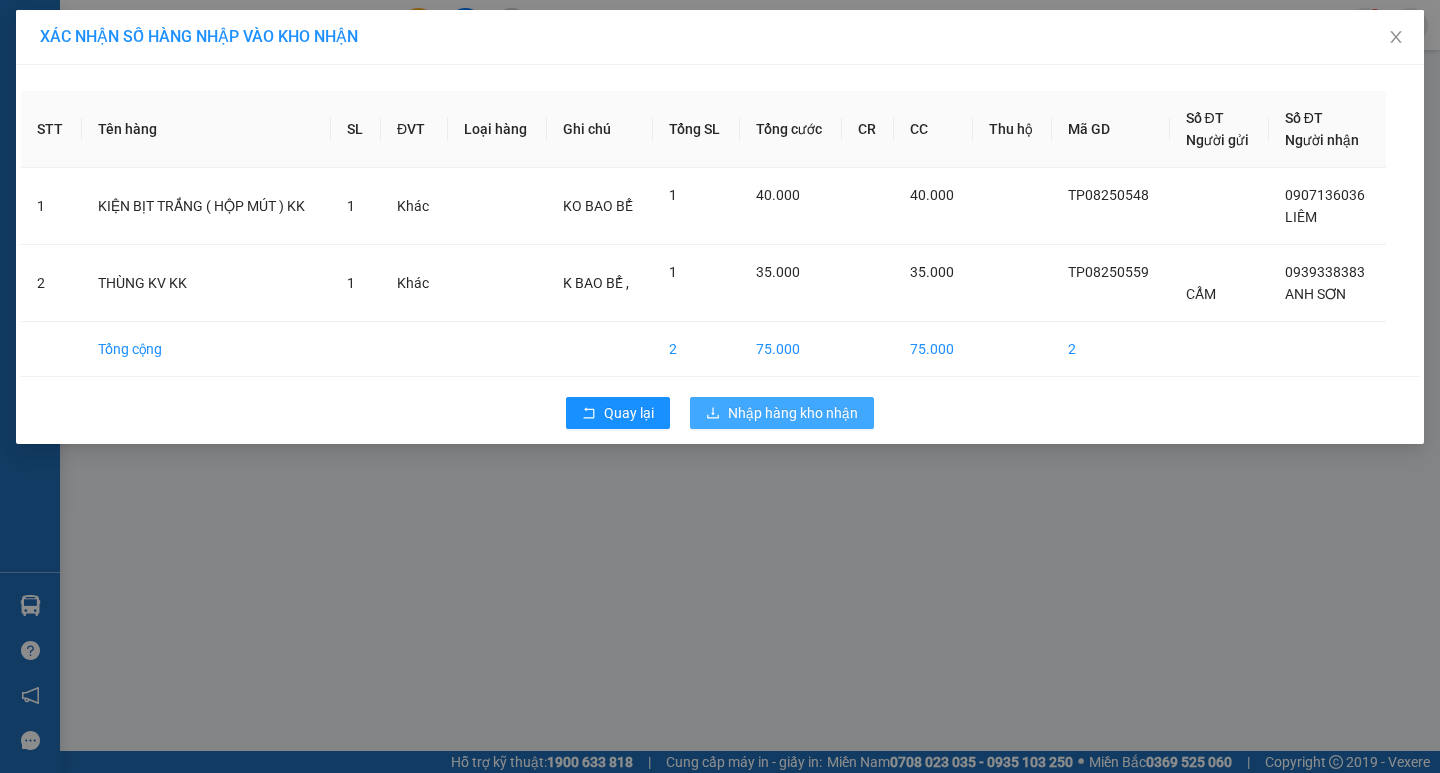 click on "Nhập hàng kho nhận" at bounding box center [793, 413] 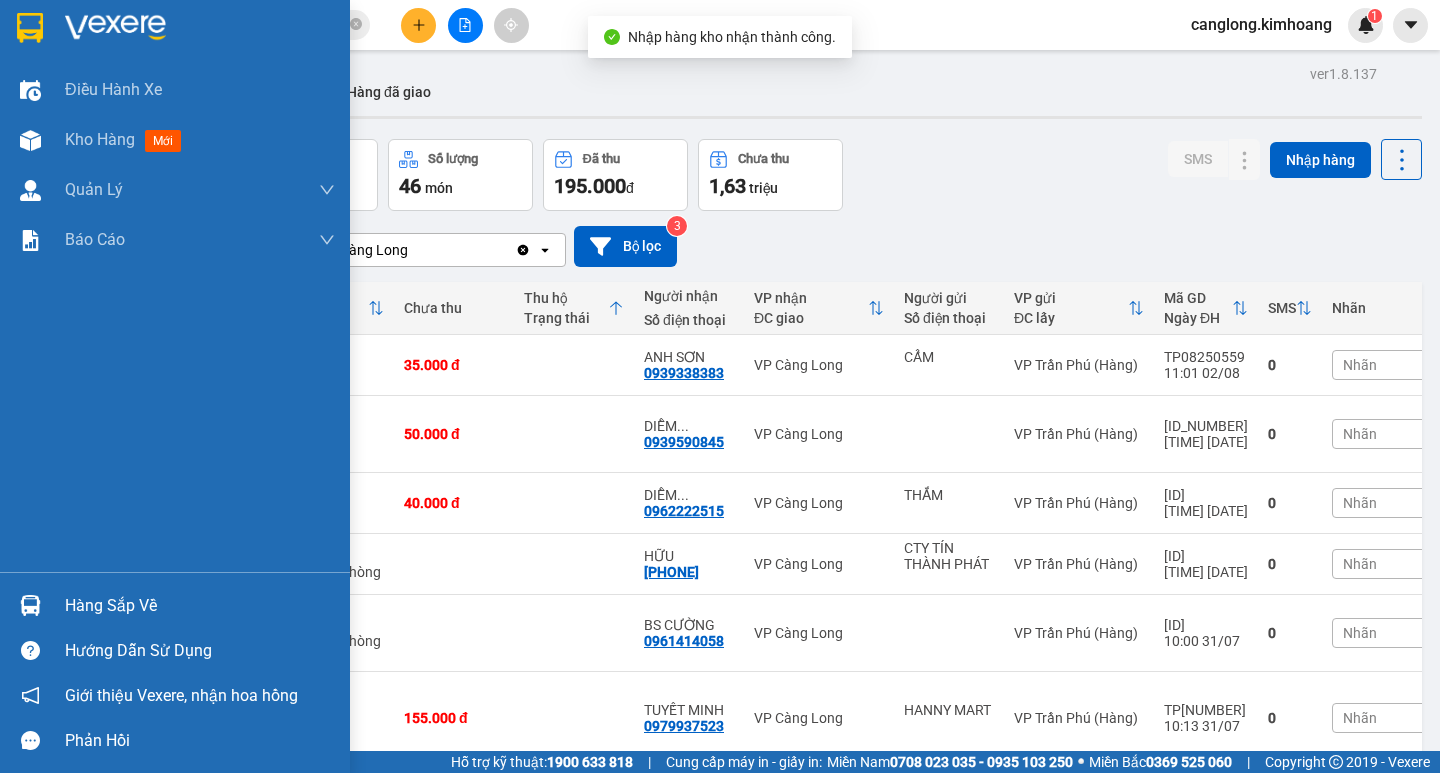 click on "Hàng sắp về" at bounding box center [175, 605] 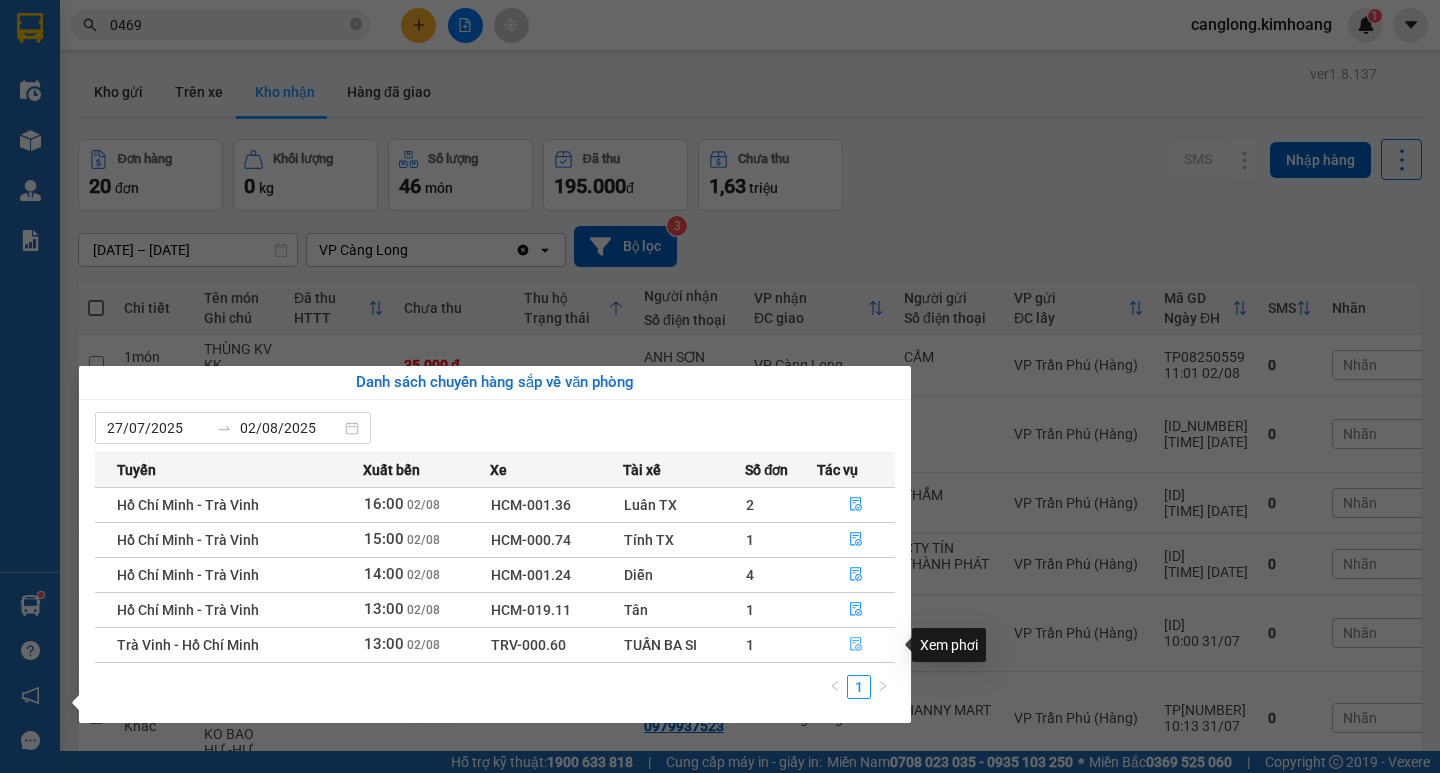 click 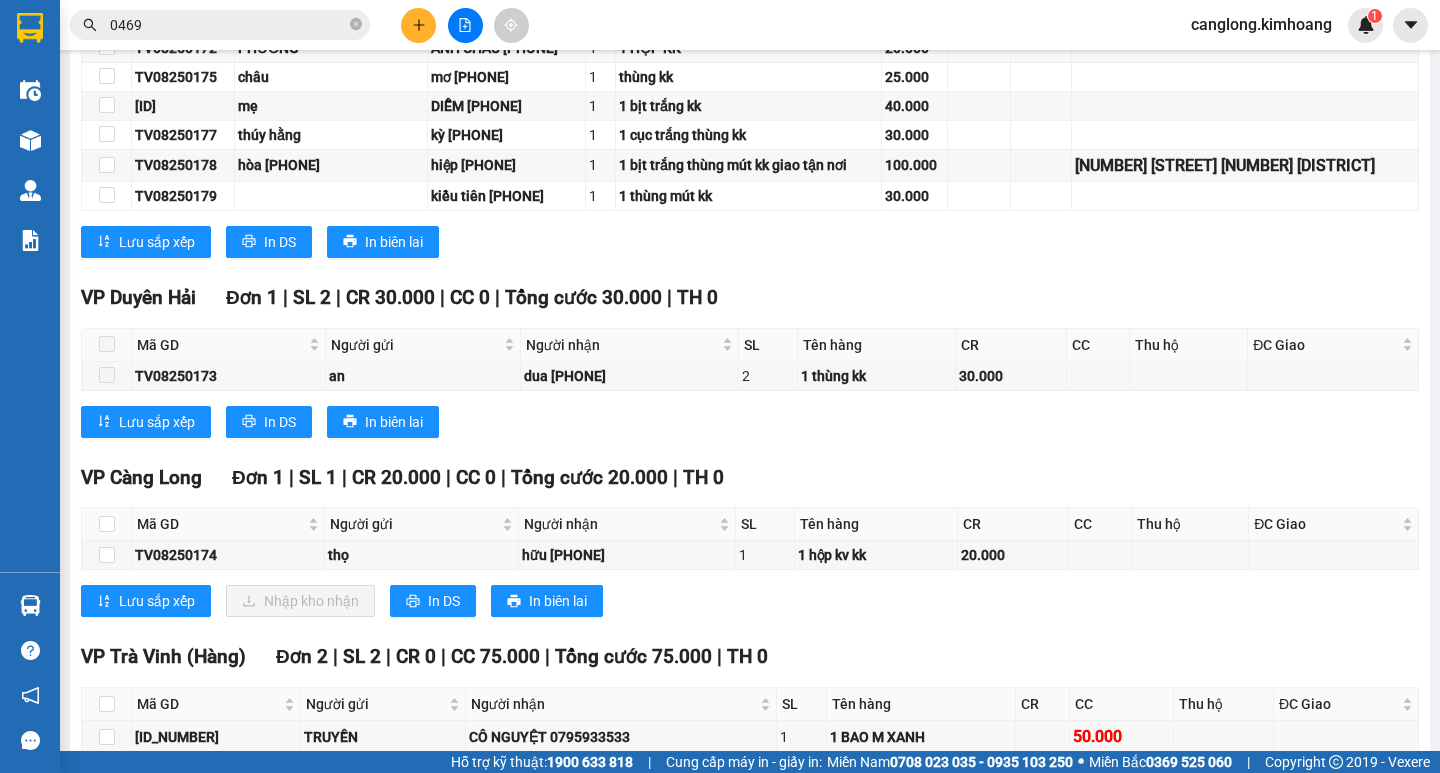 scroll, scrollTop: 500, scrollLeft: 0, axis: vertical 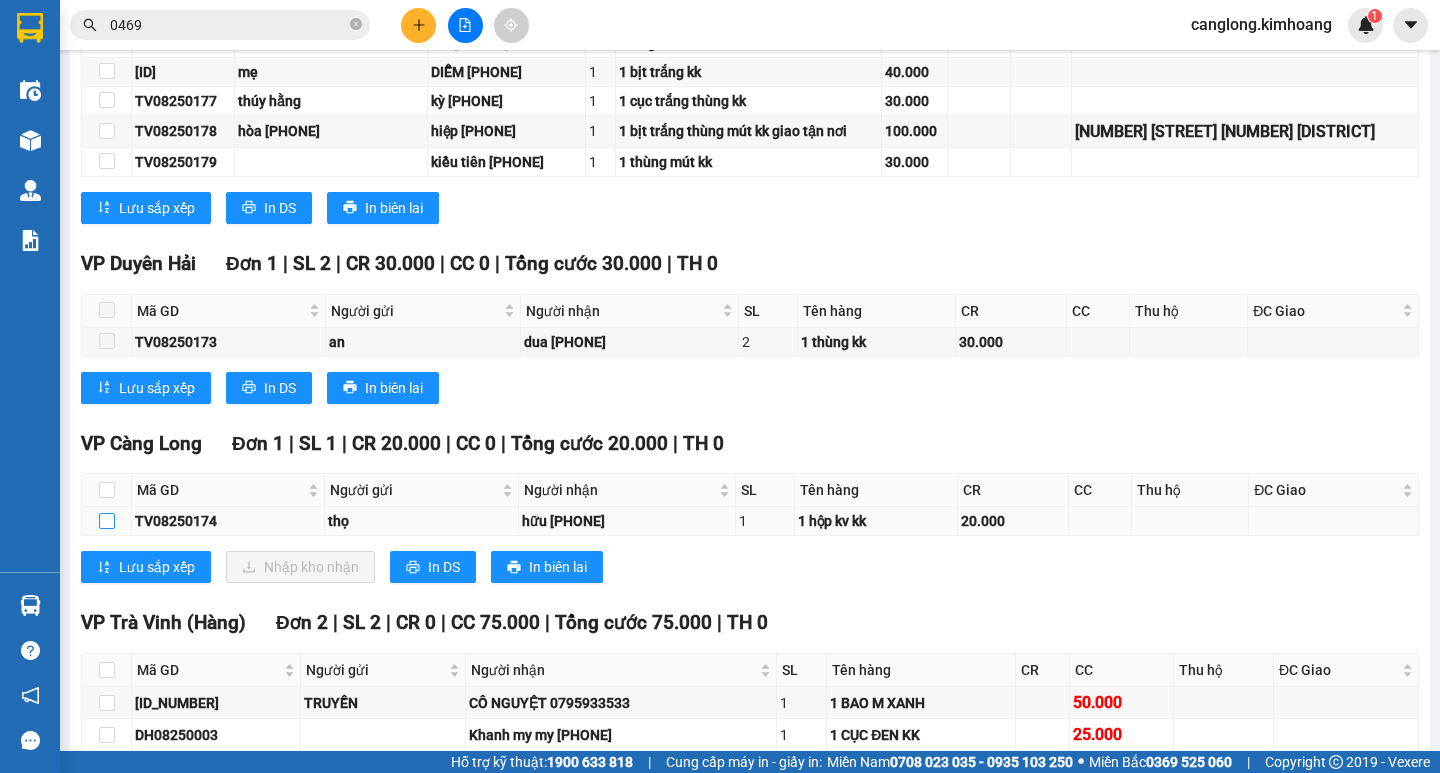 click at bounding box center [107, 521] 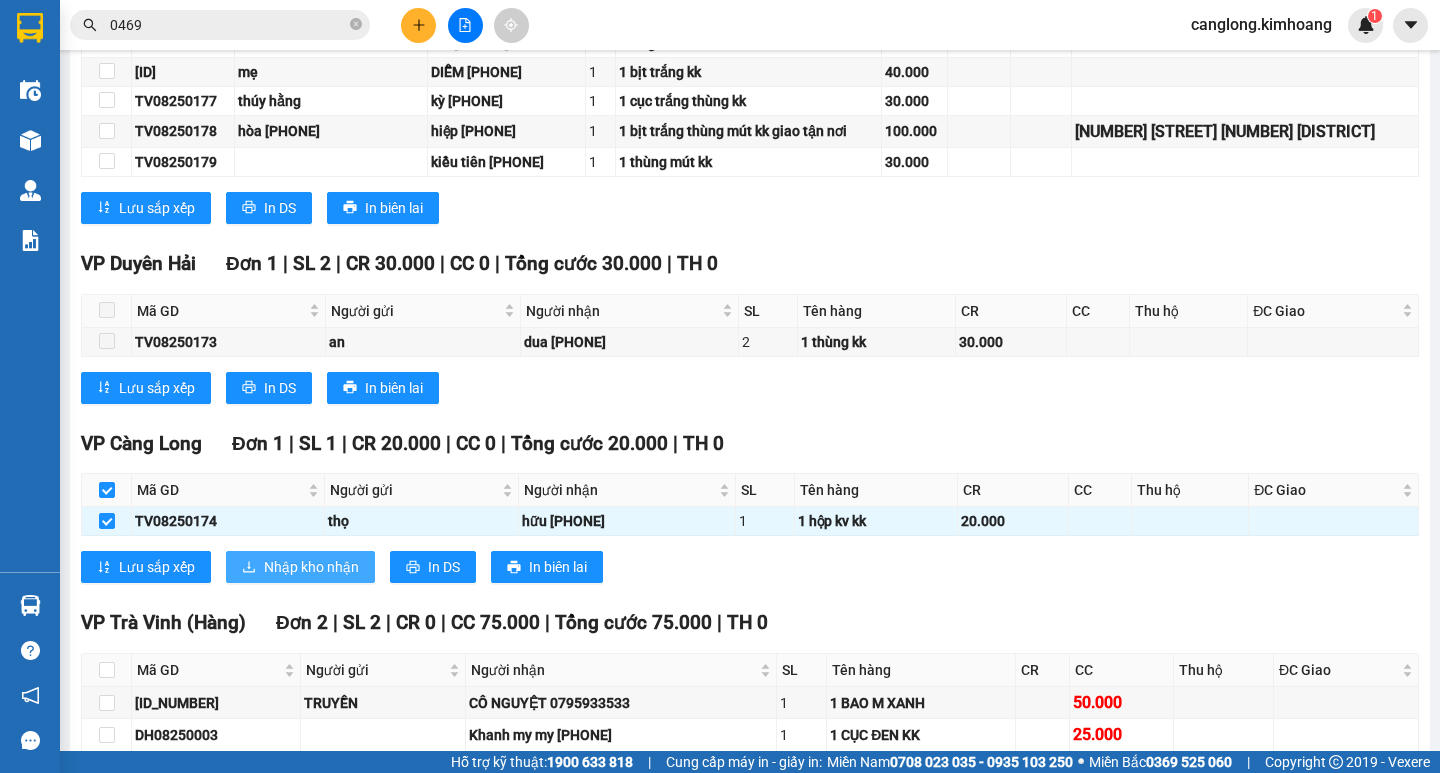 click on "Nhập kho nhận" at bounding box center [311, 567] 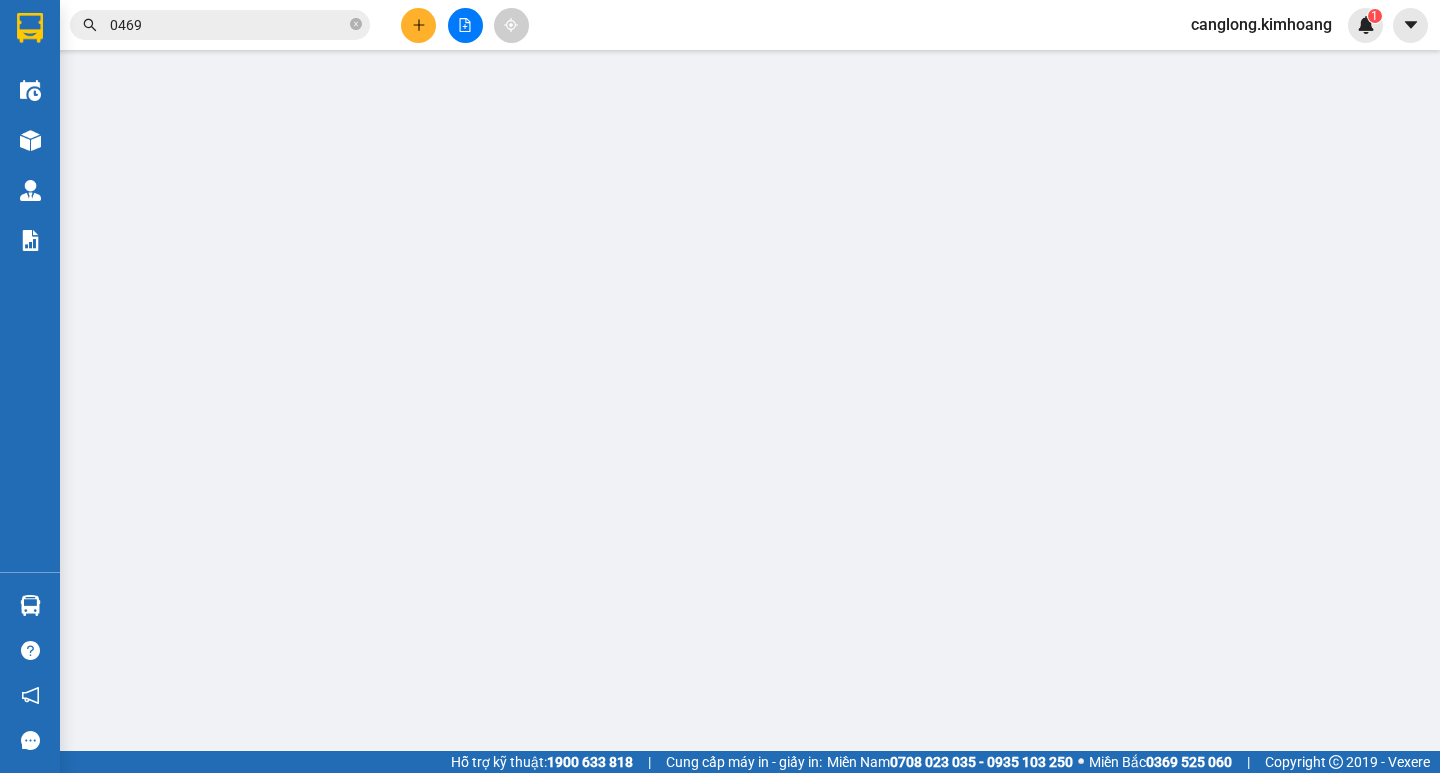 scroll, scrollTop: 0, scrollLeft: 0, axis: both 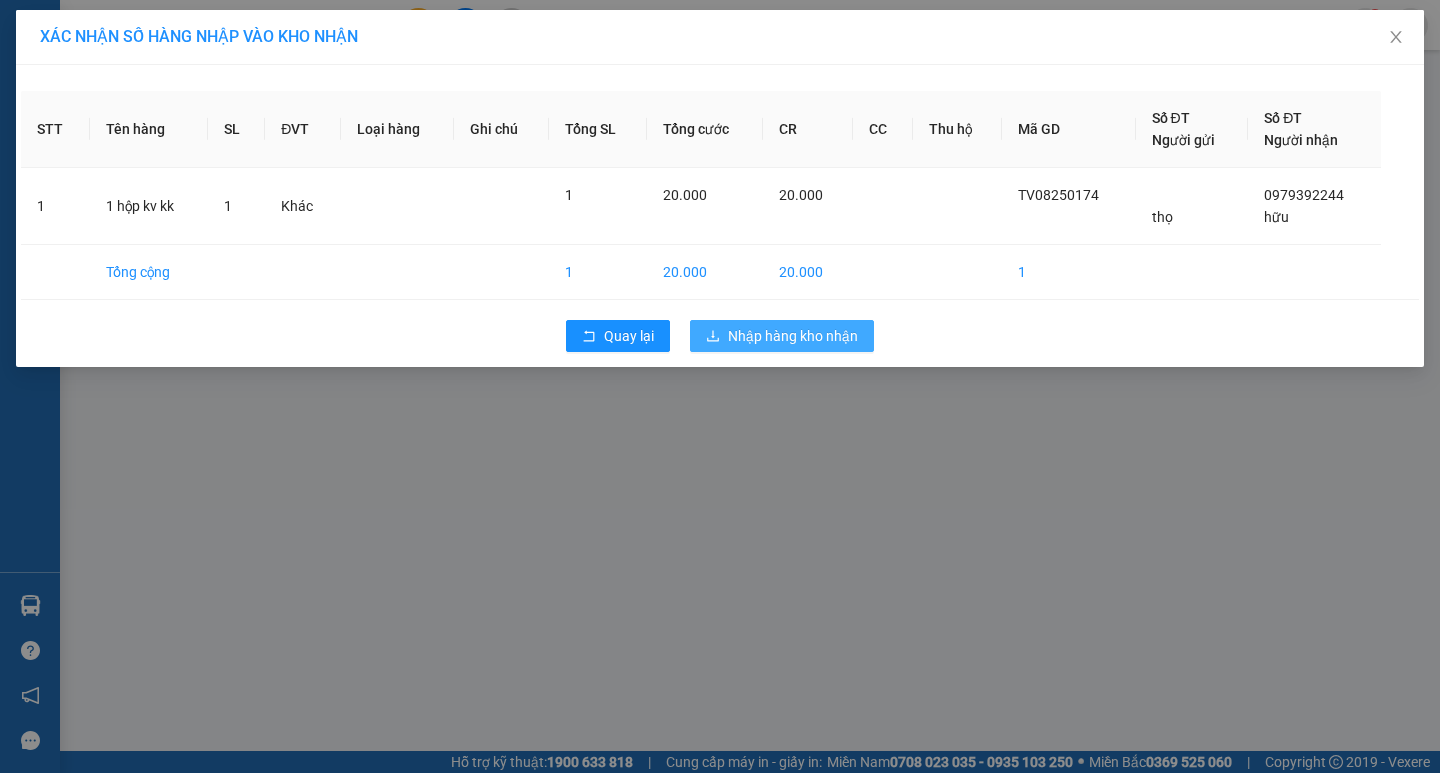 click on "Nhập hàng kho nhận" at bounding box center [793, 336] 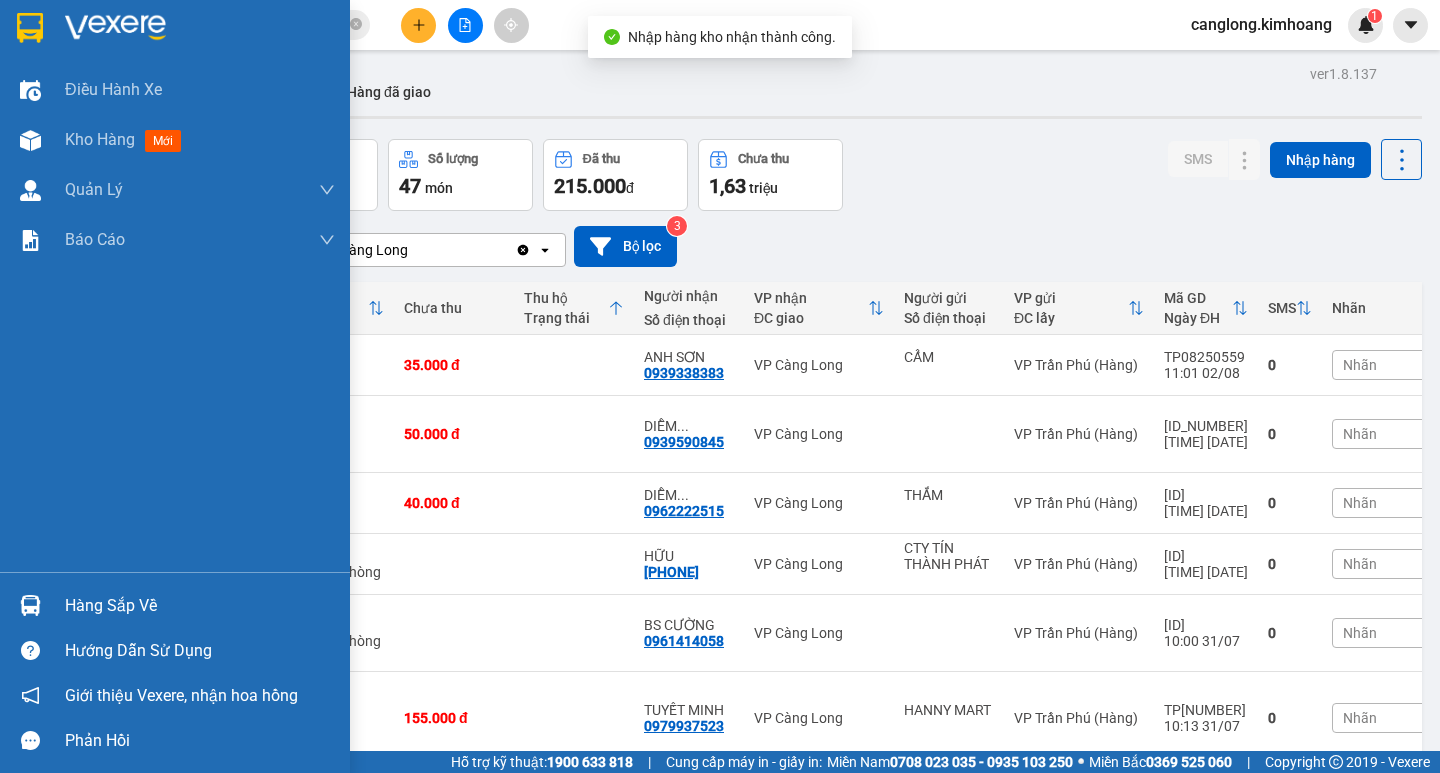 click on "Hàng sắp về" at bounding box center [175, 605] 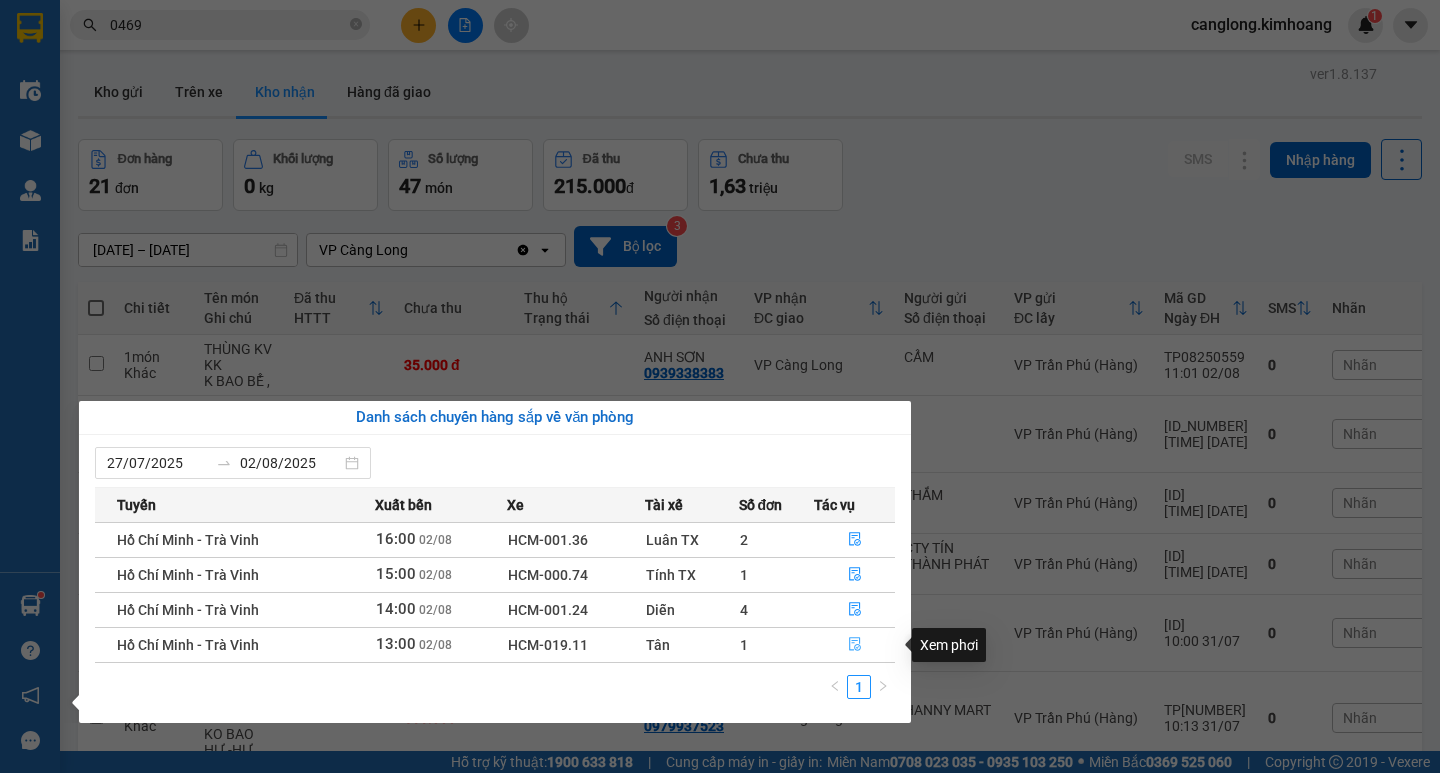 click 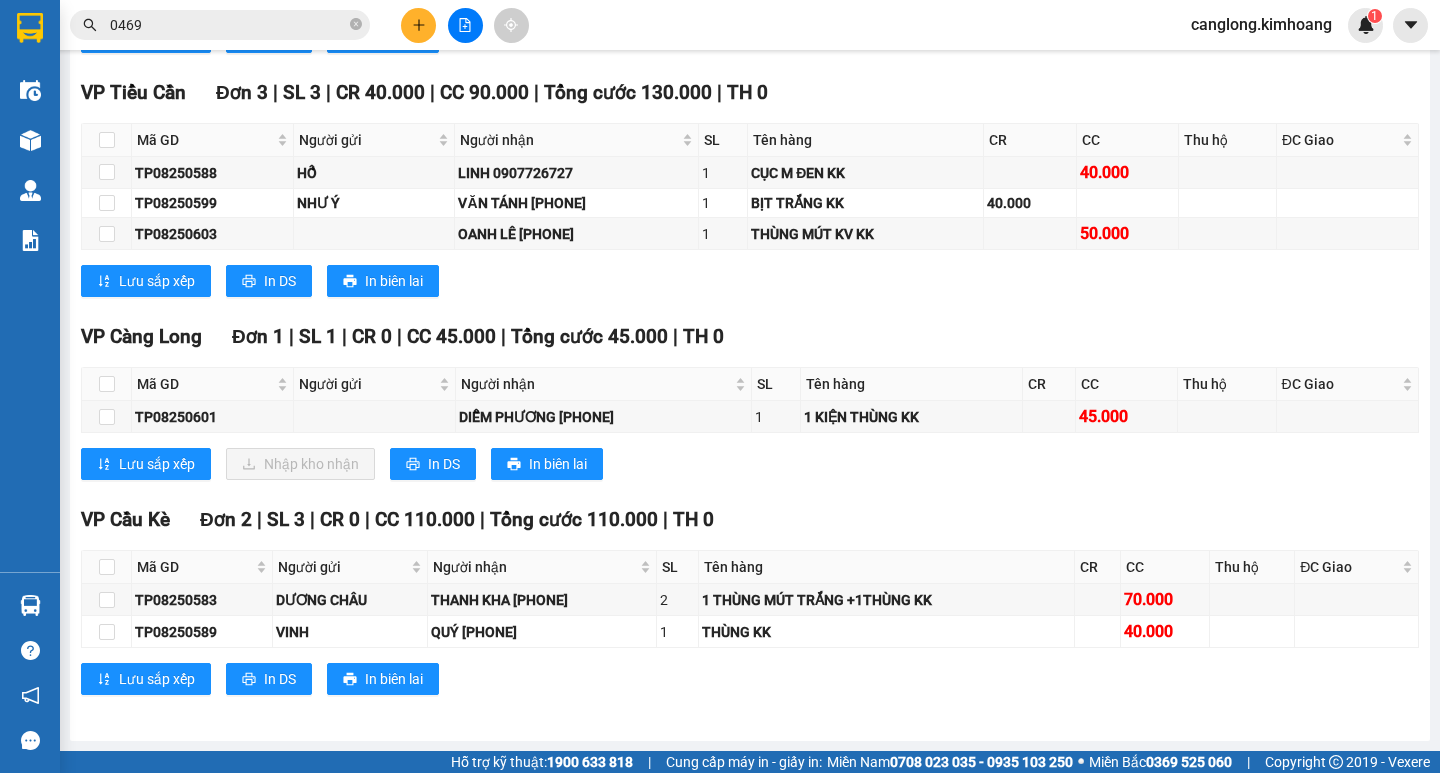 scroll, scrollTop: 1648, scrollLeft: 0, axis: vertical 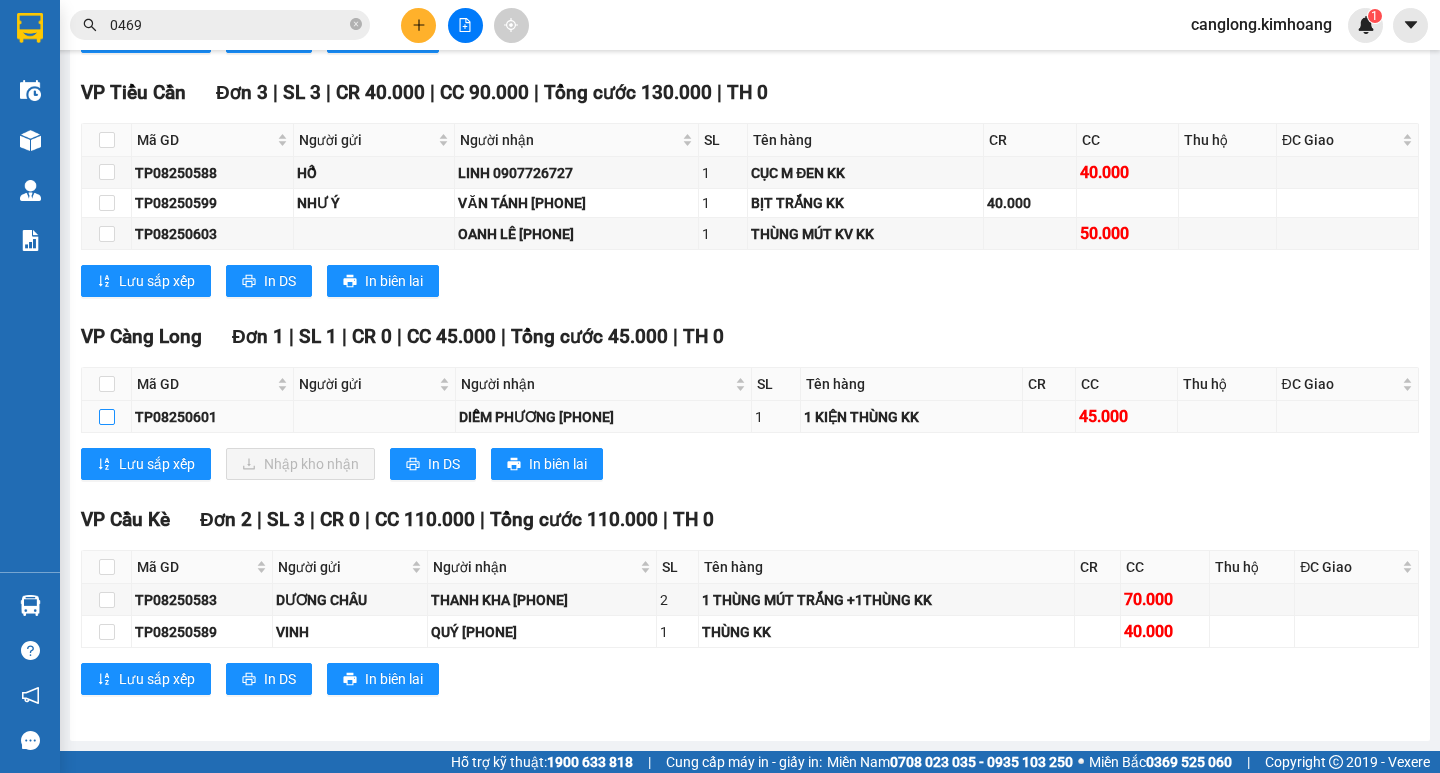 click at bounding box center [107, 417] 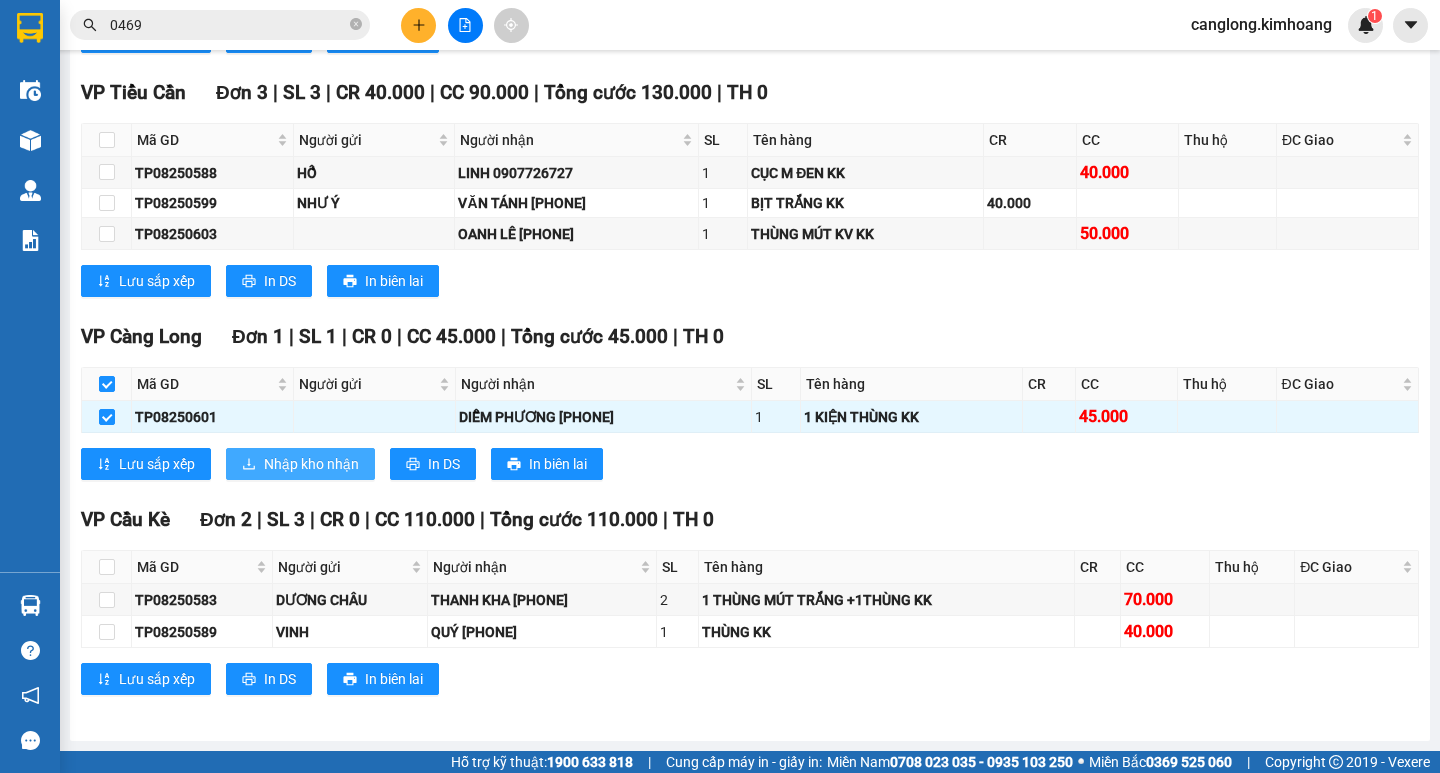 click on "Nhập kho nhận" at bounding box center [311, 464] 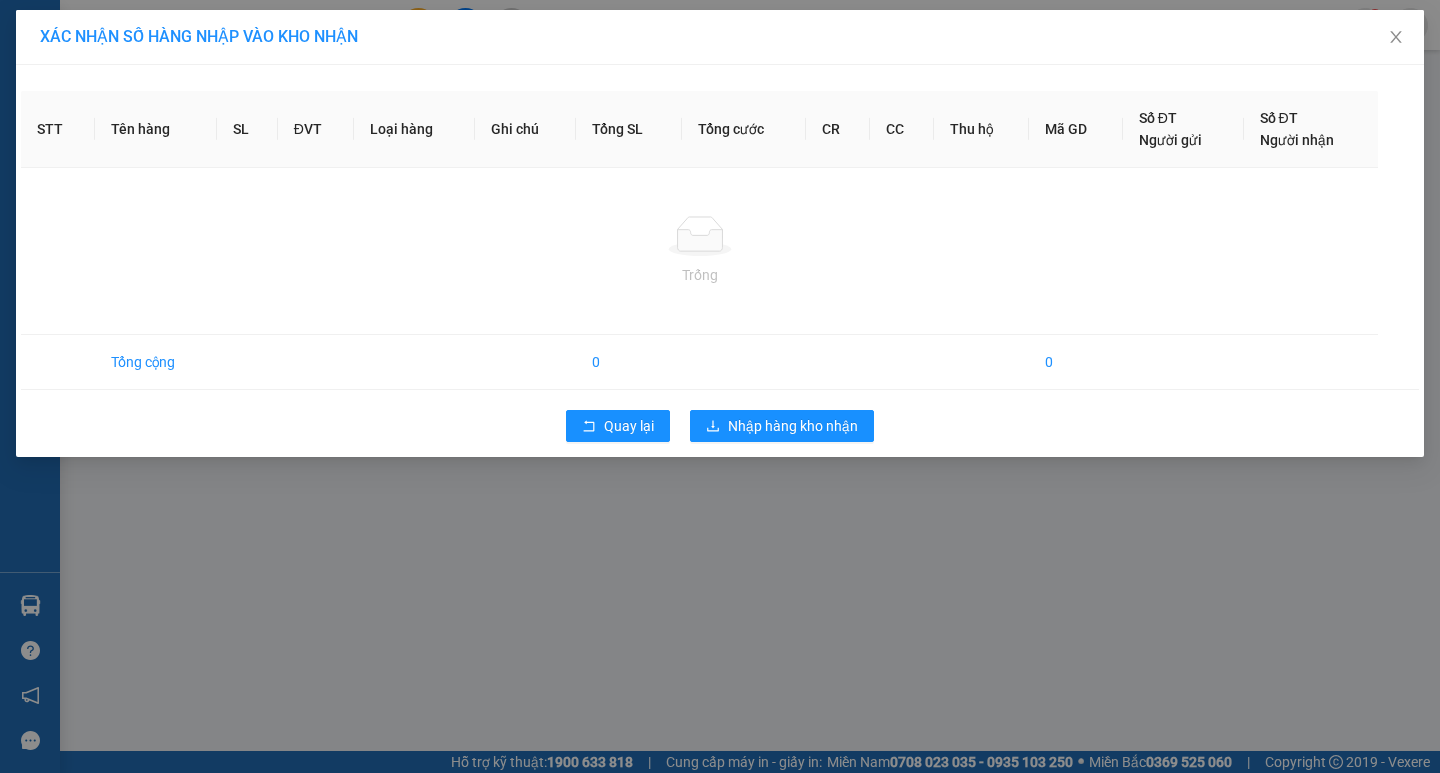 scroll, scrollTop: 0, scrollLeft: 0, axis: both 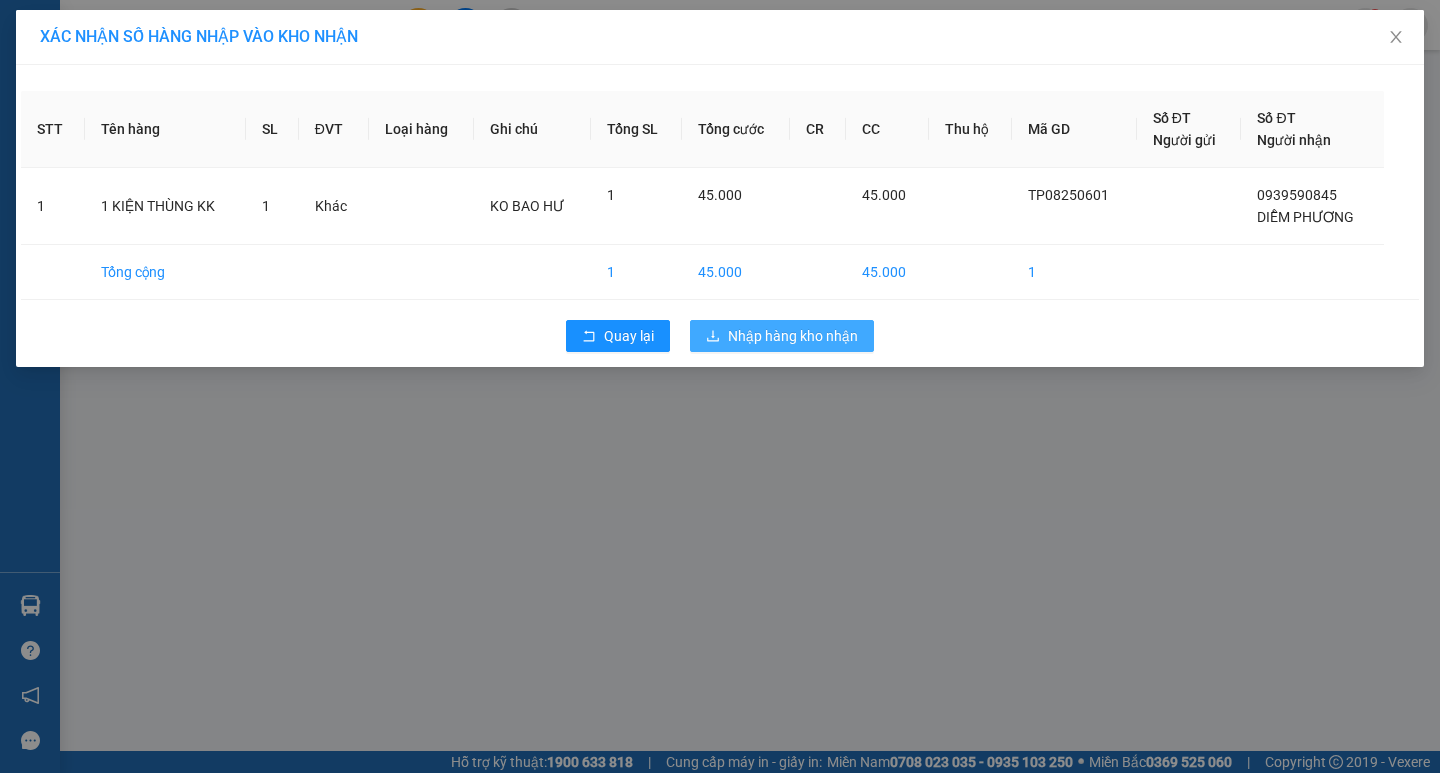 click on "Nhập hàng kho nhận" at bounding box center (793, 336) 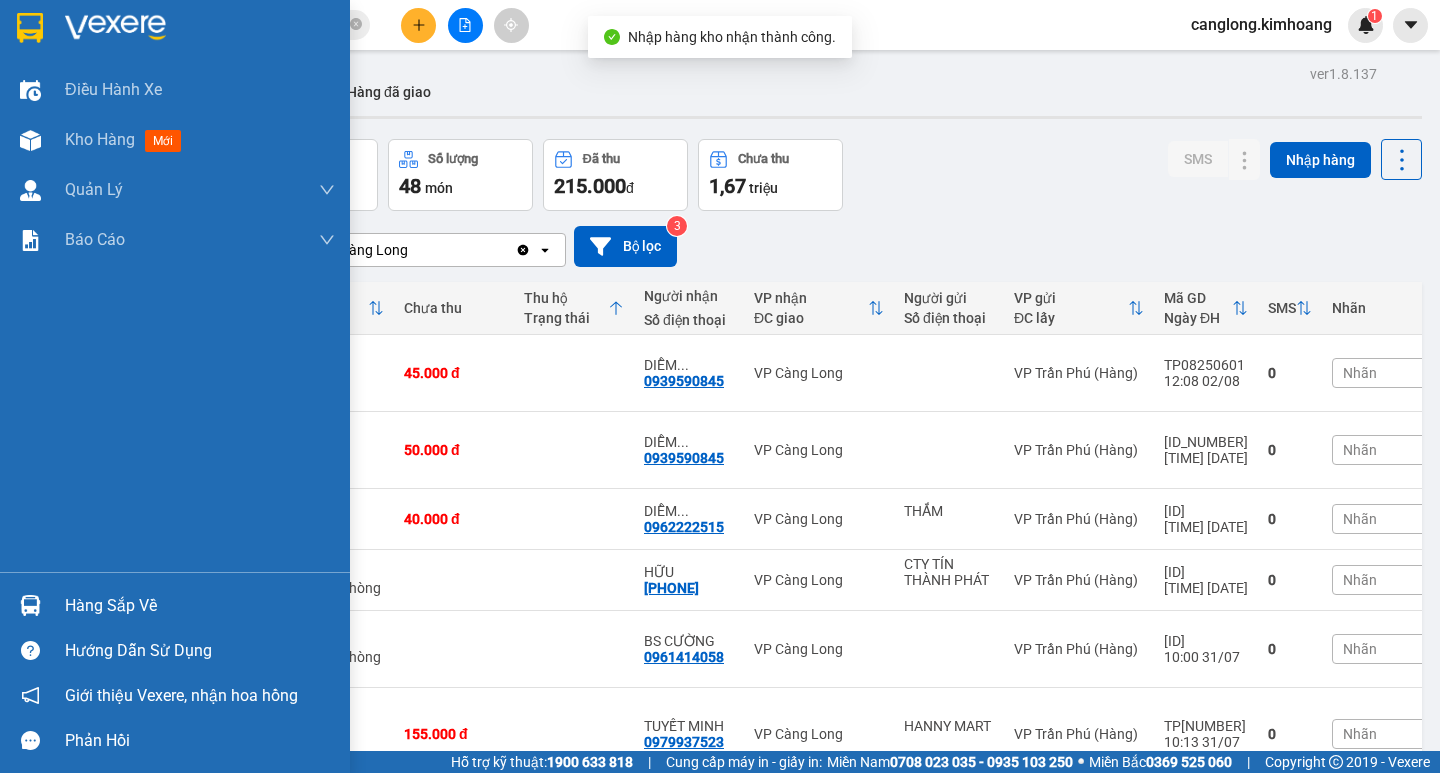click at bounding box center (30, 605) 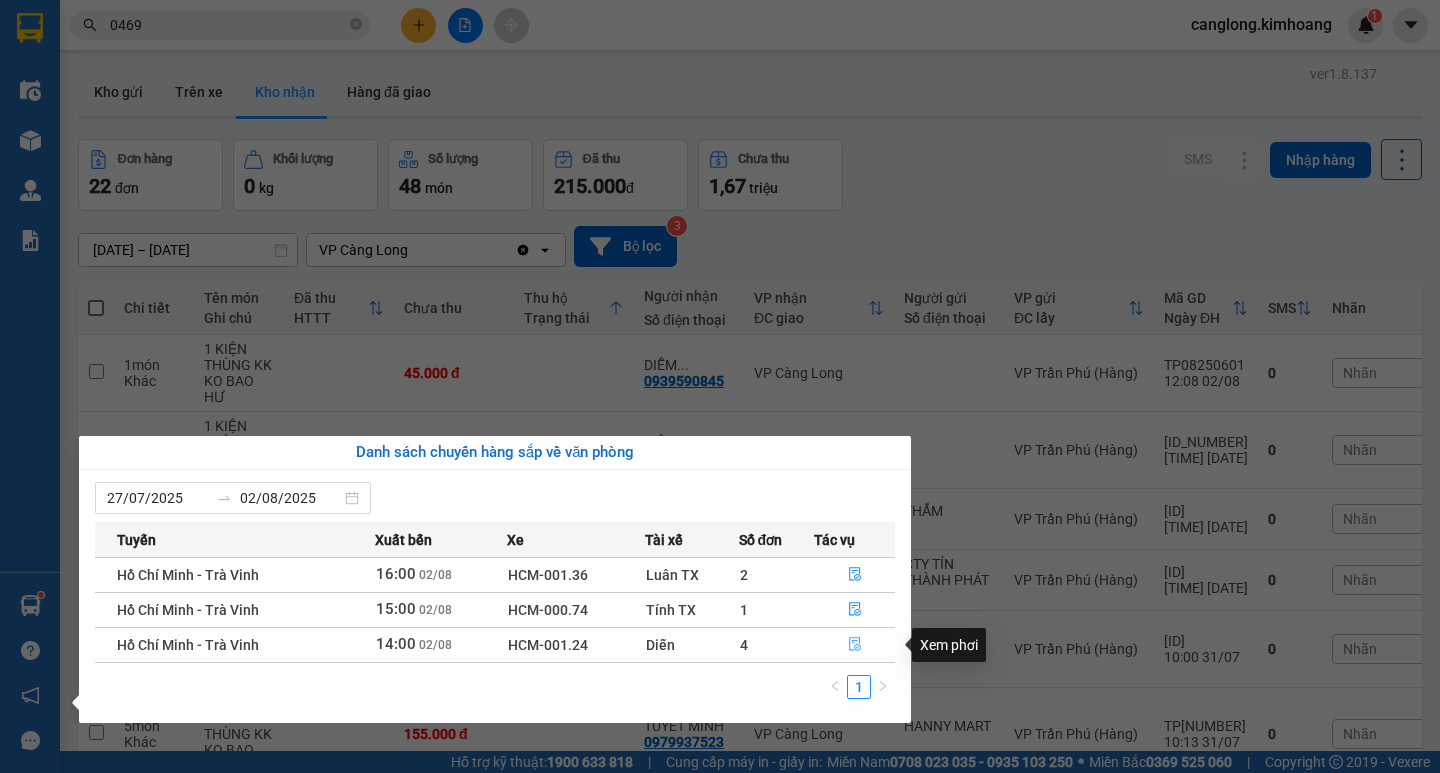 click 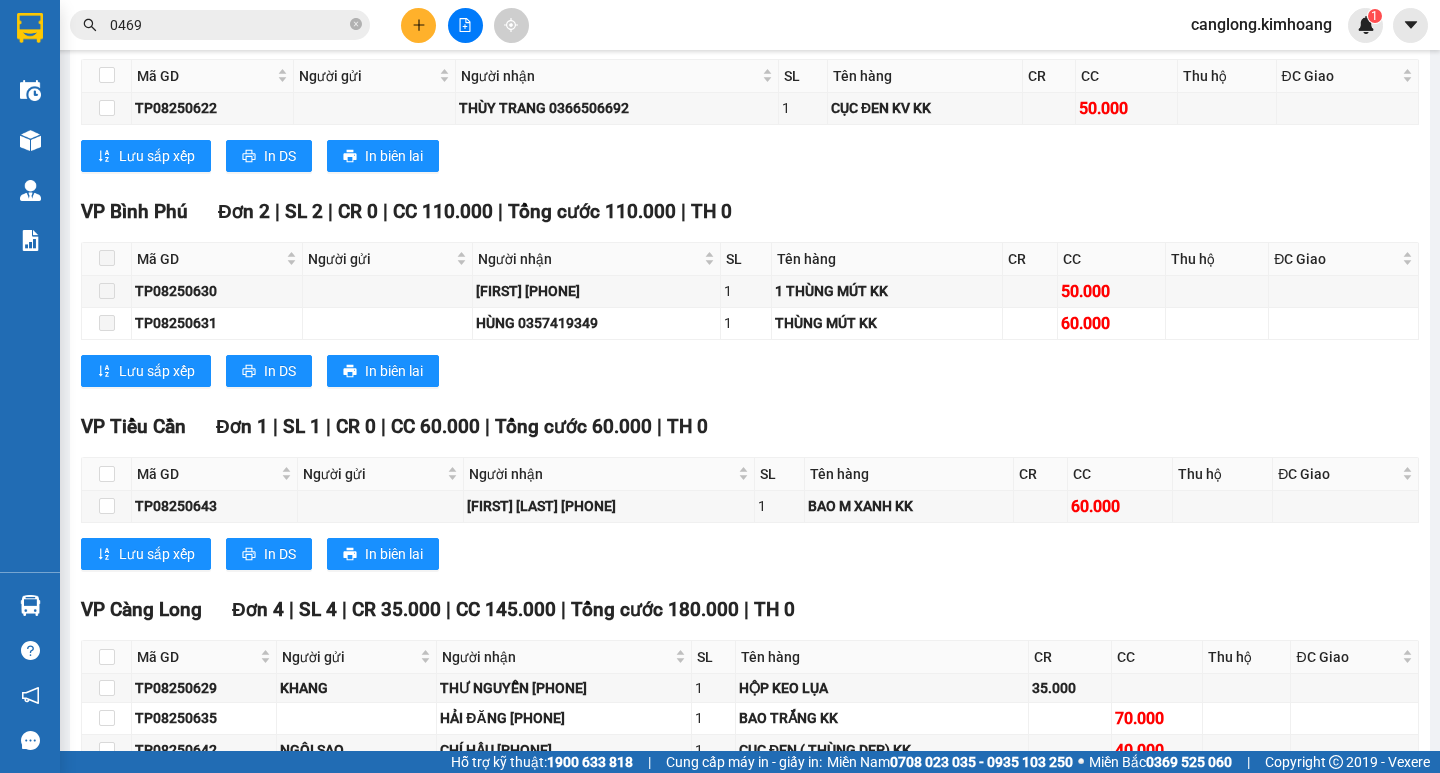 scroll, scrollTop: 1160, scrollLeft: 0, axis: vertical 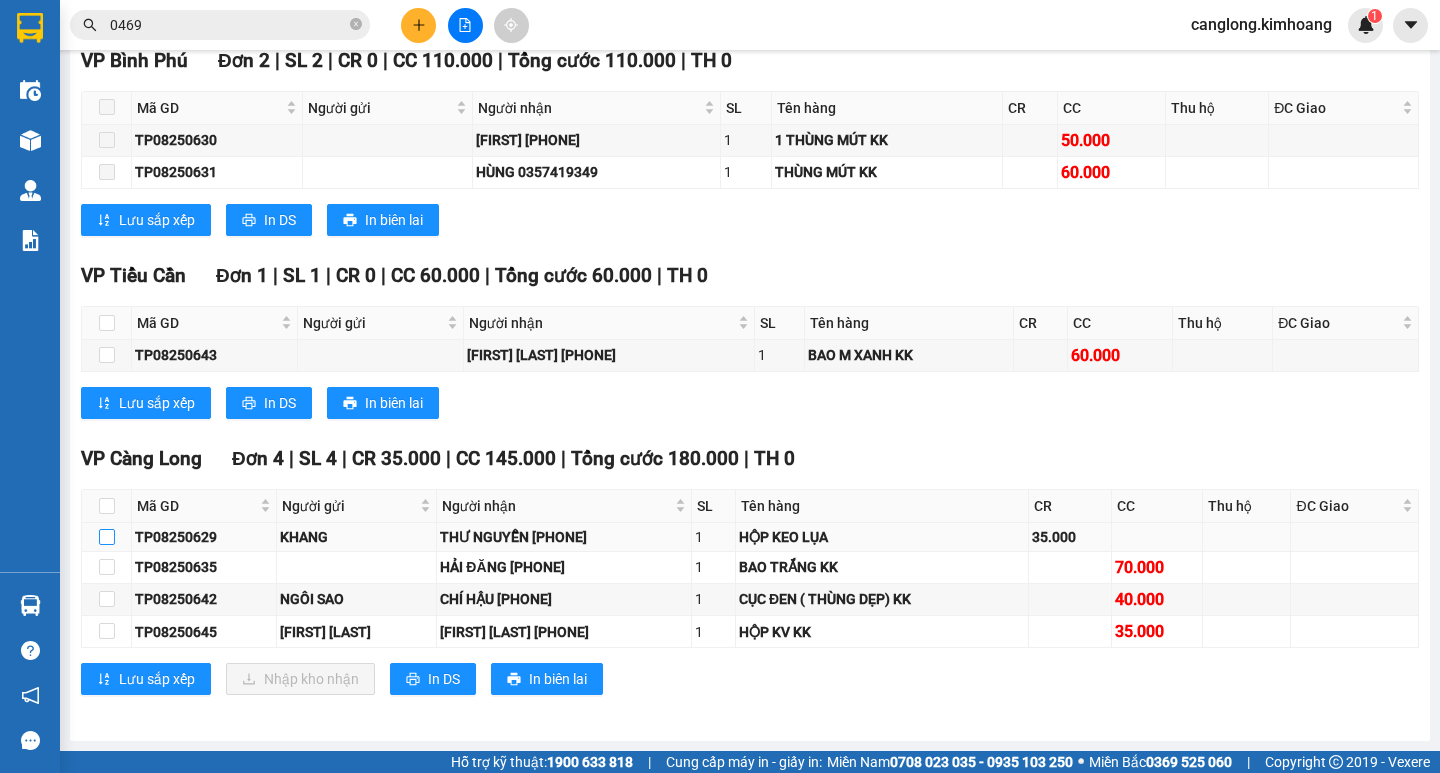click at bounding box center (107, 537) 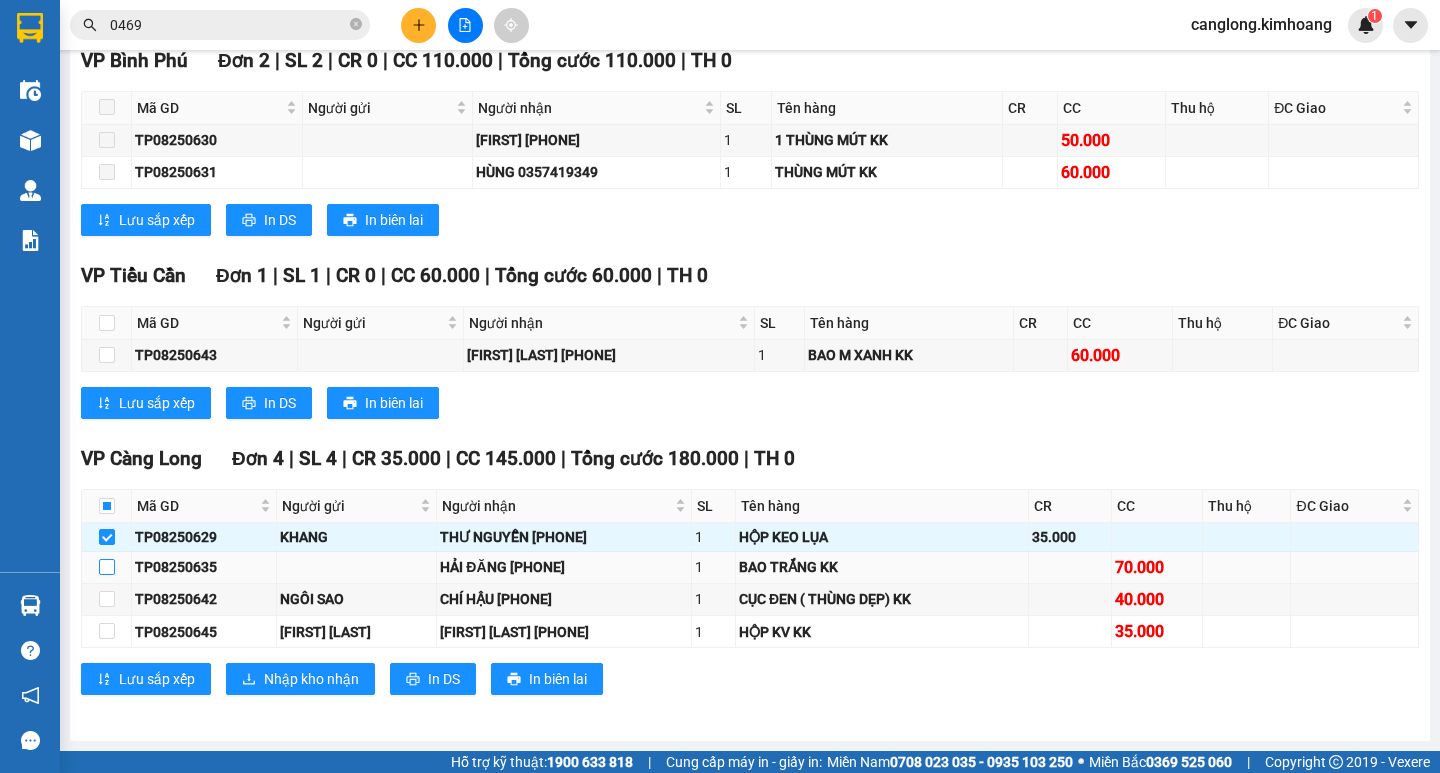 click at bounding box center (107, 567) 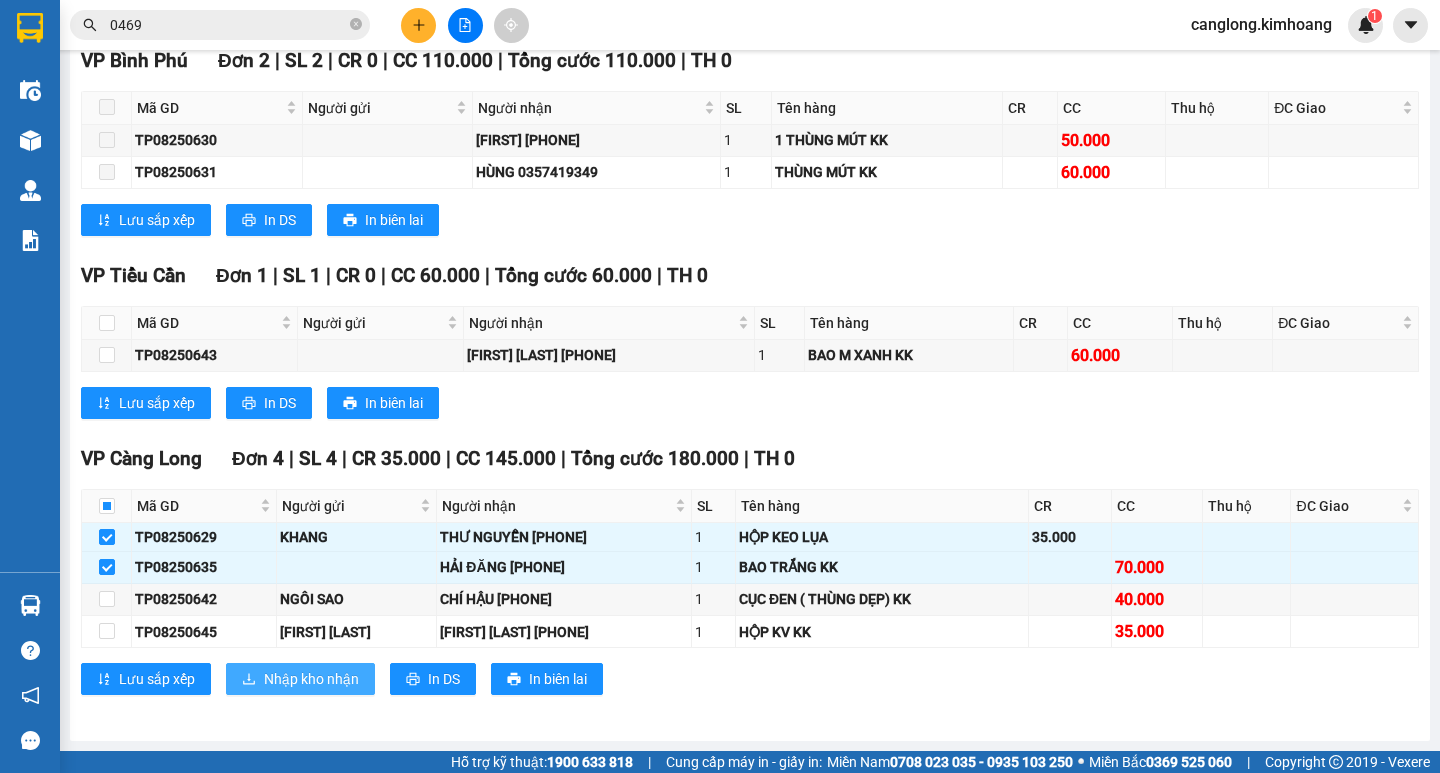 click on "Nhập kho nhận" at bounding box center [311, 679] 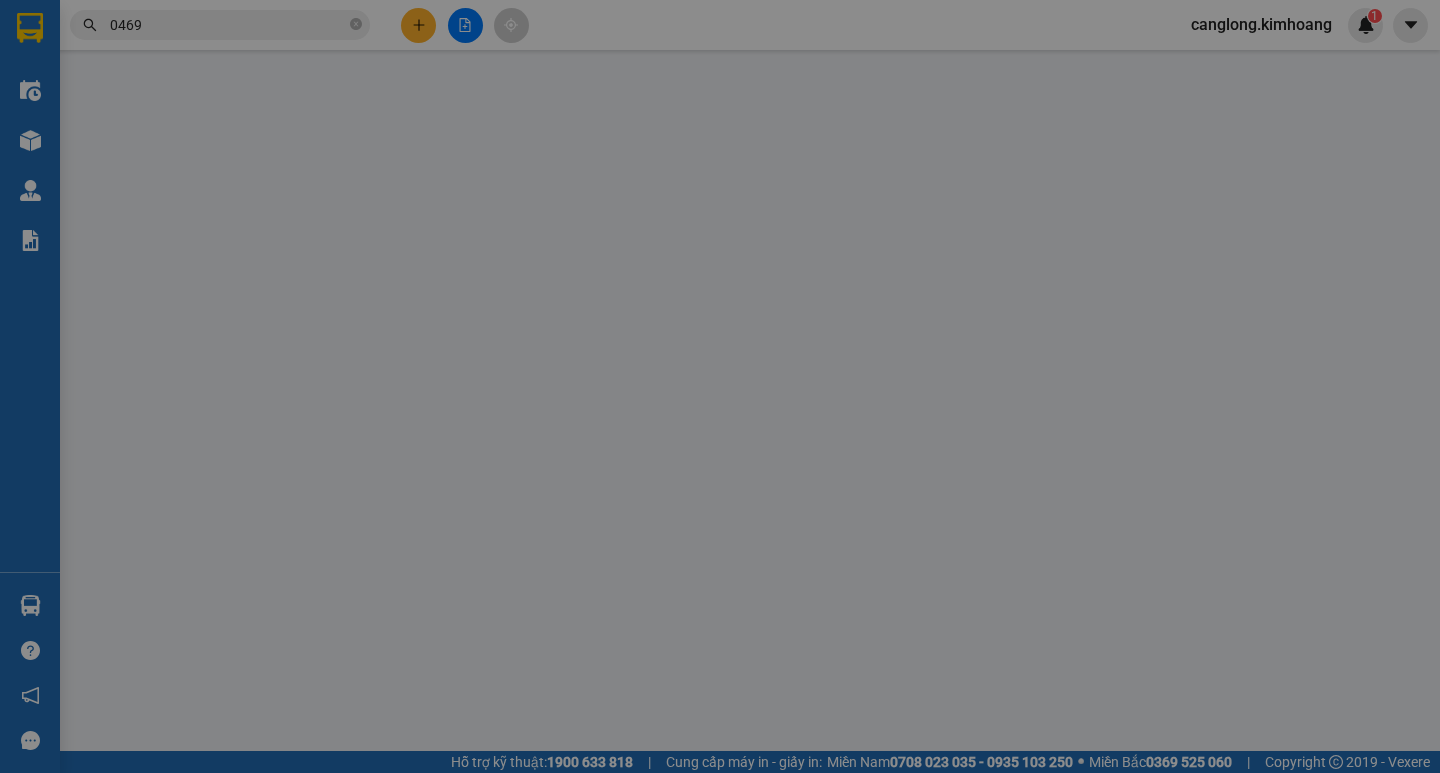 scroll, scrollTop: 0, scrollLeft: 0, axis: both 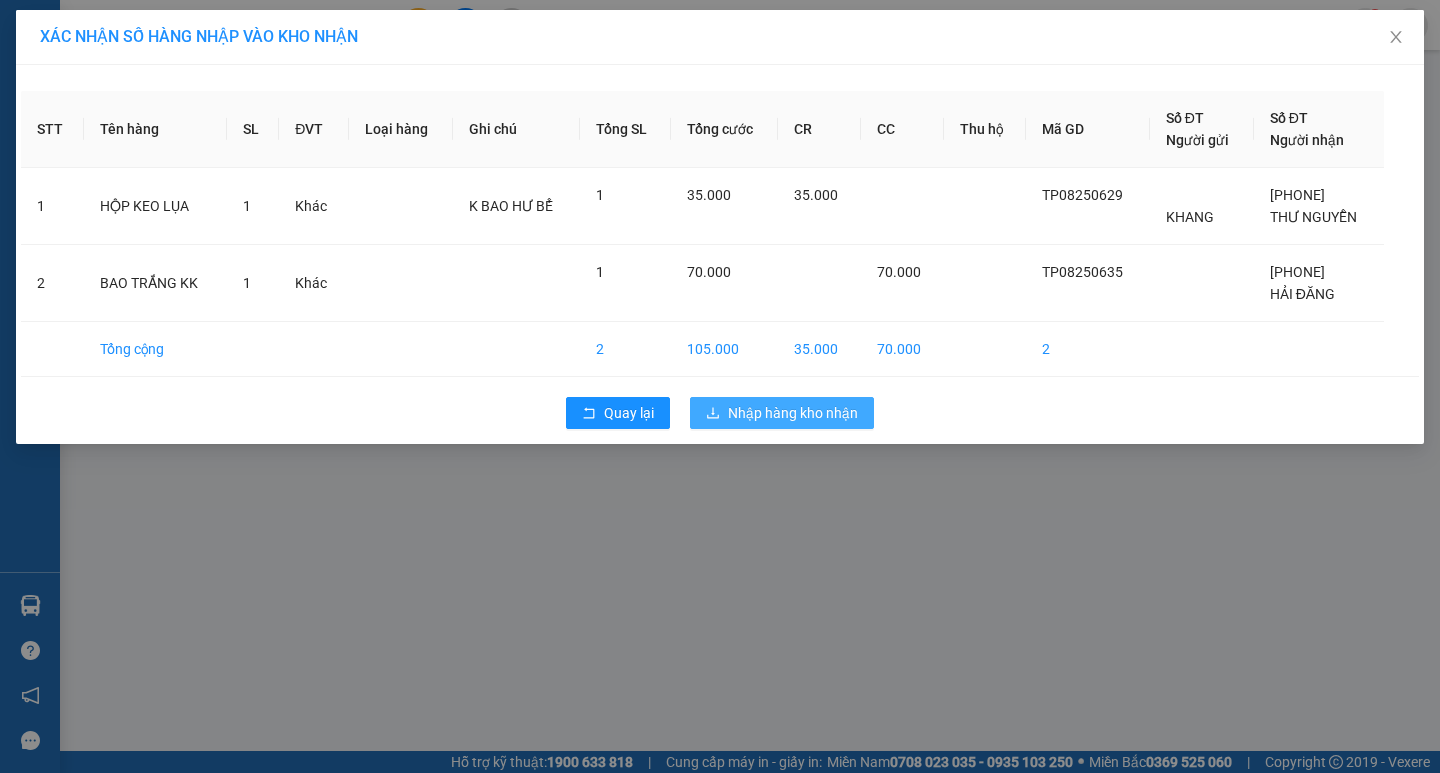 click on "Nhập hàng kho nhận" at bounding box center [782, 413] 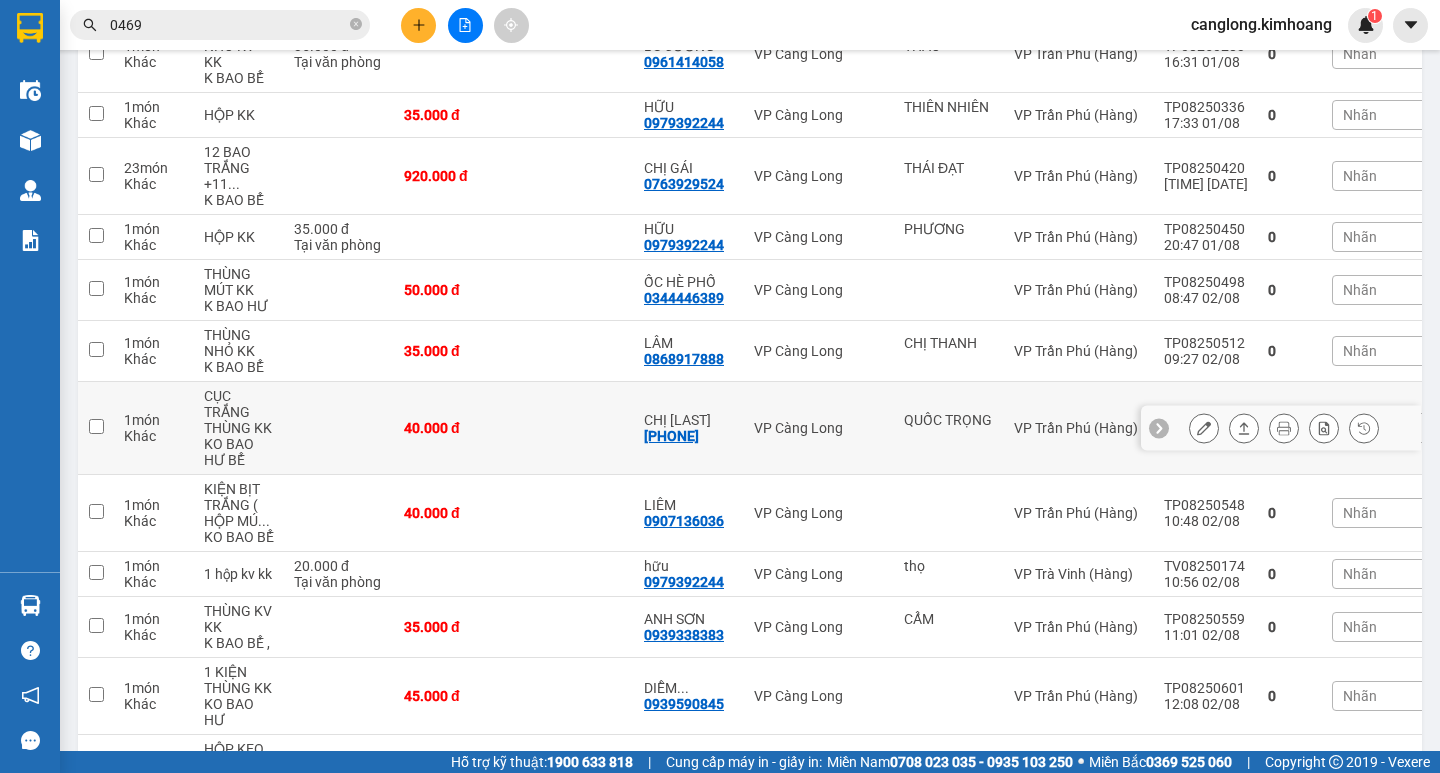 scroll, scrollTop: 1100, scrollLeft: 0, axis: vertical 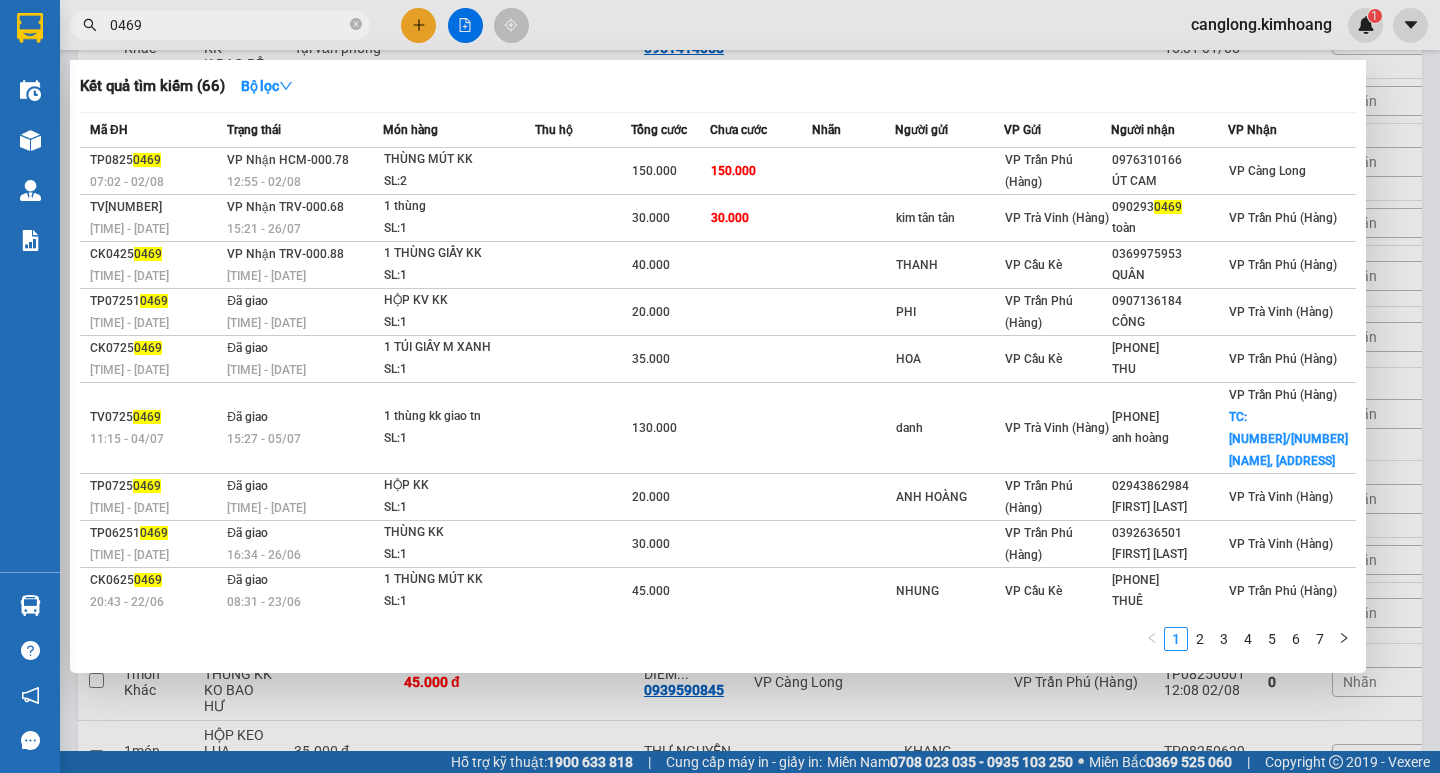 click on "0469" at bounding box center (228, 25) 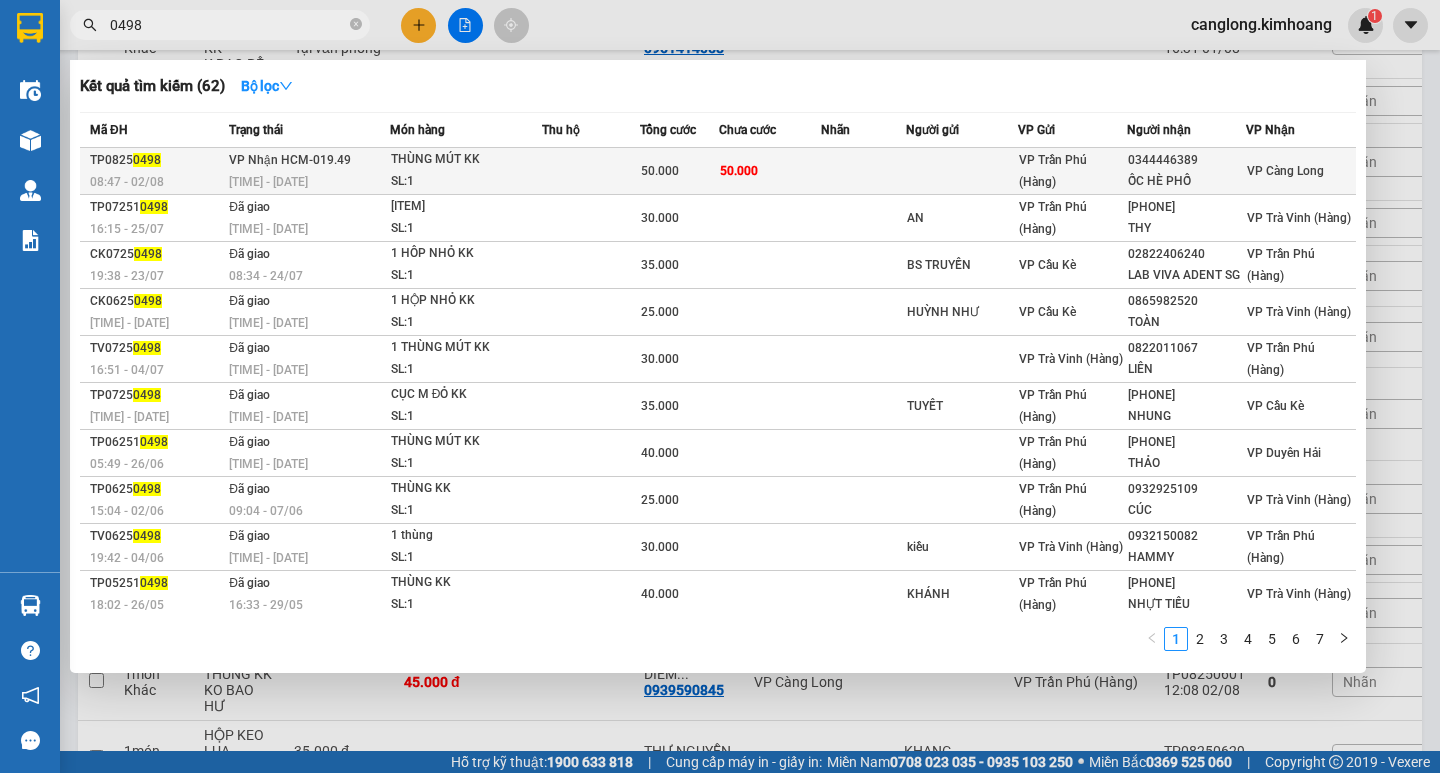 type on "0498" 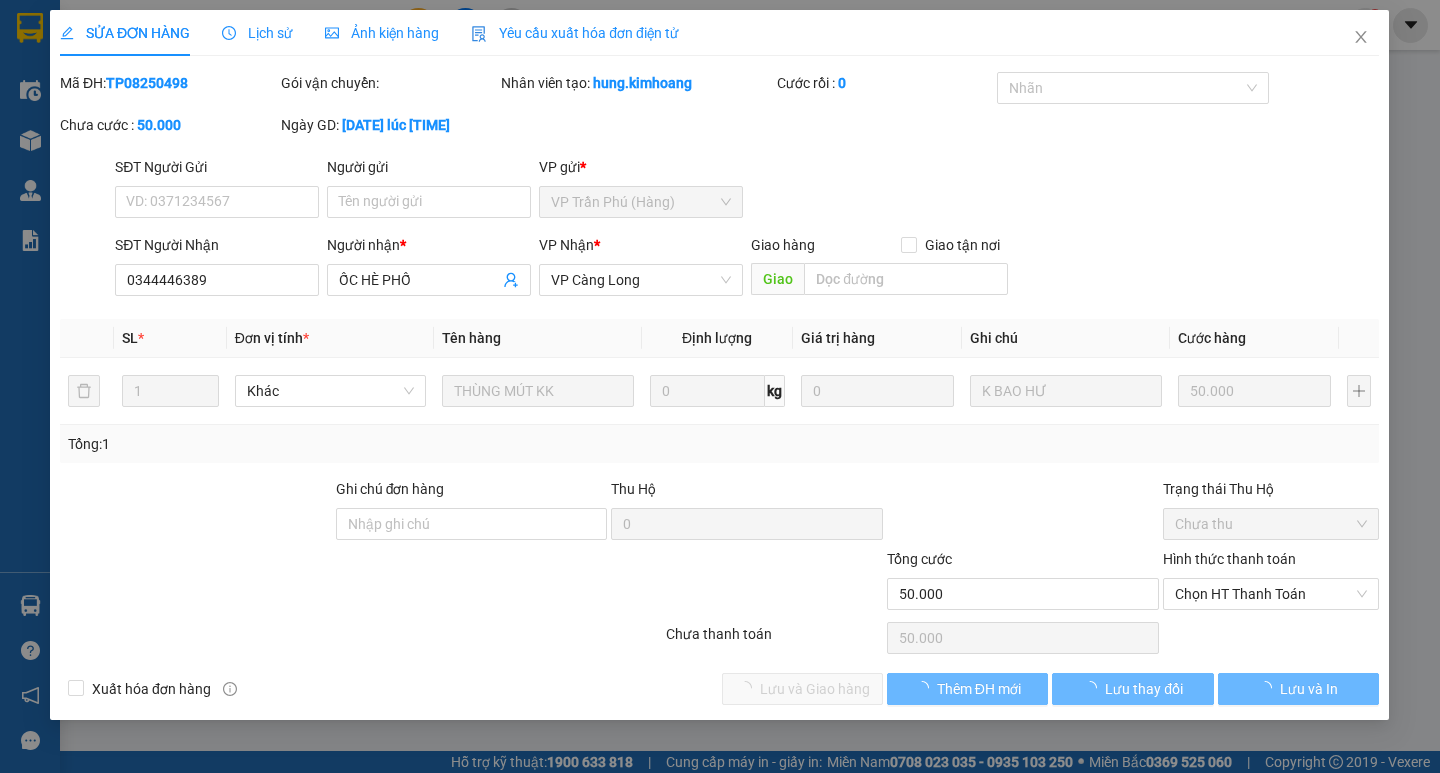 scroll, scrollTop: 0, scrollLeft: 0, axis: both 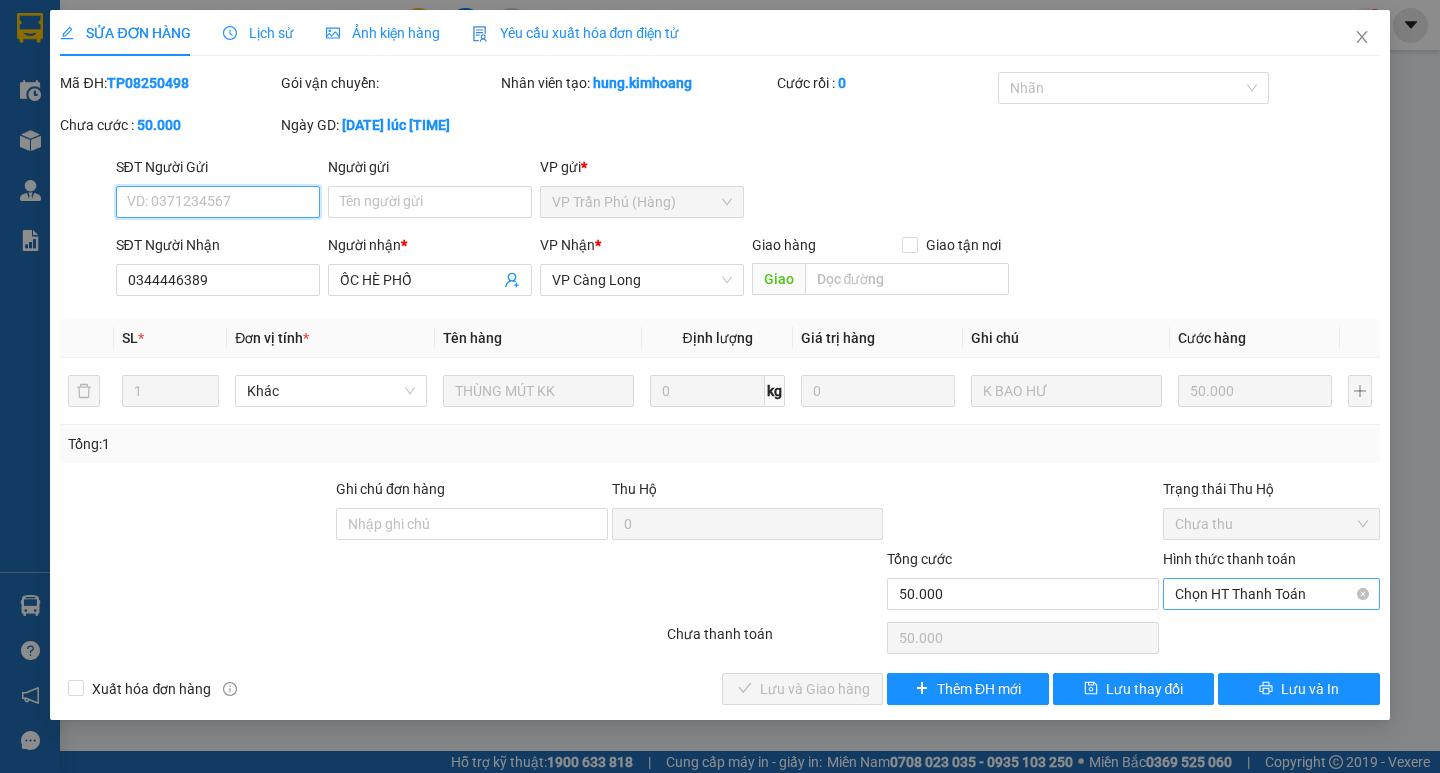 click on "Chọn HT Thanh Toán" at bounding box center [1271, 594] 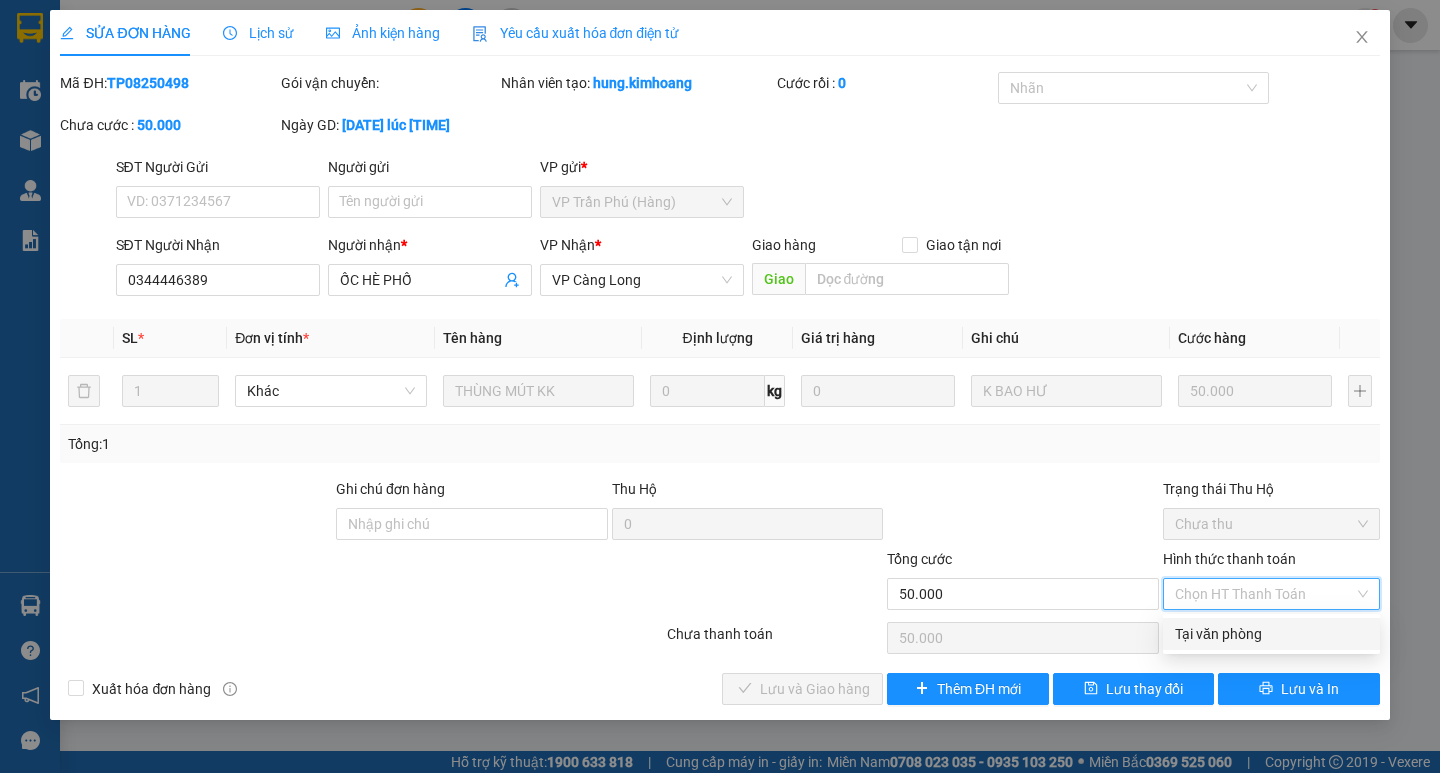 drag, startPoint x: 1214, startPoint y: 627, endPoint x: 1157, endPoint y: 628, distance: 57.00877 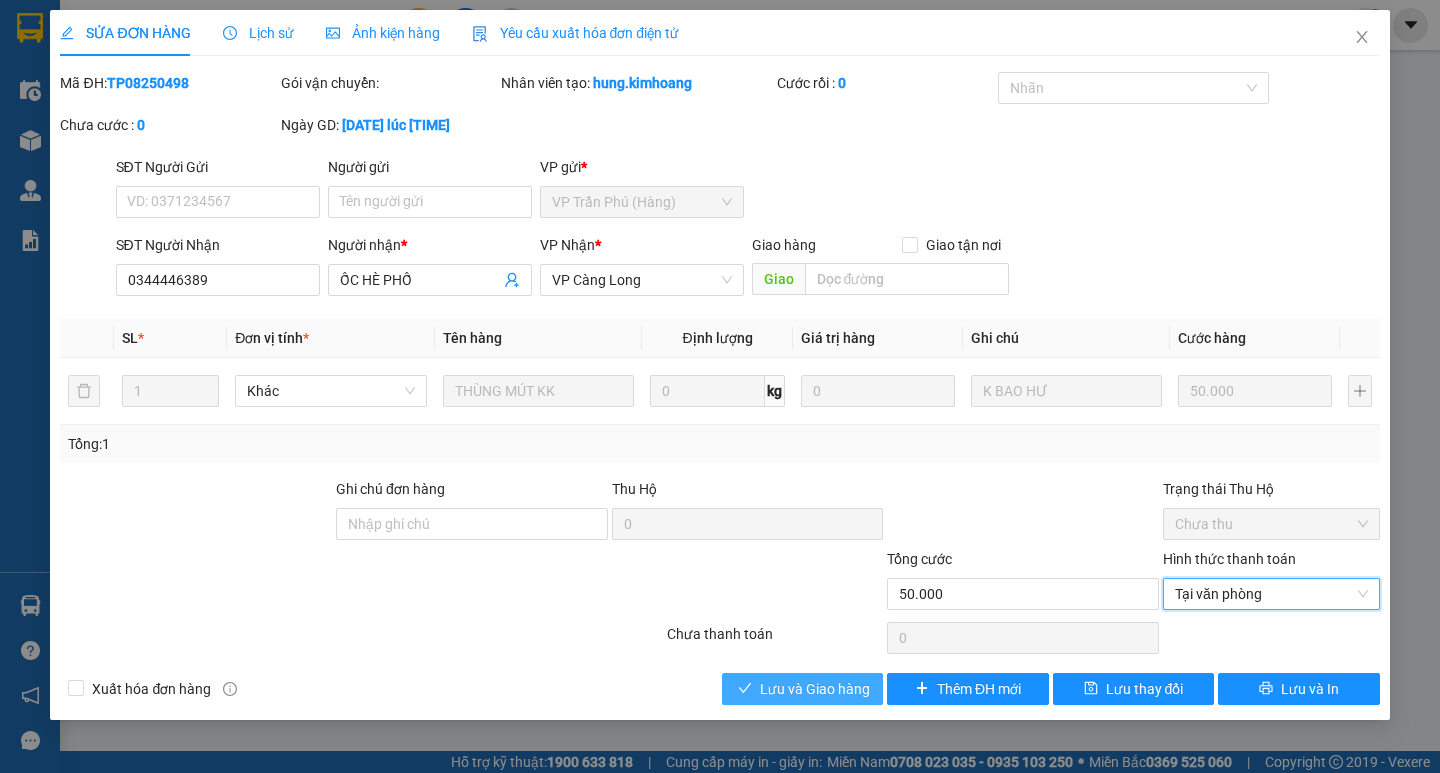 click on "Lưu và Giao hàng" at bounding box center (815, 689) 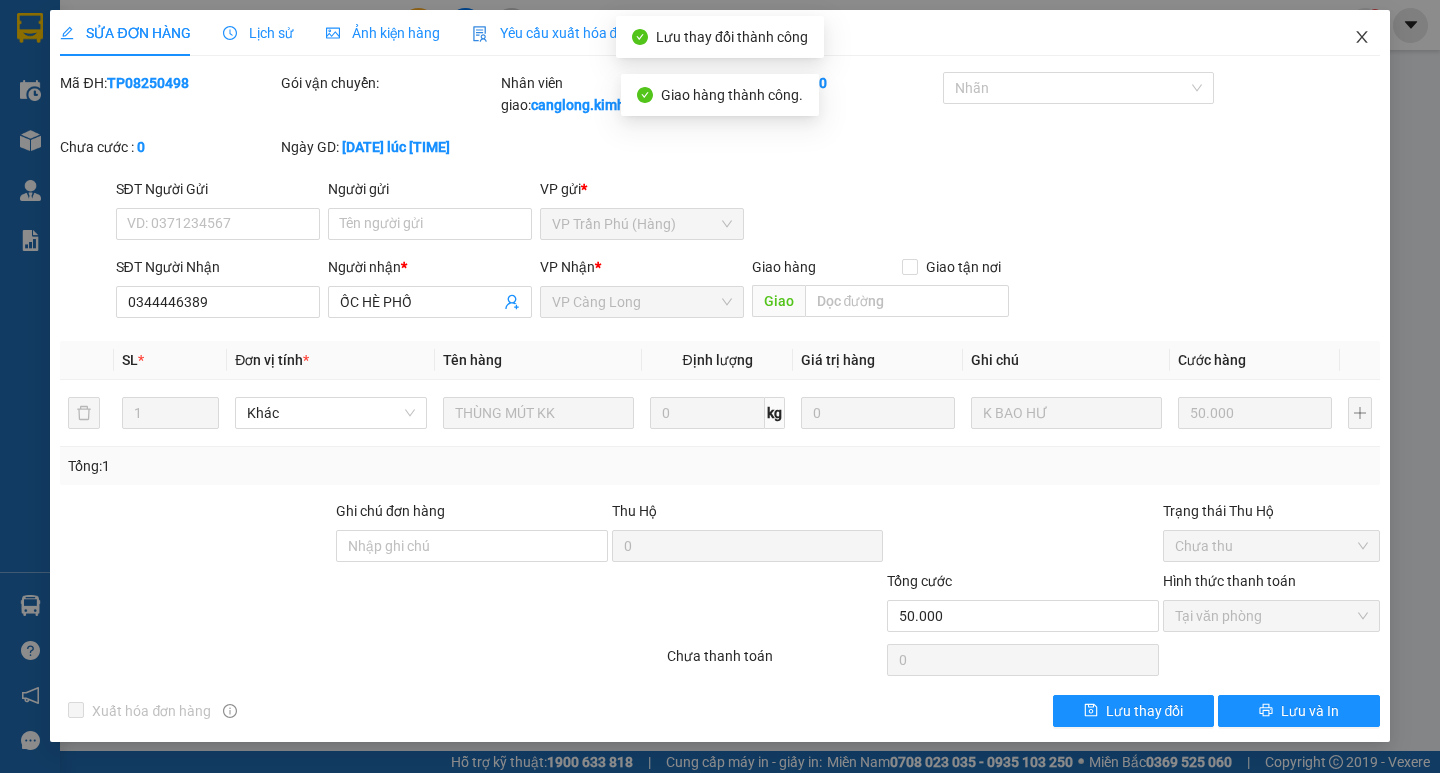 click 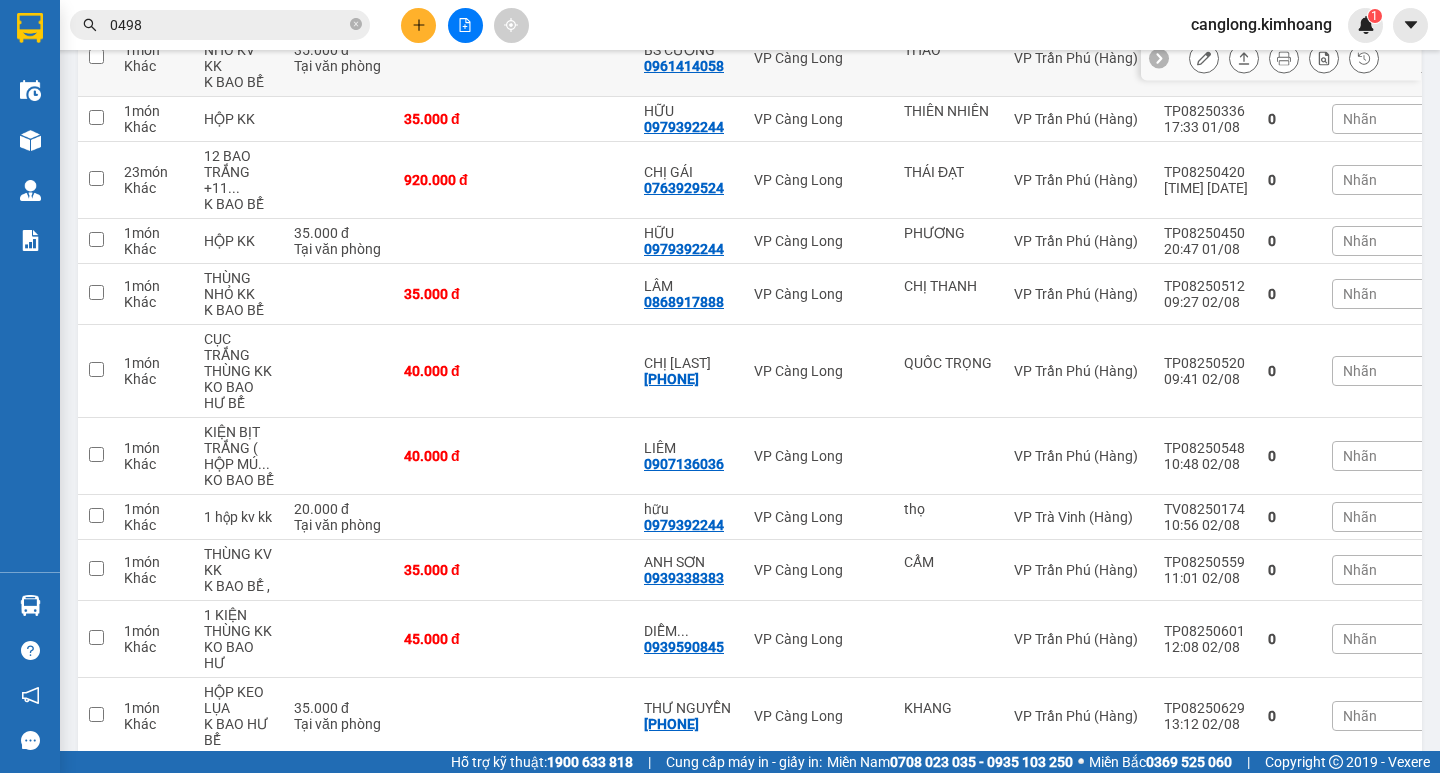 scroll, scrollTop: 1100, scrollLeft: 0, axis: vertical 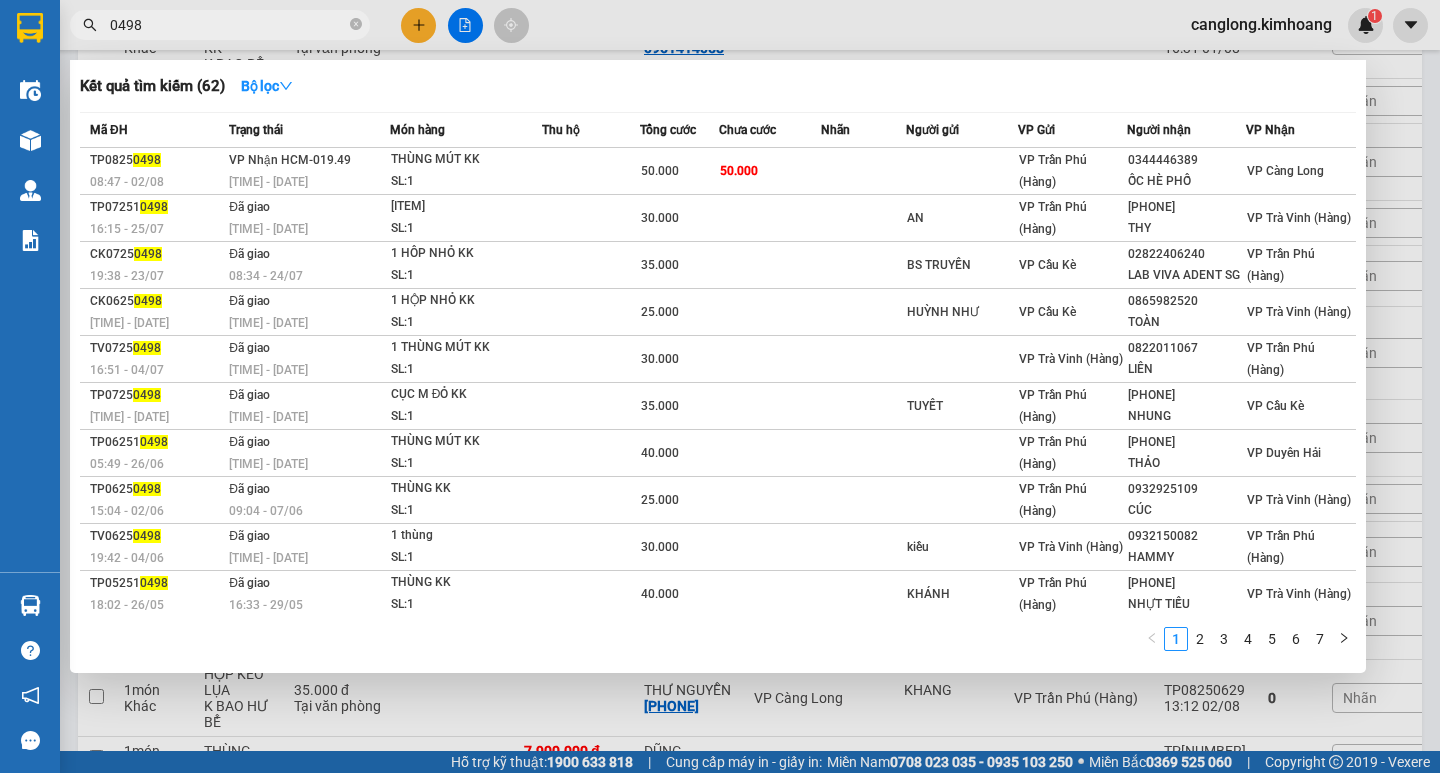click on "0498" at bounding box center [228, 25] 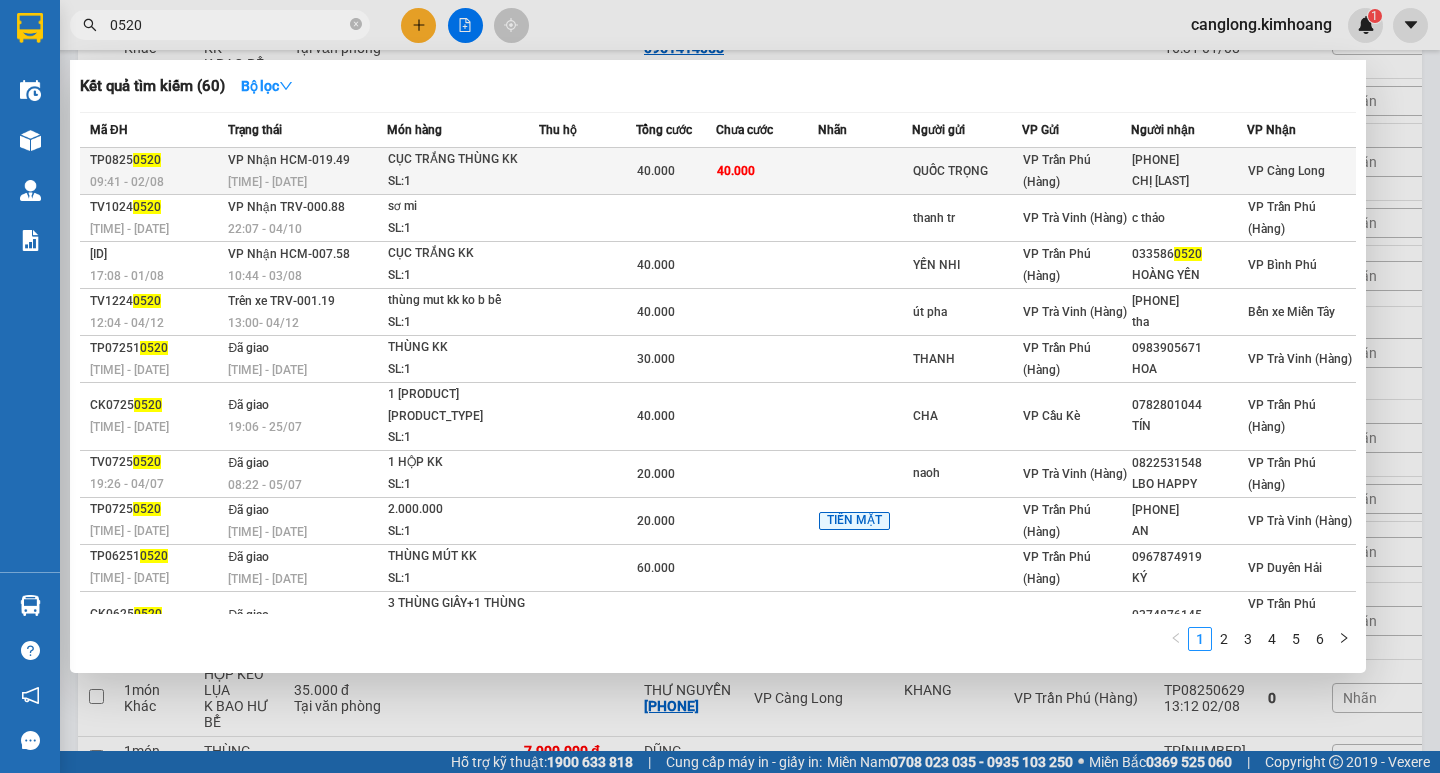 type on "0520" 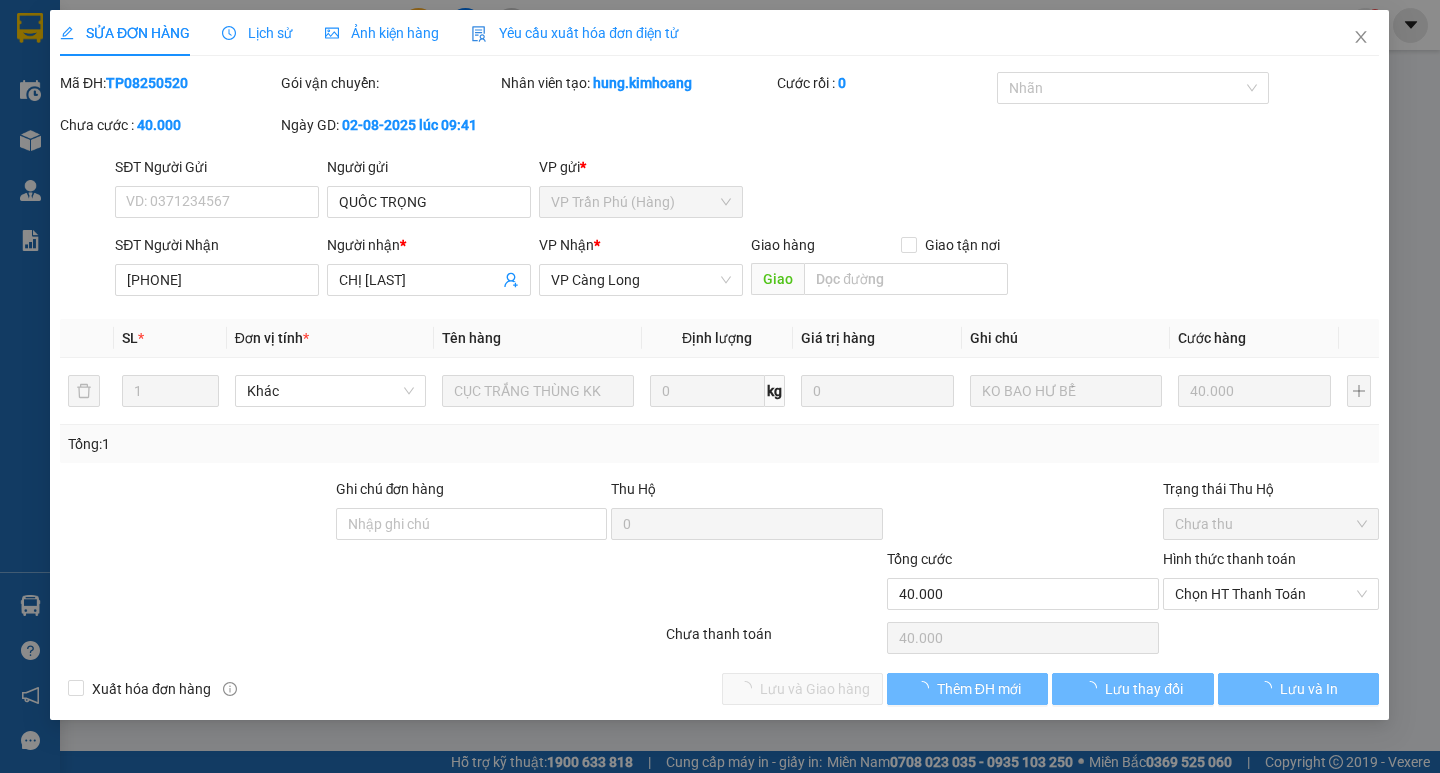 scroll, scrollTop: 0, scrollLeft: 0, axis: both 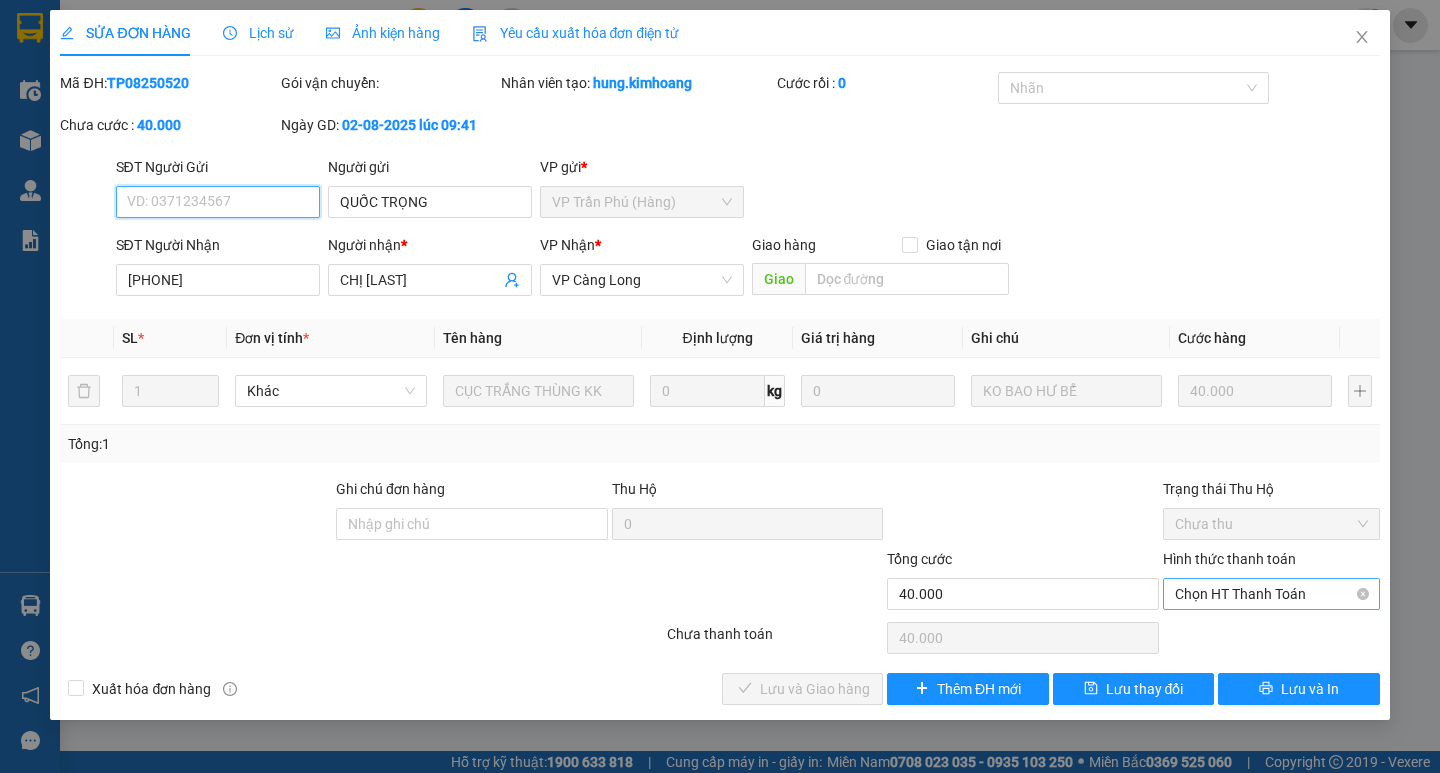 click on "Chọn HT Thanh Toán" at bounding box center [1271, 594] 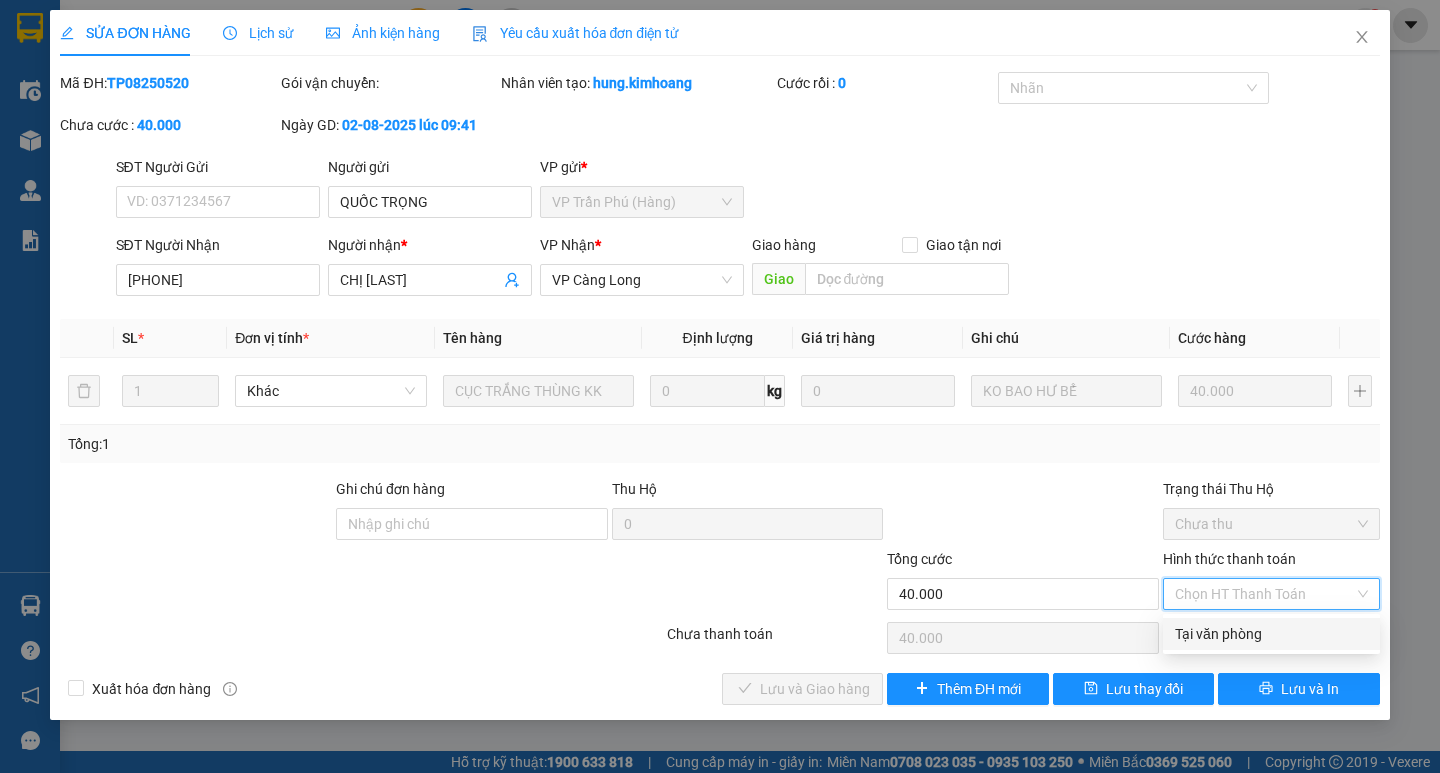 drag, startPoint x: 1260, startPoint y: 626, endPoint x: 873, endPoint y: 679, distance: 390.61234 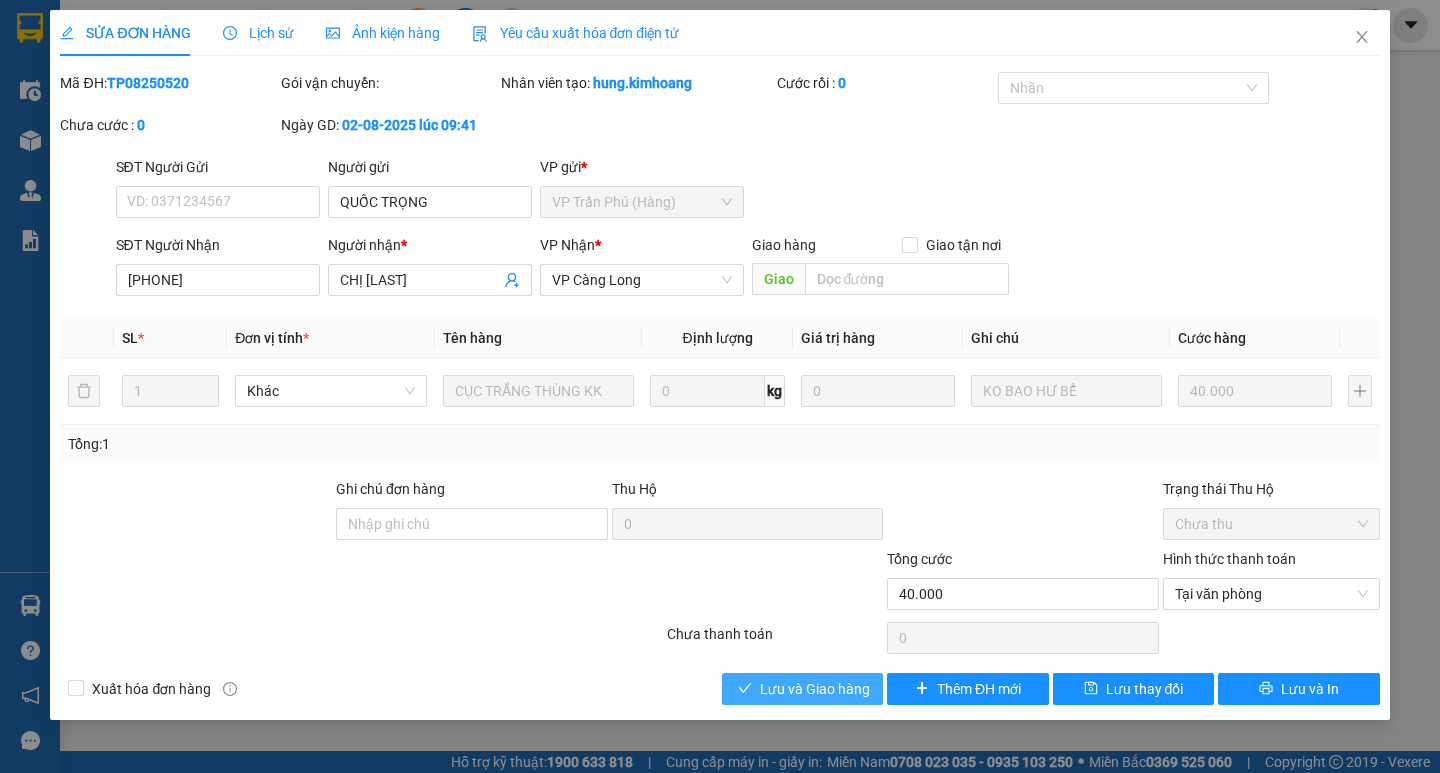 click on "Lưu và Giao hàng" at bounding box center (815, 689) 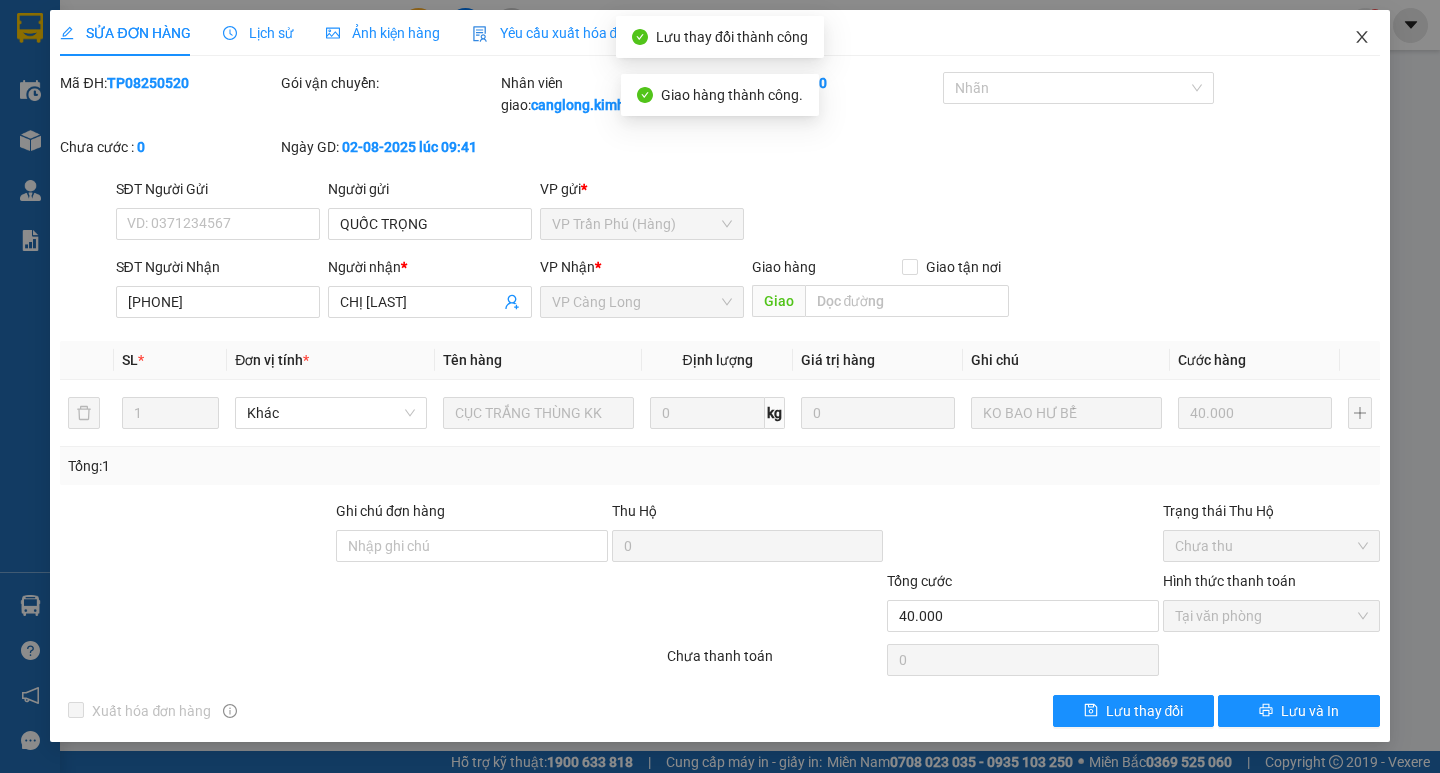 click at bounding box center [1362, 38] 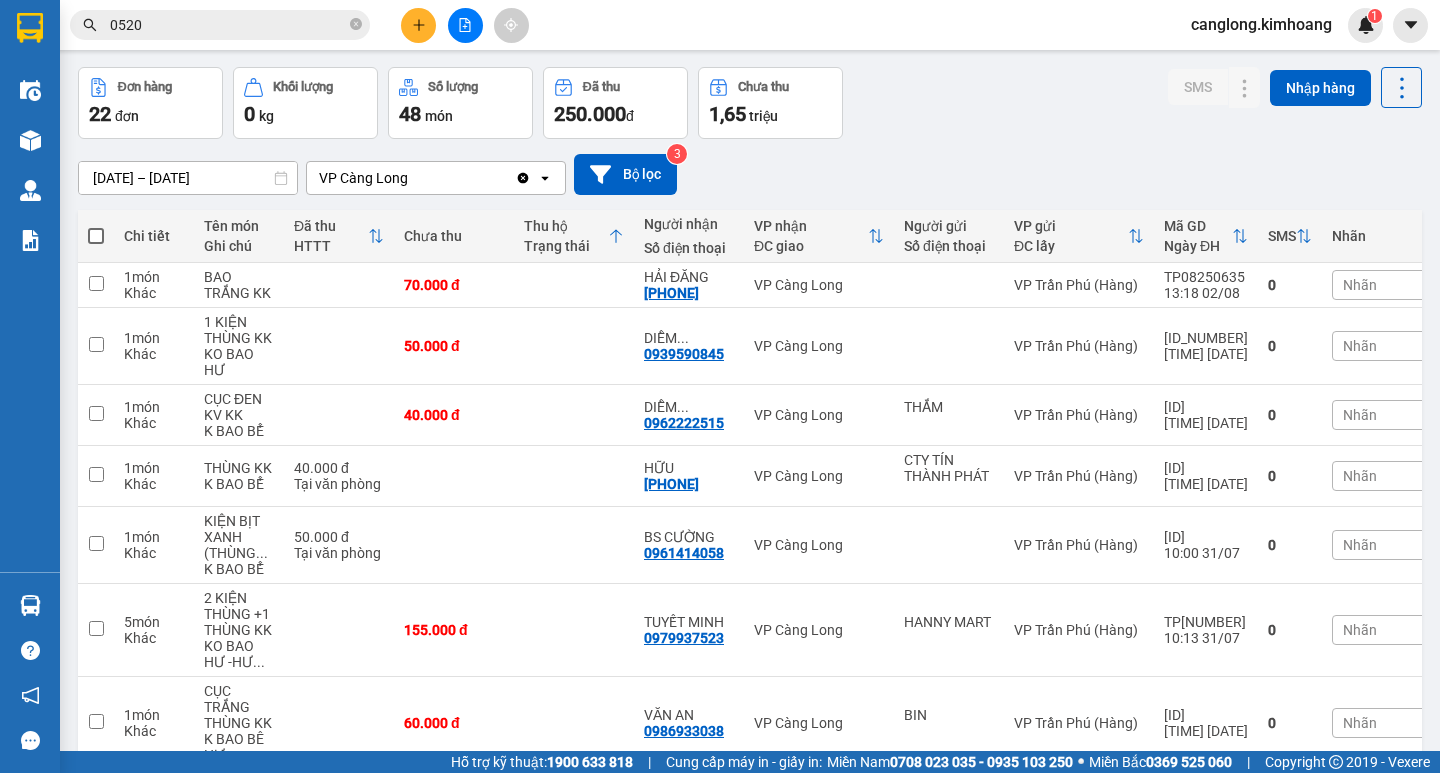 scroll, scrollTop: 100, scrollLeft: 0, axis: vertical 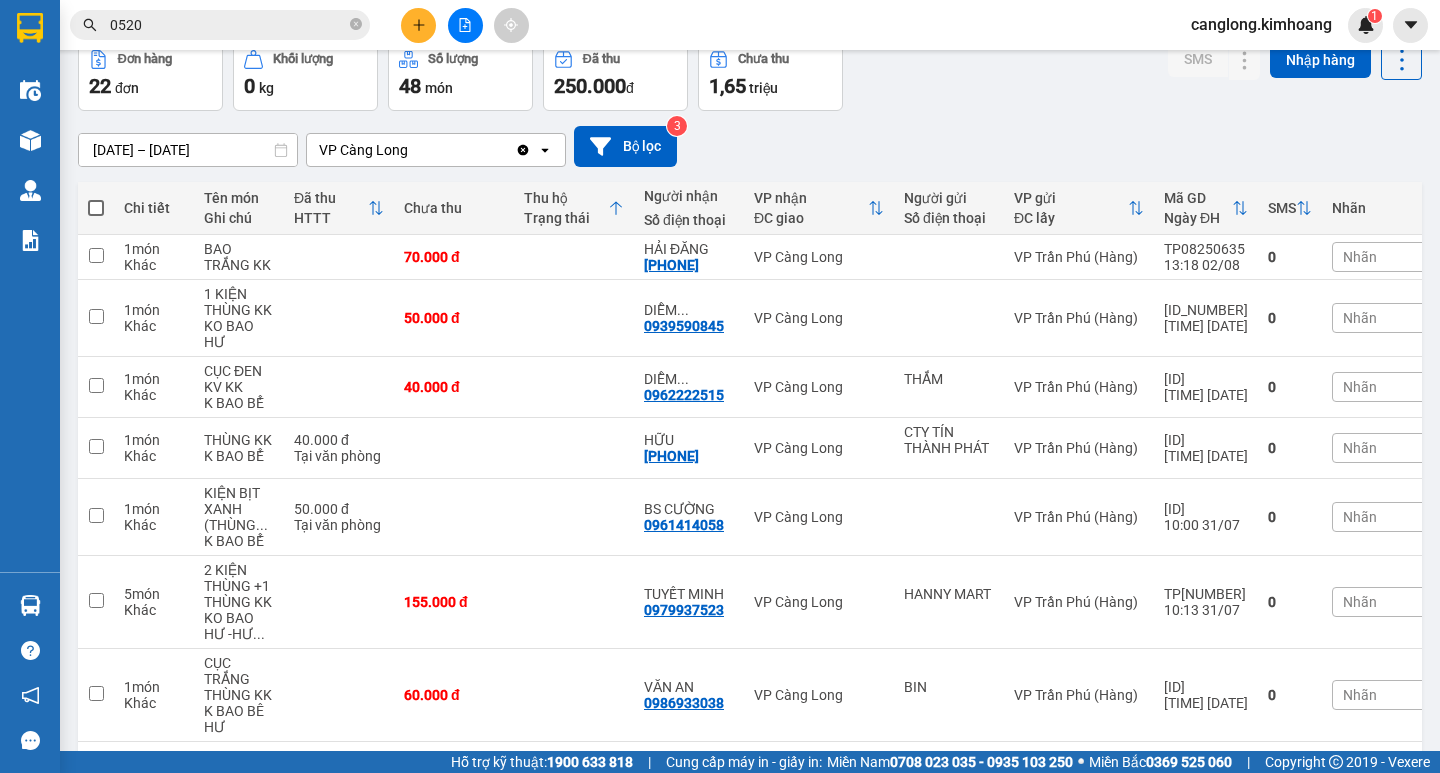 click on "0520" at bounding box center (228, 25) 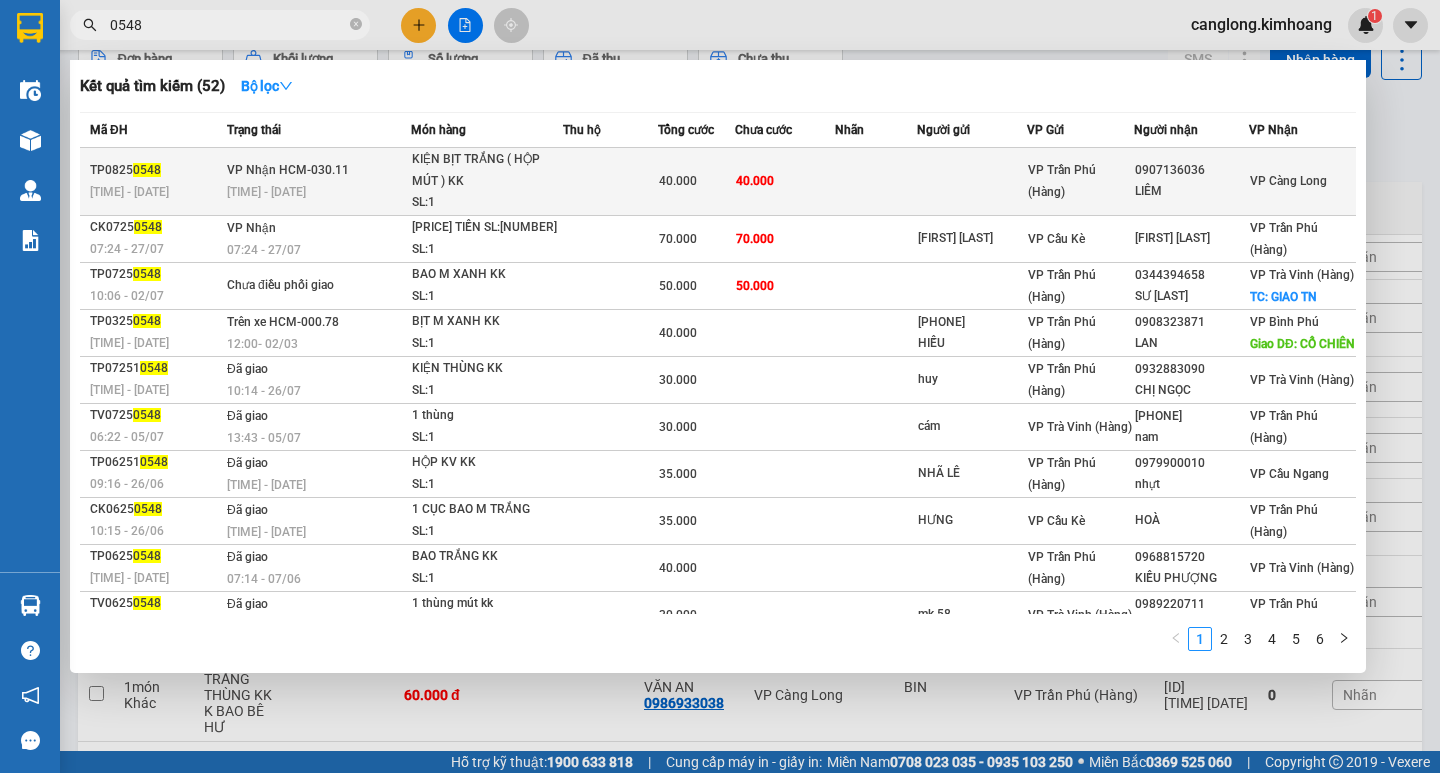 type on "0548" 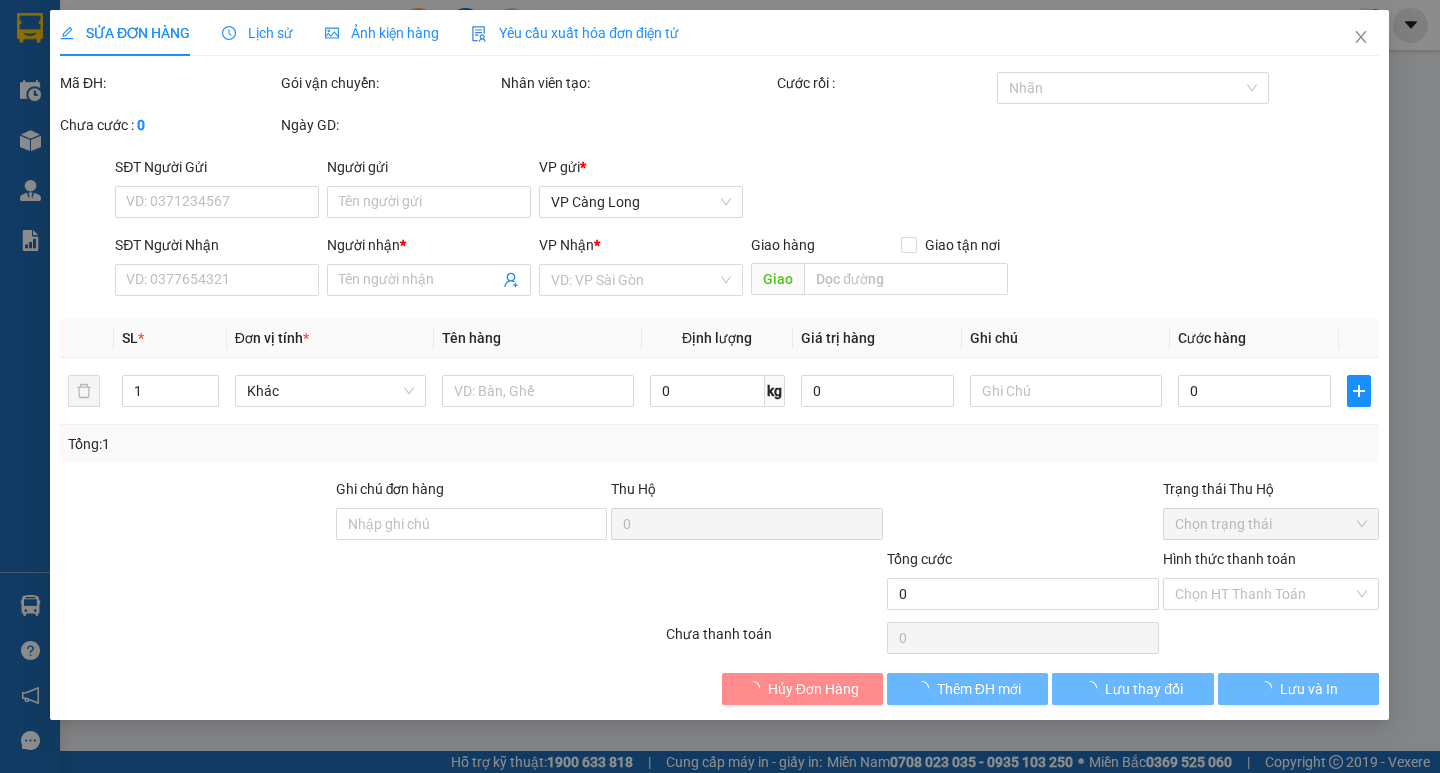 type on "0907136036" 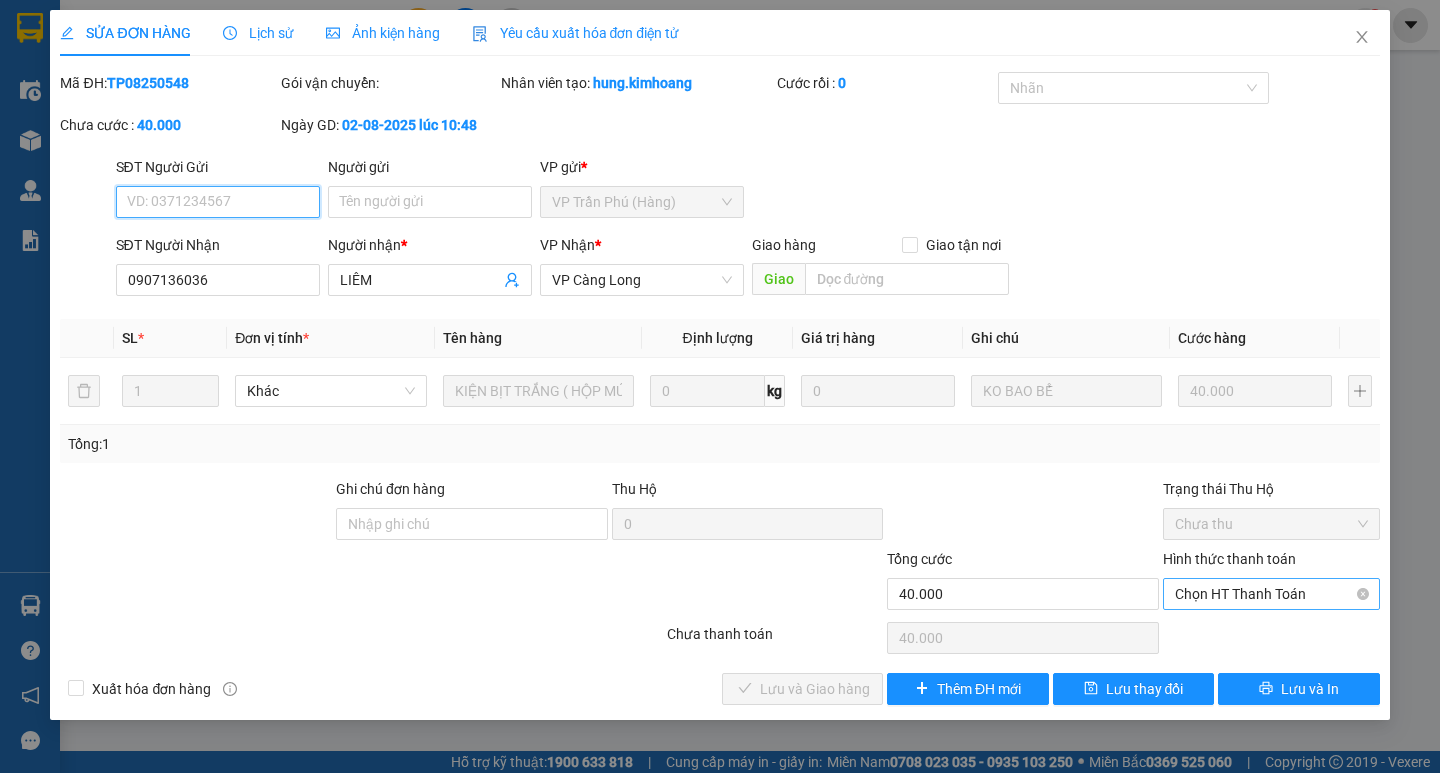 click on "Chọn HT Thanh Toán" at bounding box center (1271, 594) 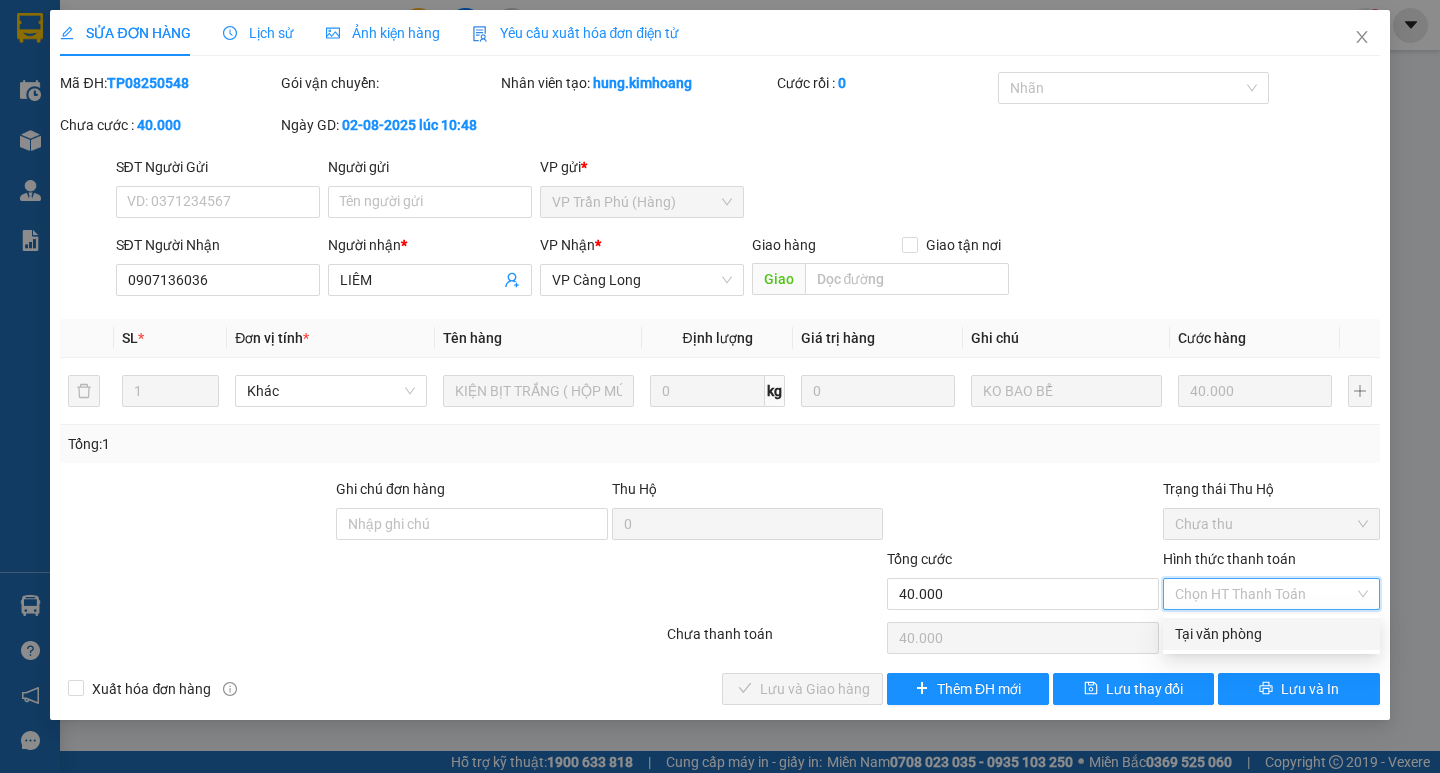 click on "Tại văn phòng" at bounding box center [1271, 634] 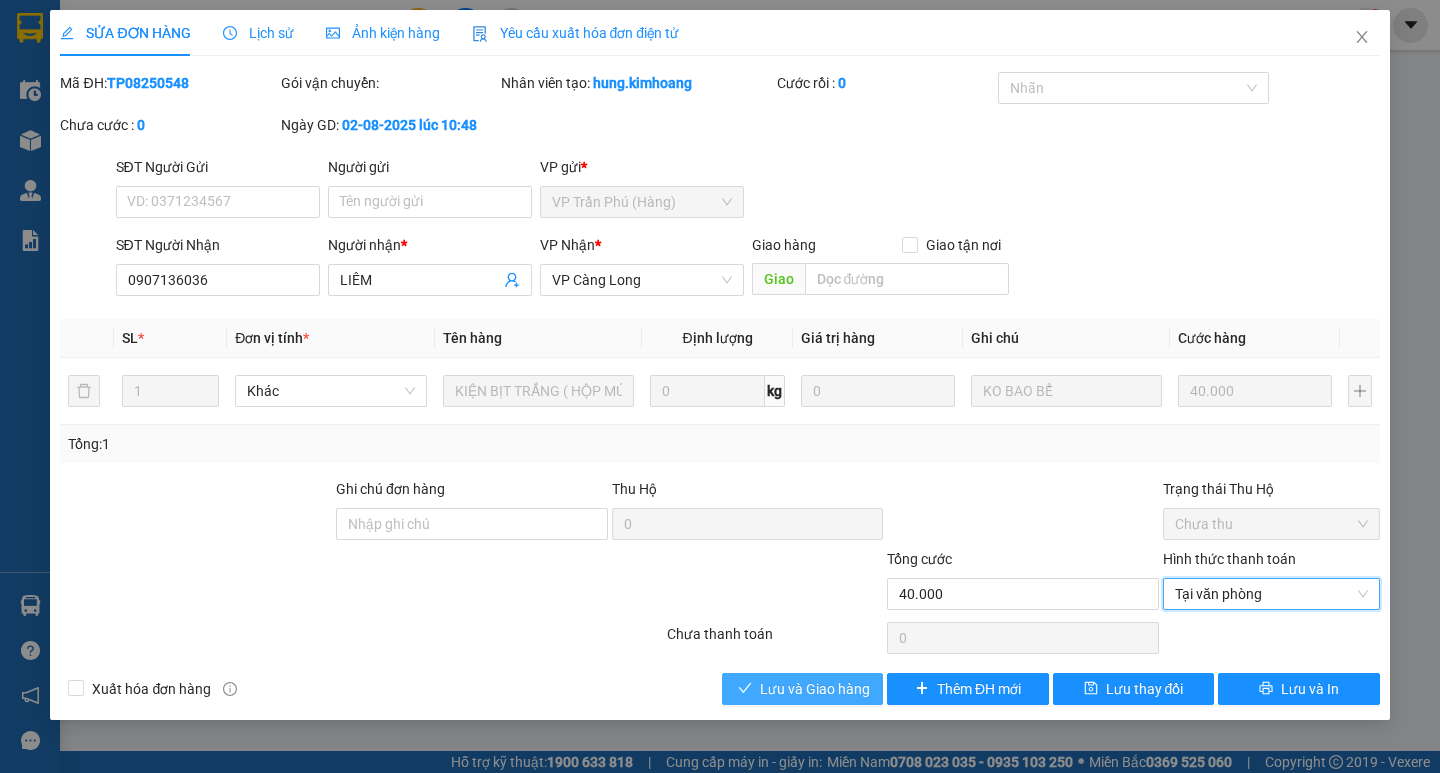 click on "Lưu và Giao hàng" at bounding box center [815, 689] 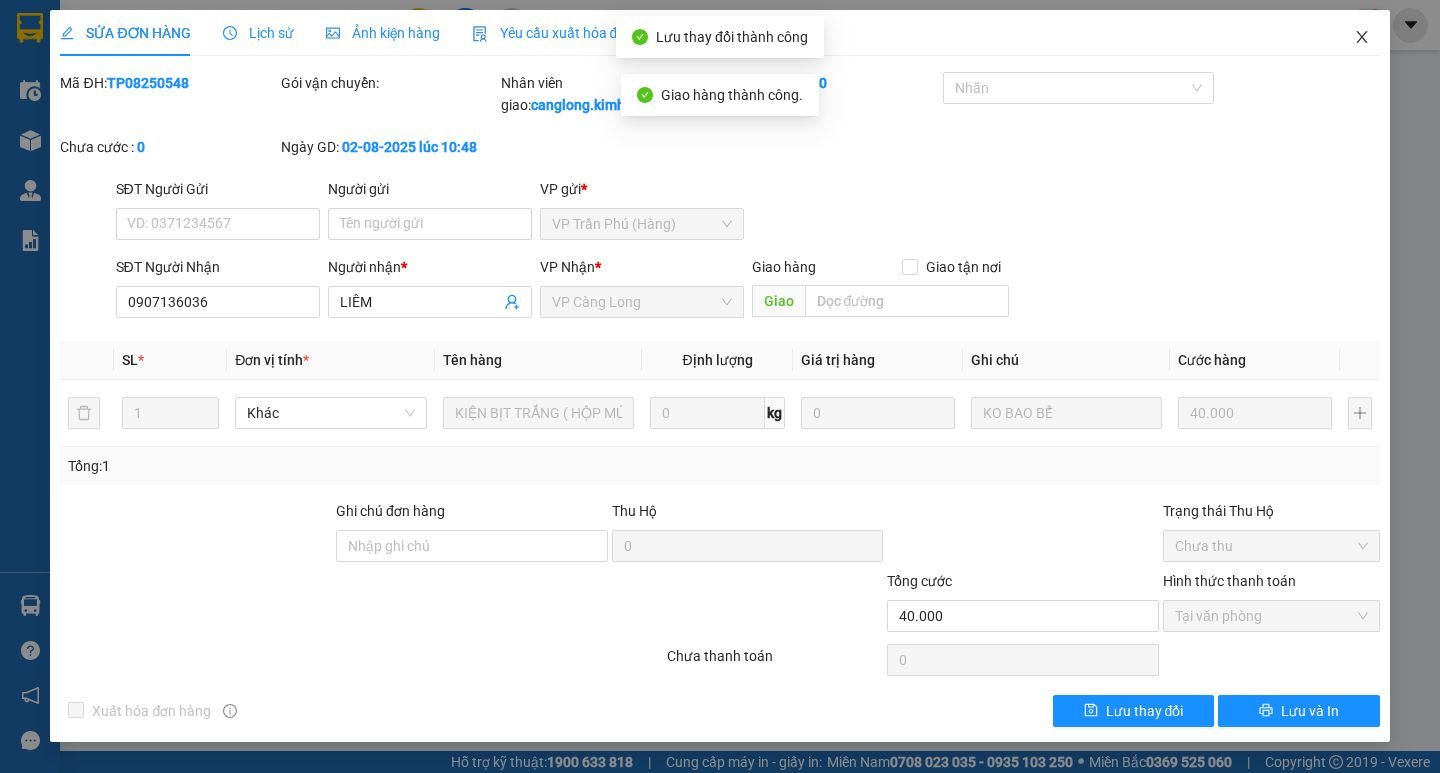 click at bounding box center [1362, 38] 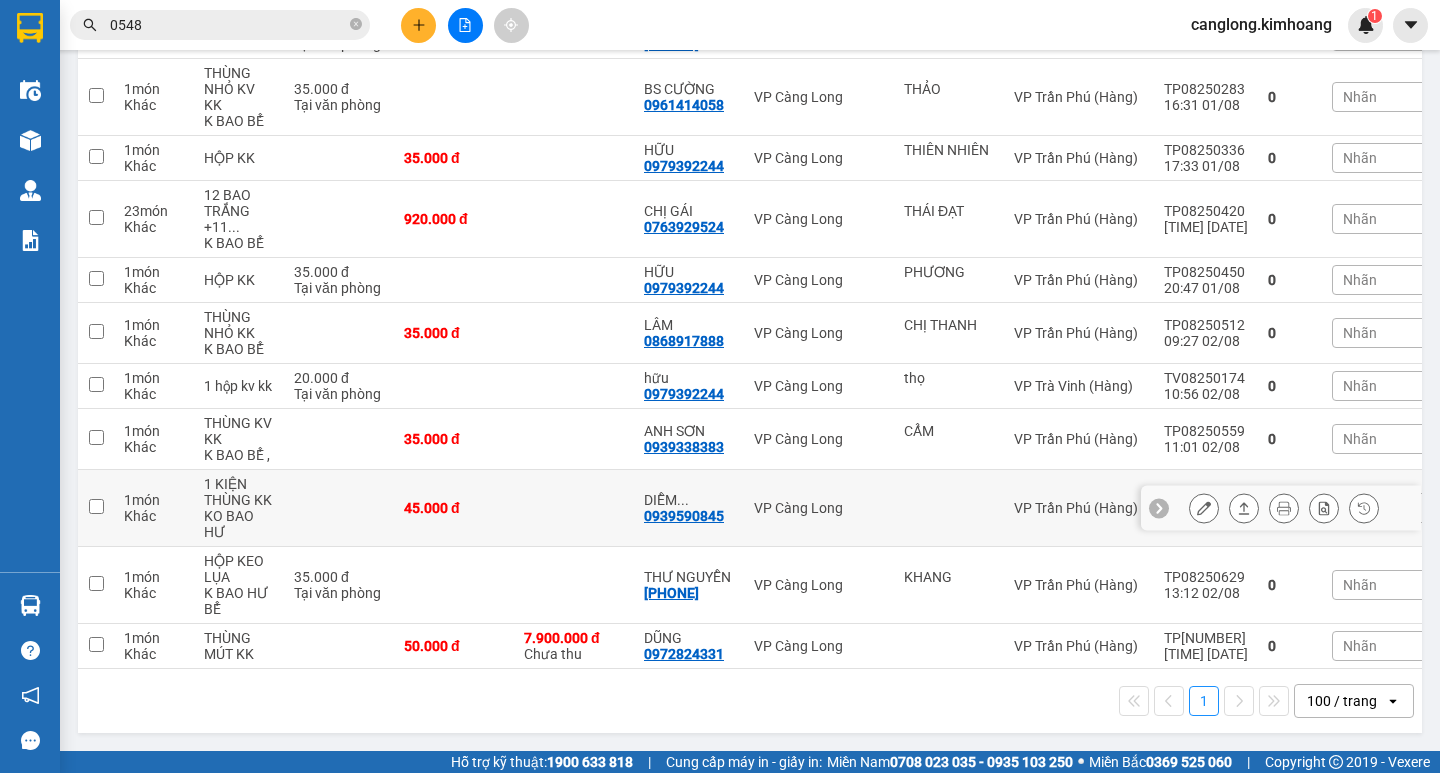 scroll, scrollTop: 1051, scrollLeft: 0, axis: vertical 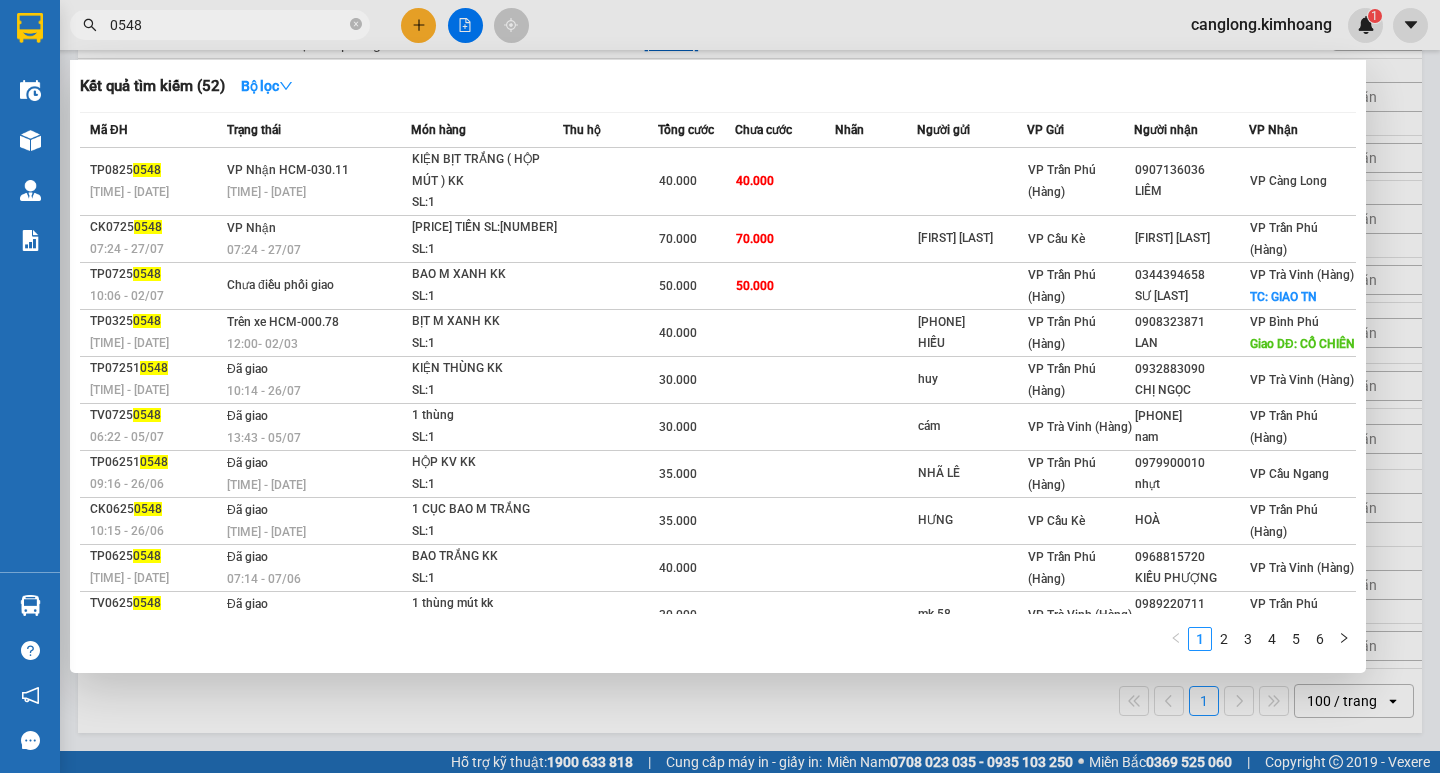 click on "0548" at bounding box center (228, 25) 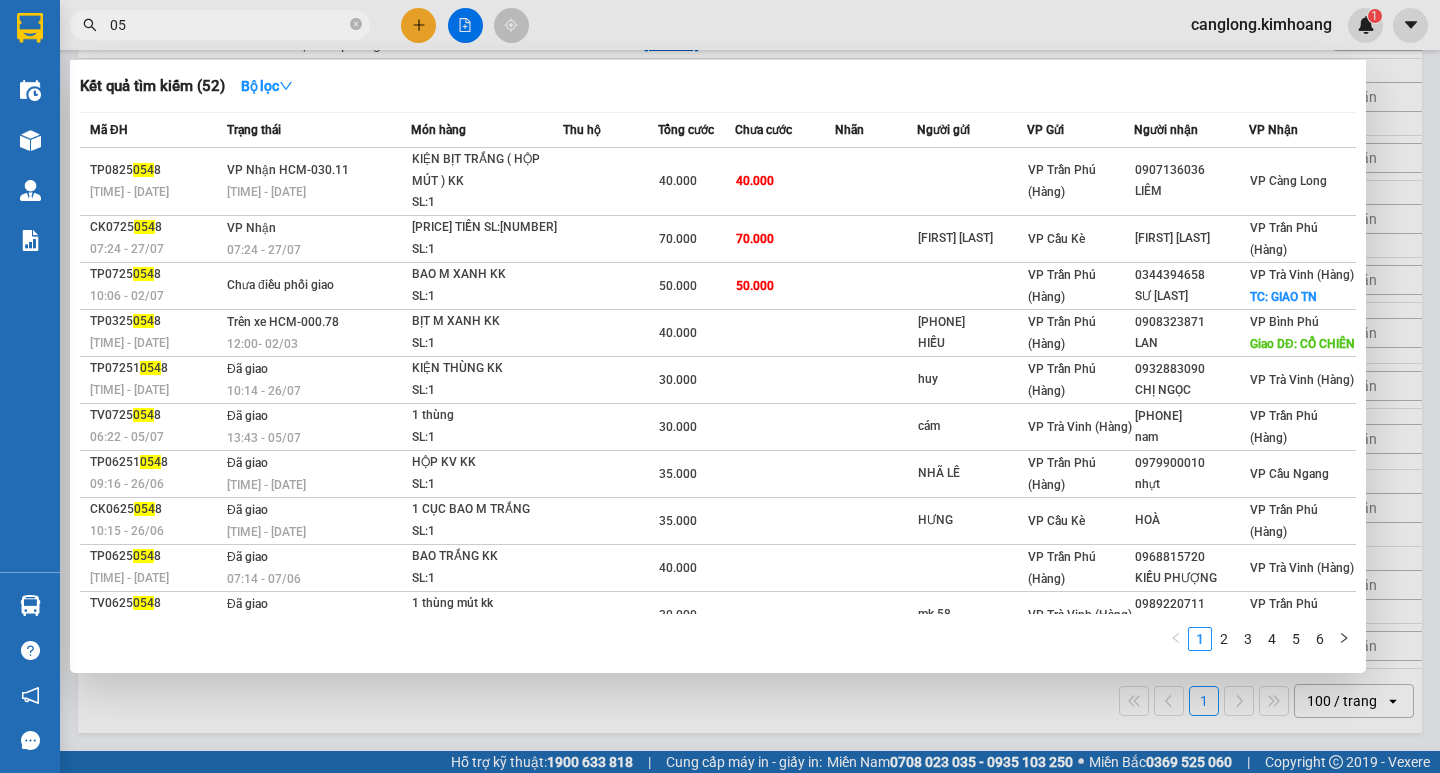 type on "0" 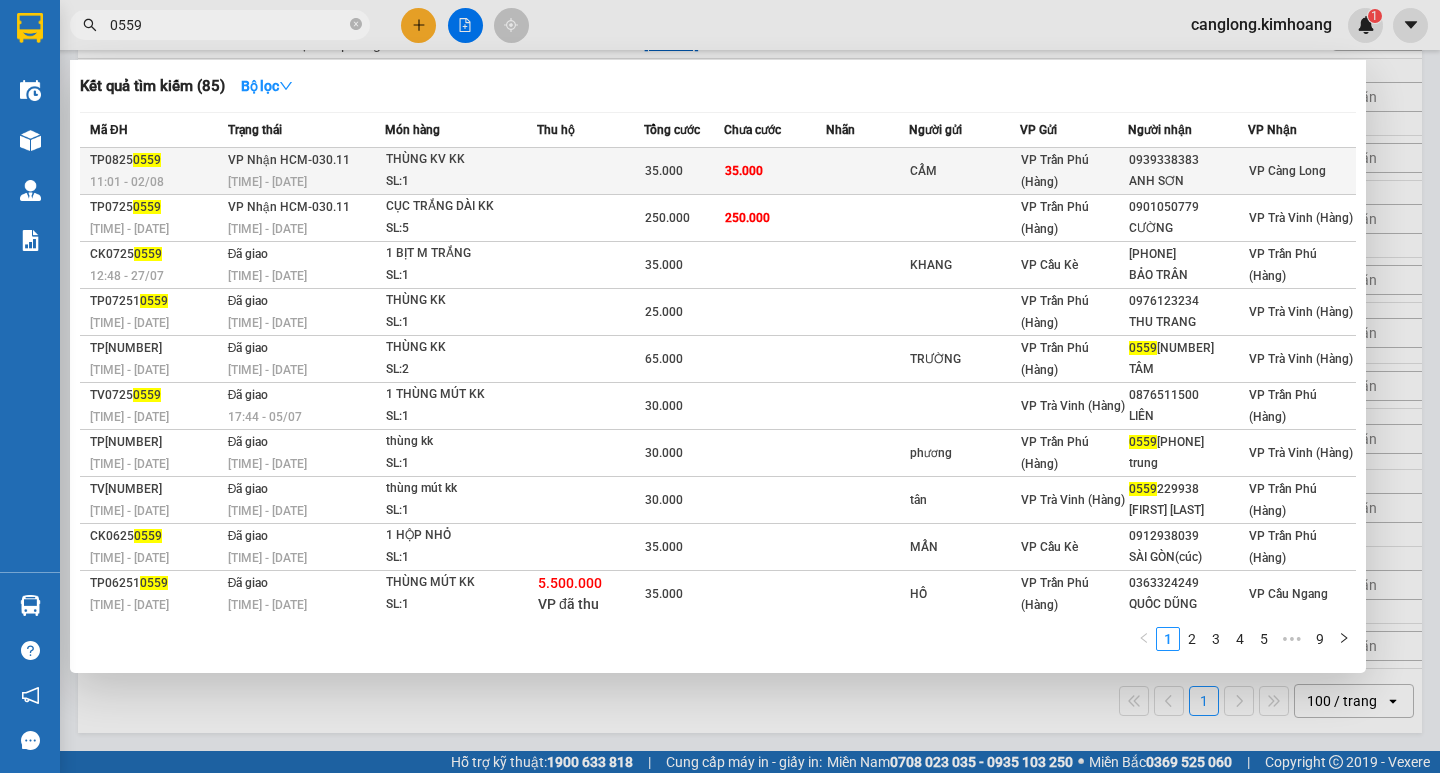 type on "0559" 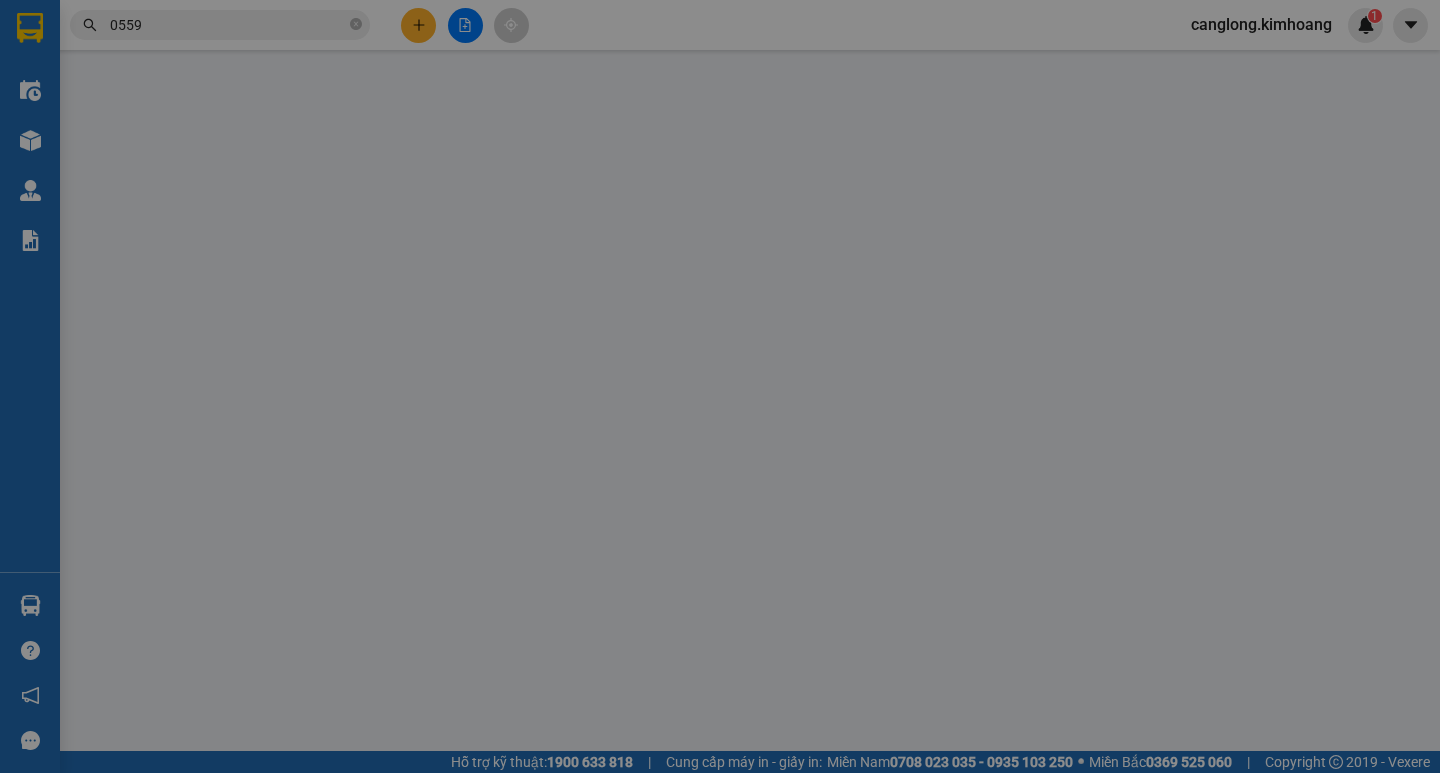 scroll, scrollTop: 0, scrollLeft: 0, axis: both 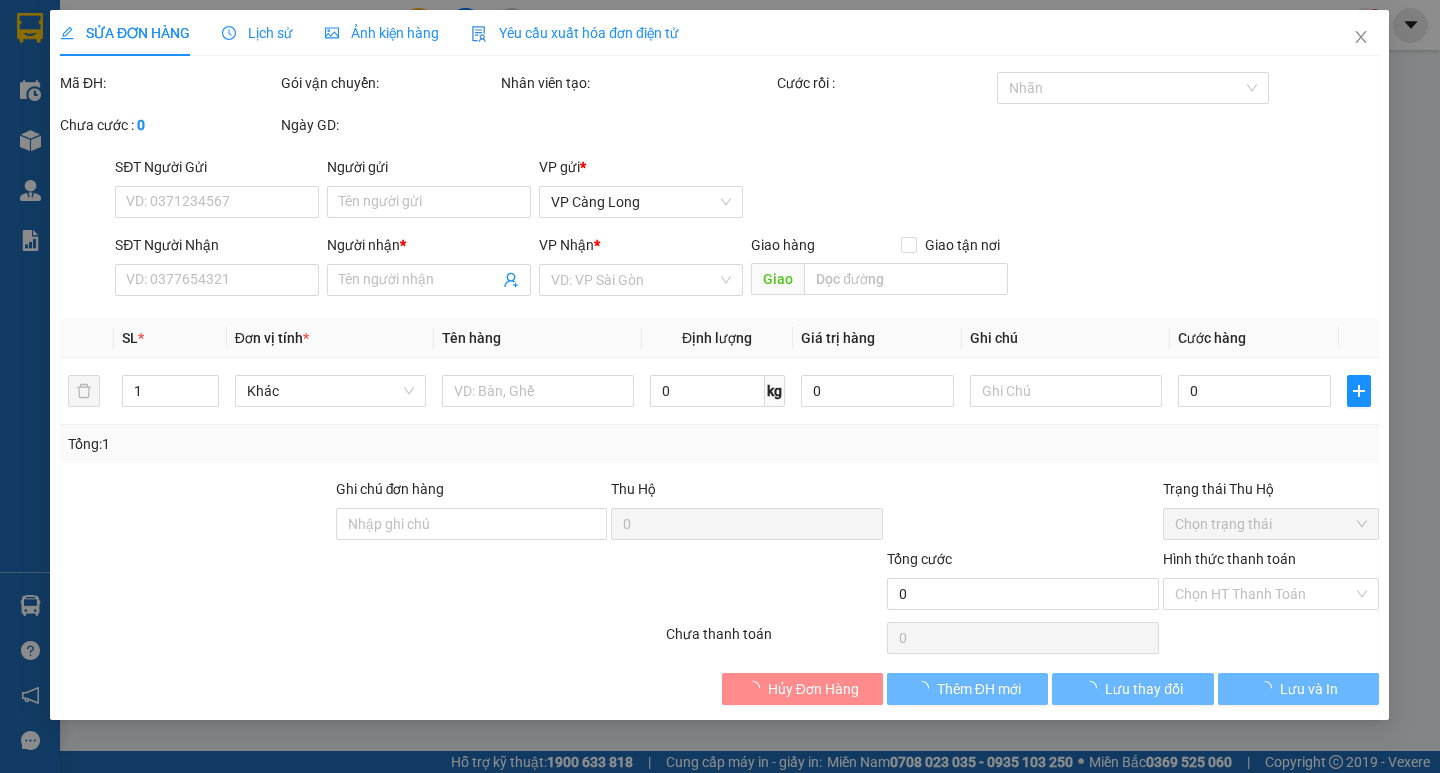 type on "CẨM" 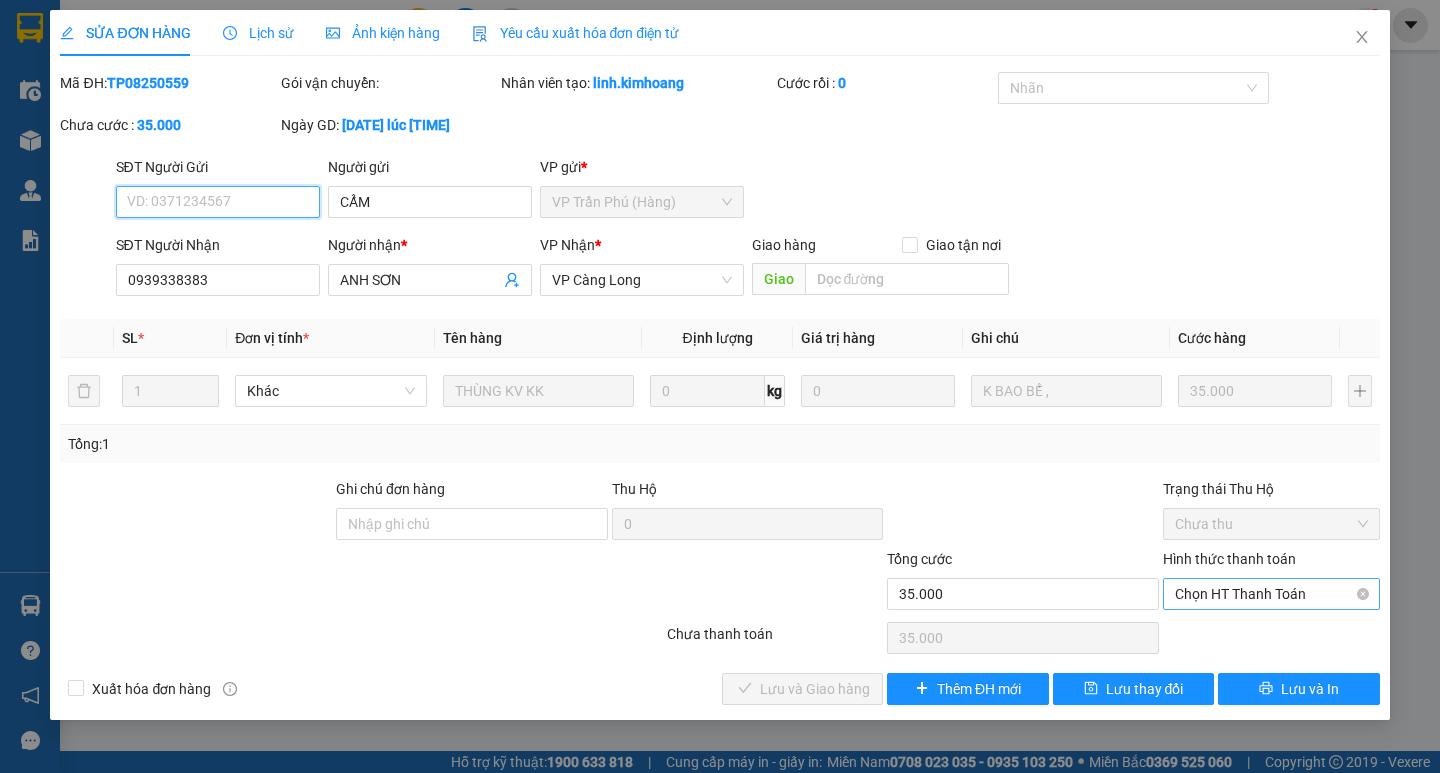 click on "Chọn HT Thanh Toán" at bounding box center [1271, 594] 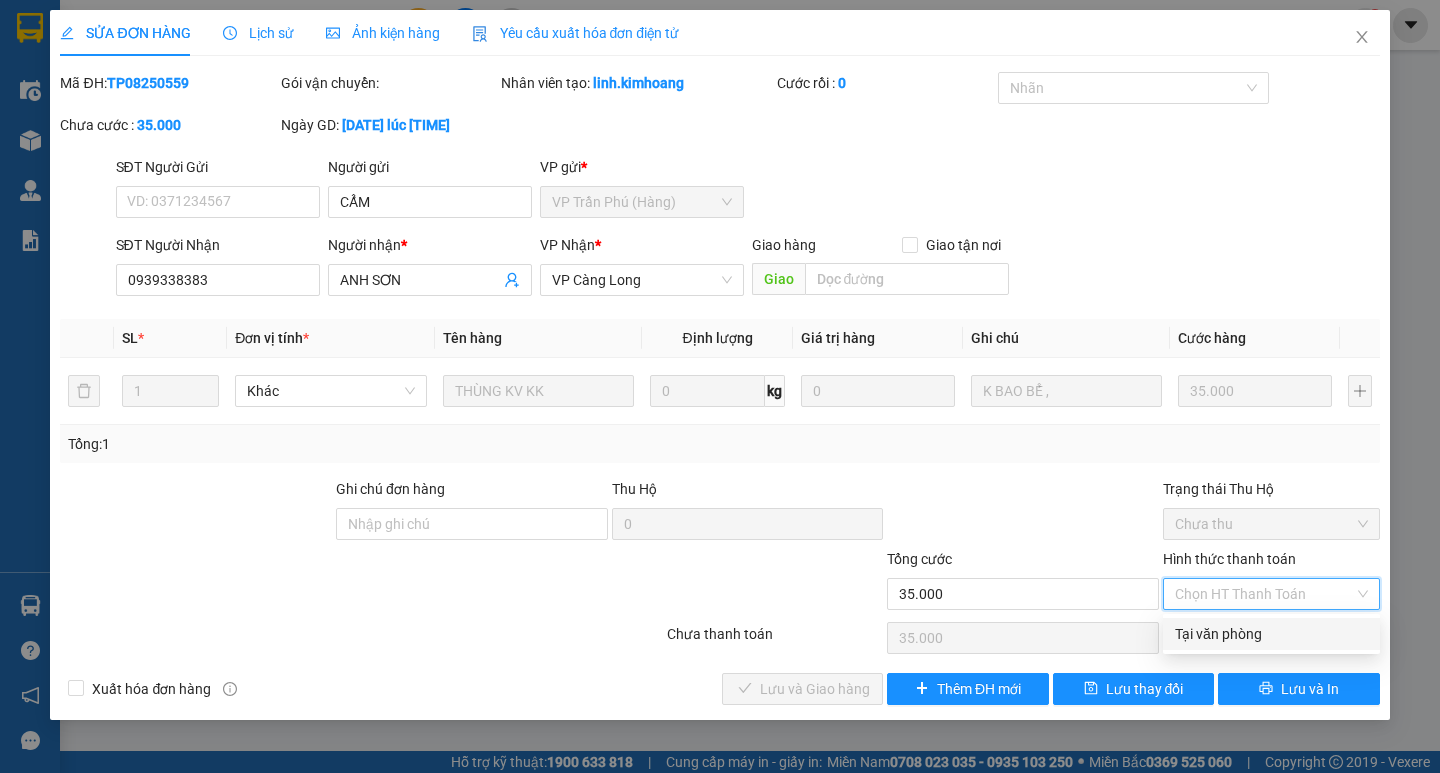 drag, startPoint x: 1246, startPoint y: 634, endPoint x: 1166, endPoint y: 628, distance: 80.224686 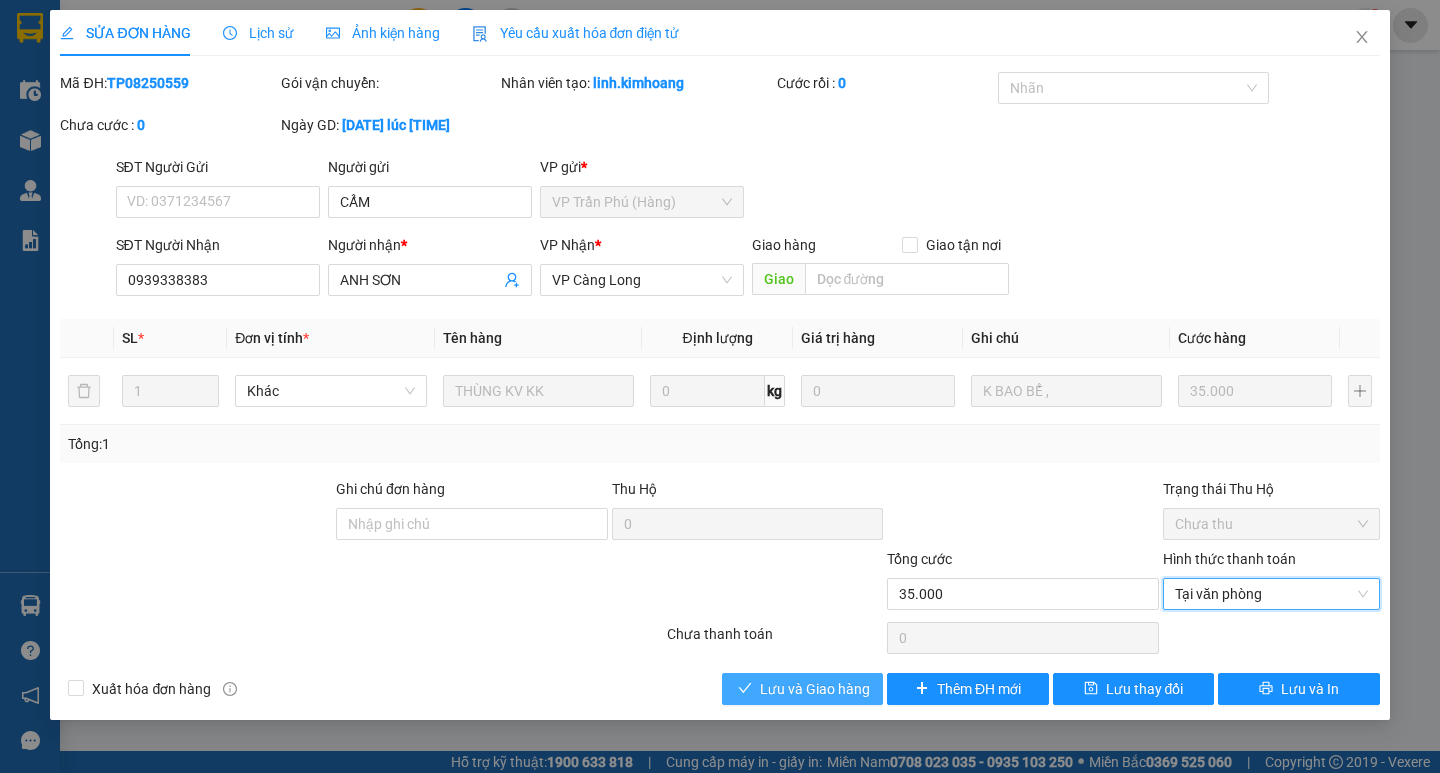 click on "Lưu và Giao hàng" at bounding box center [815, 689] 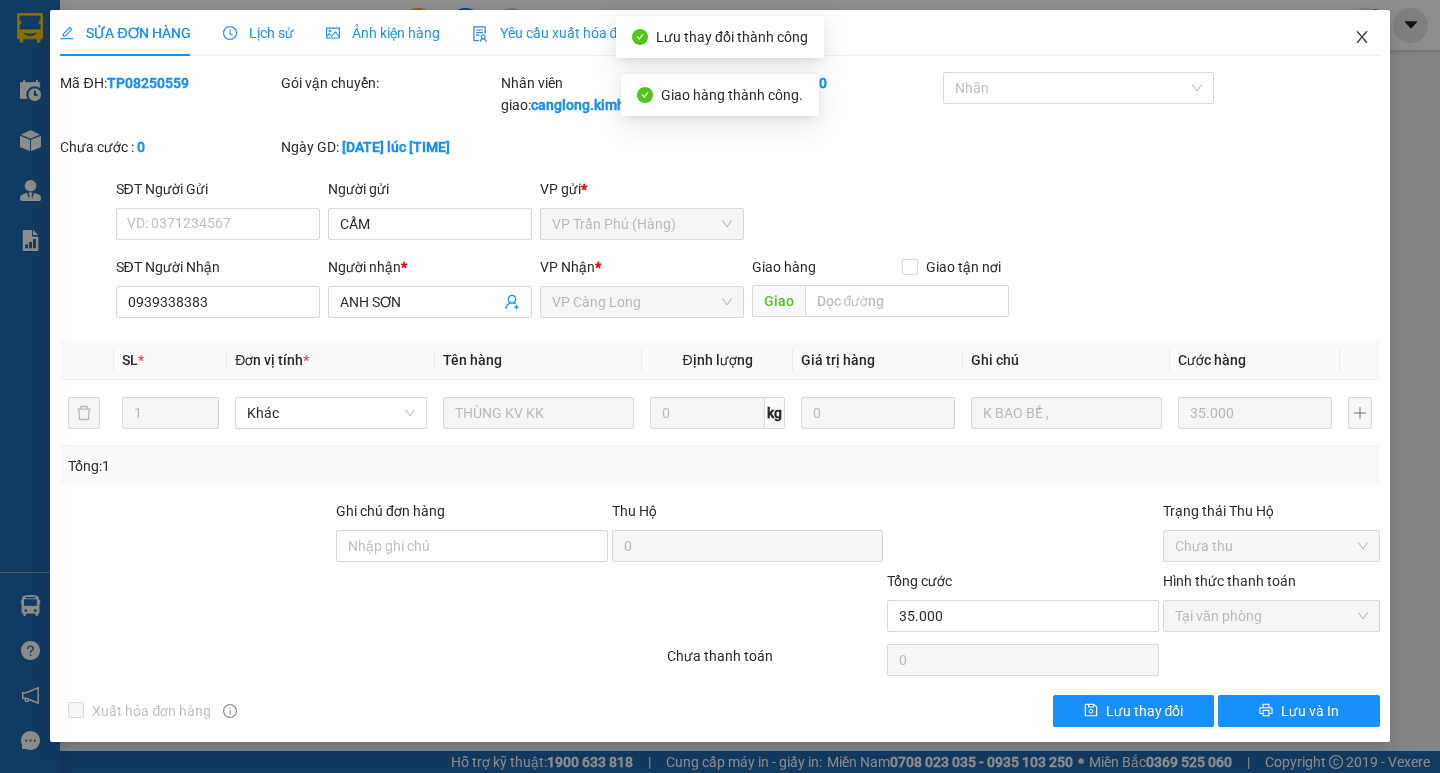 click 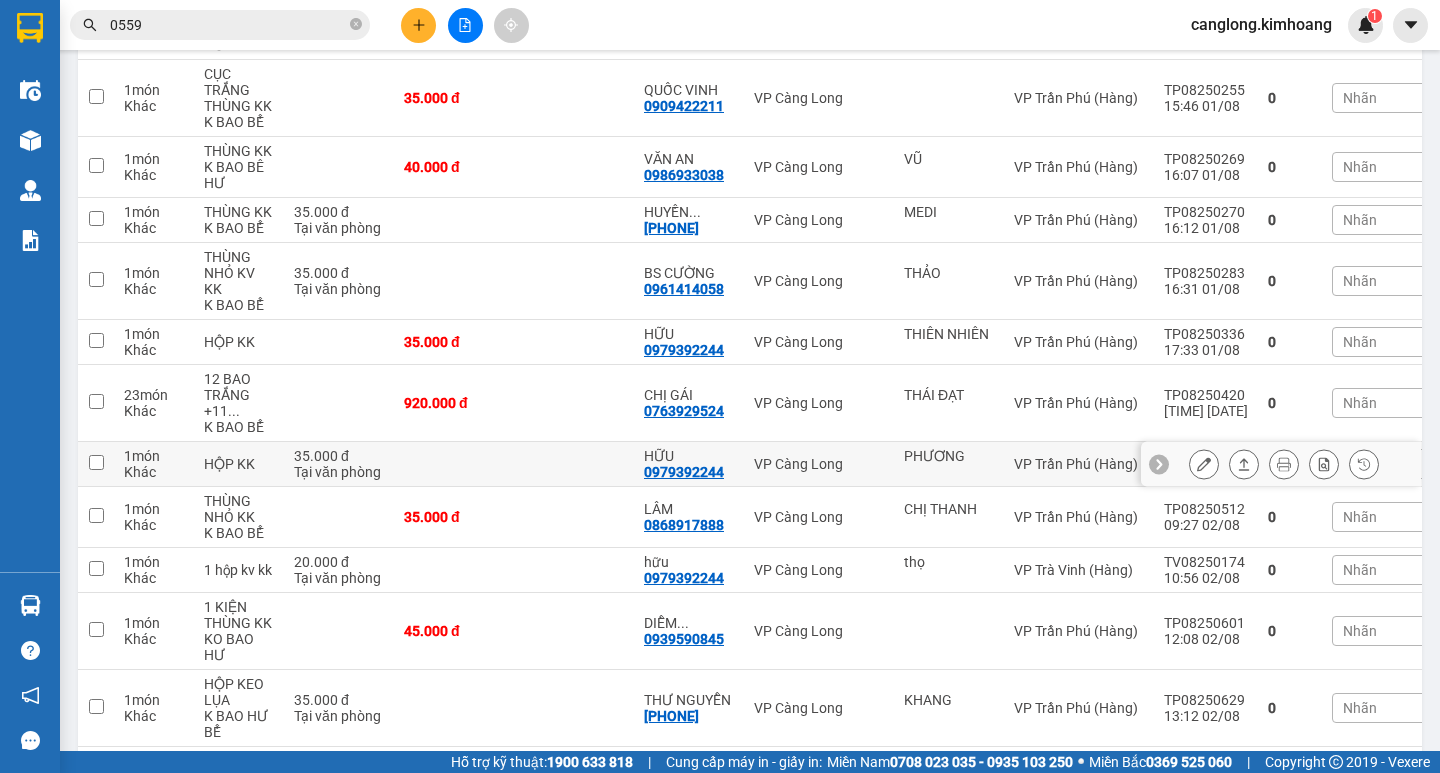 scroll, scrollTop: 990, scrollLeft: 0, axis: vertical 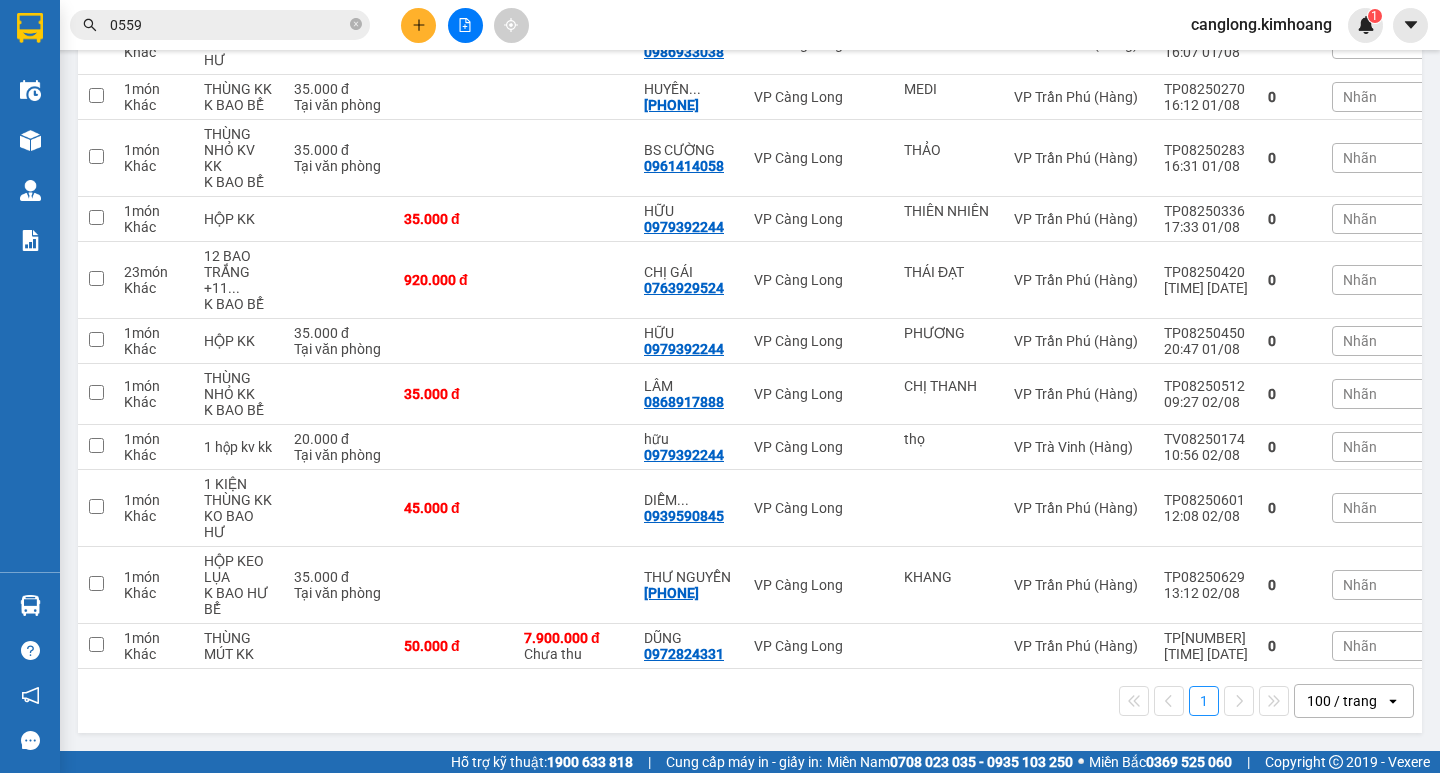 click on "0559" at bounding box center [228, 25] 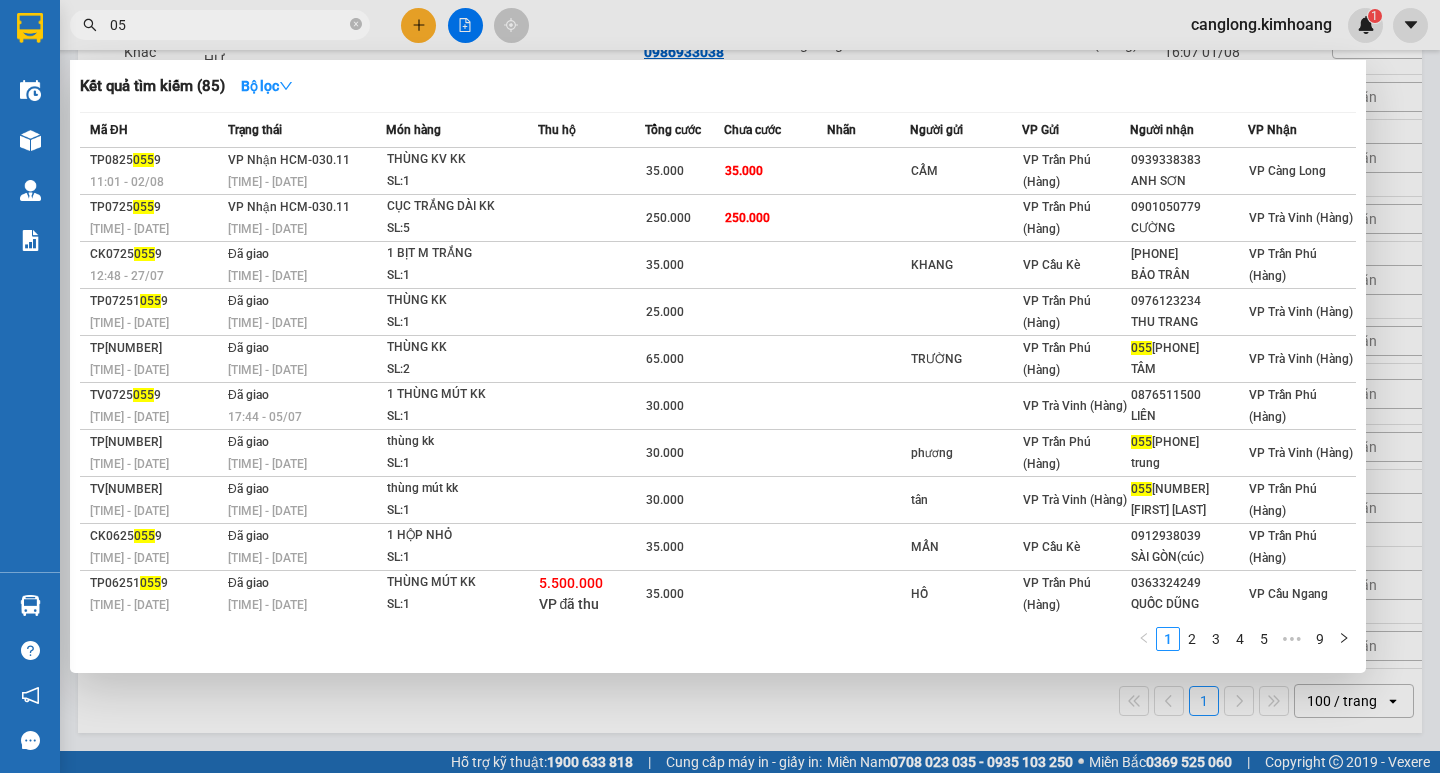 type on "0" 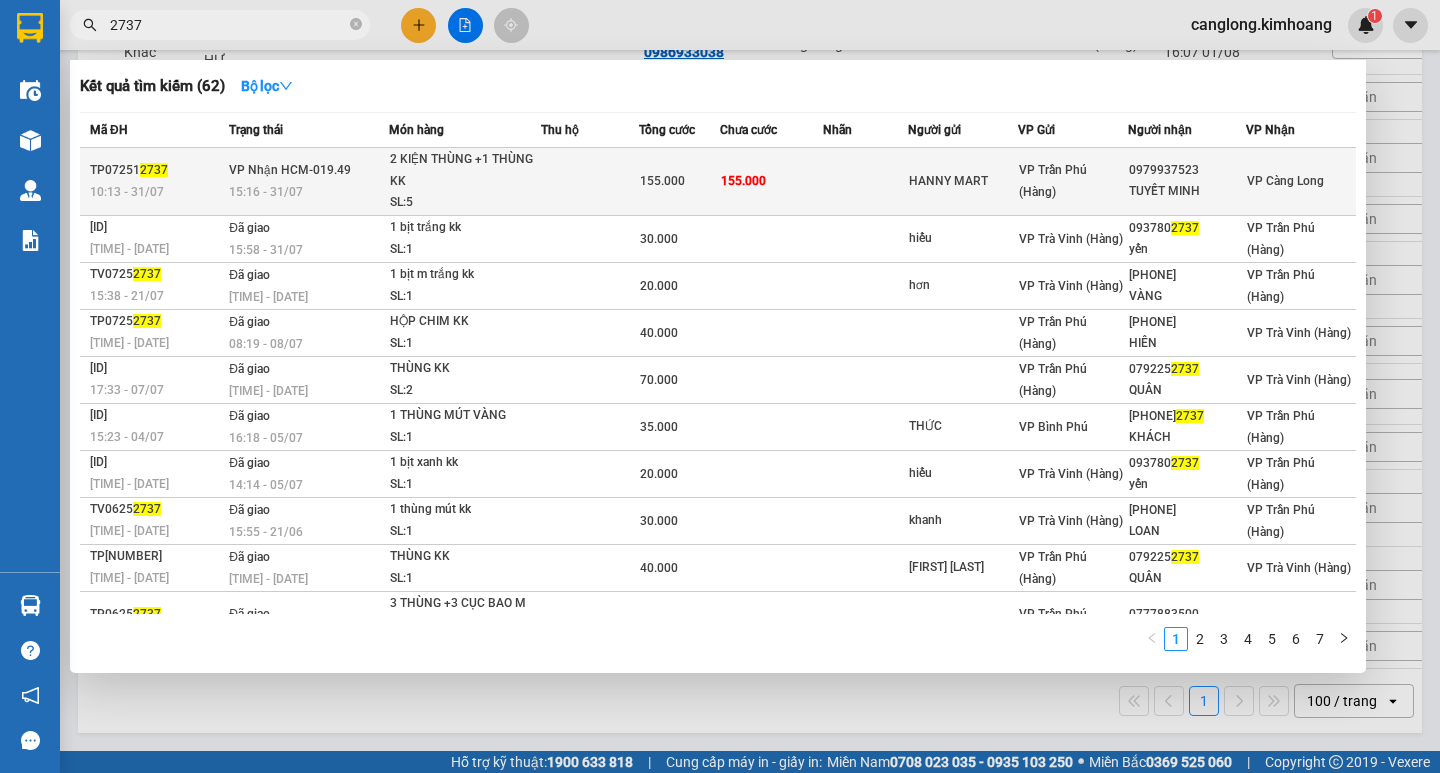 type on "2737" 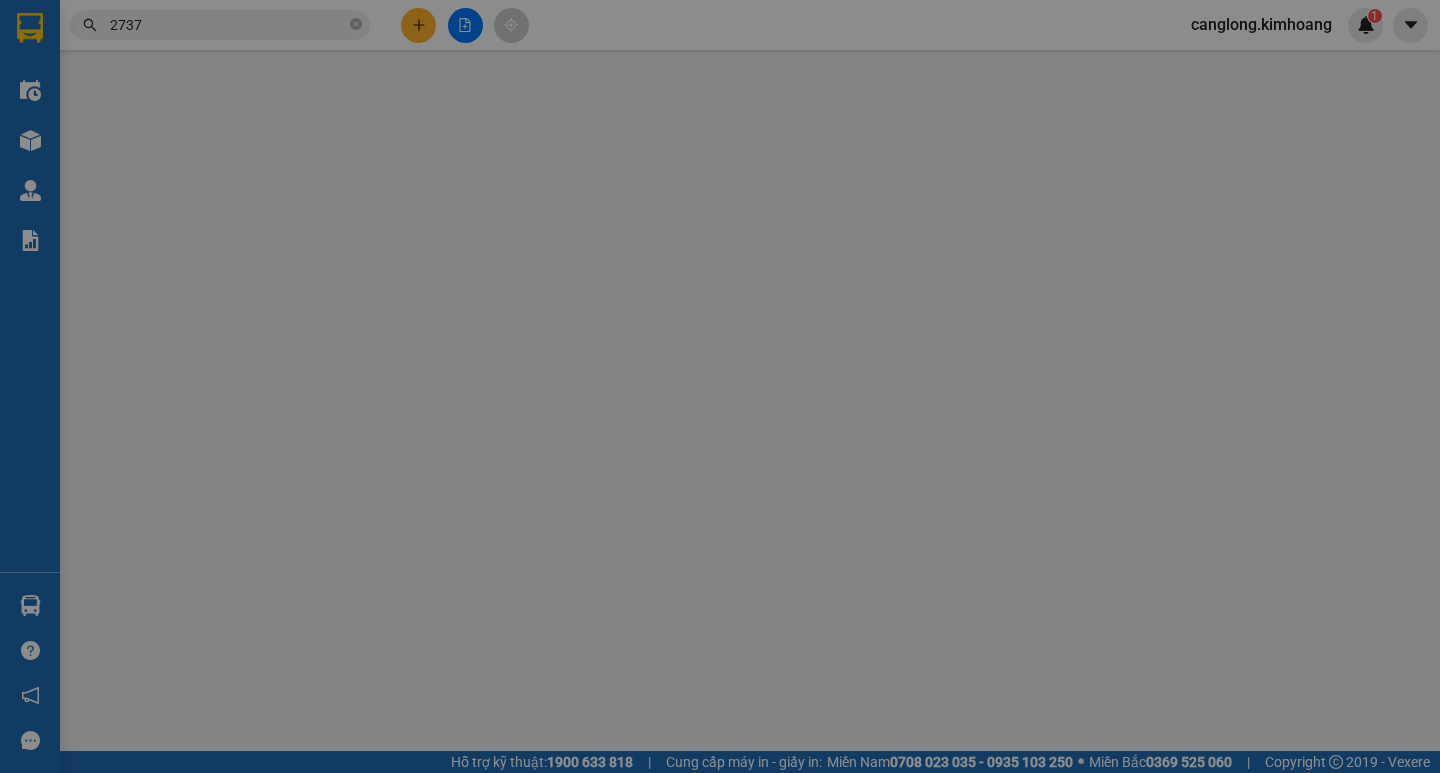 scroll, scrollTop: 0, scrollLeft: 0, axis: both 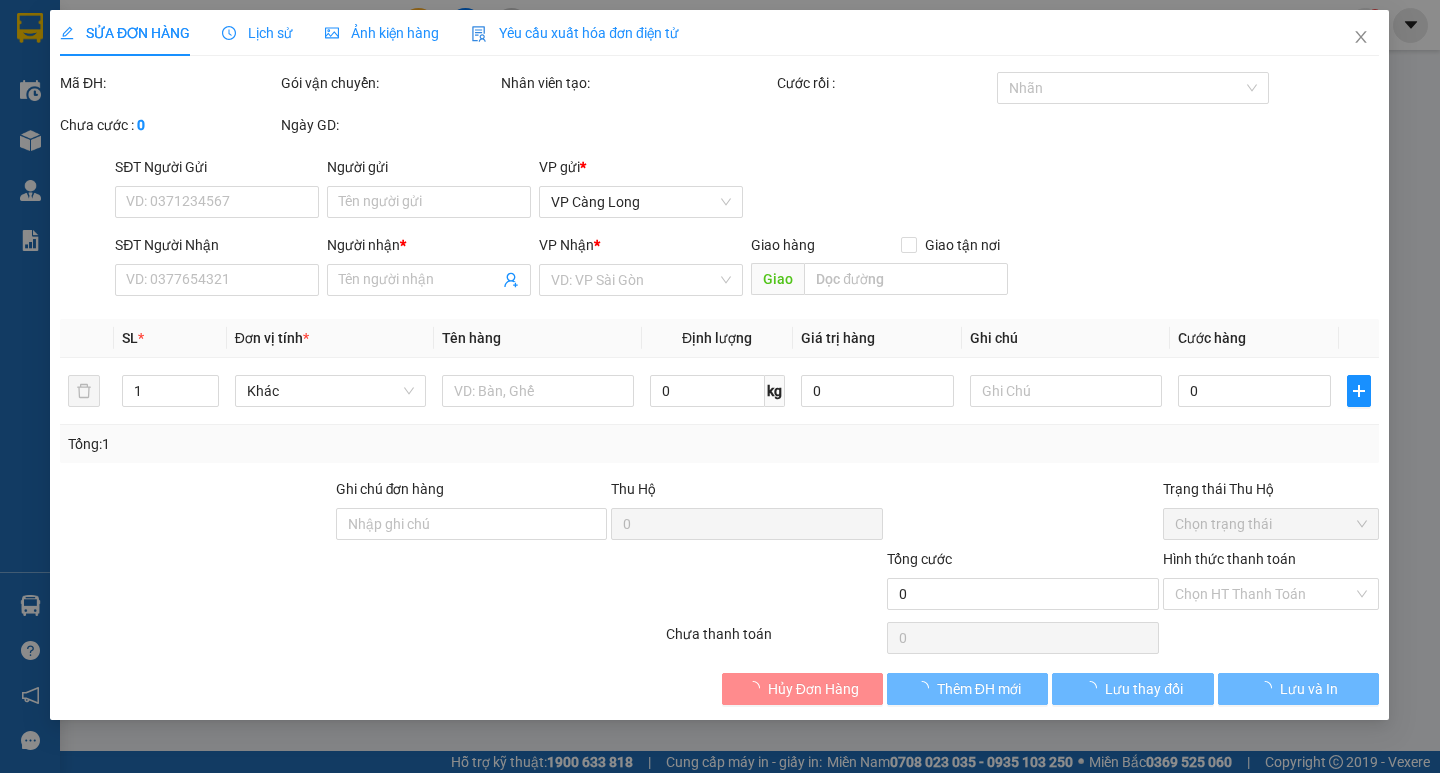 type on "HANNY MART" 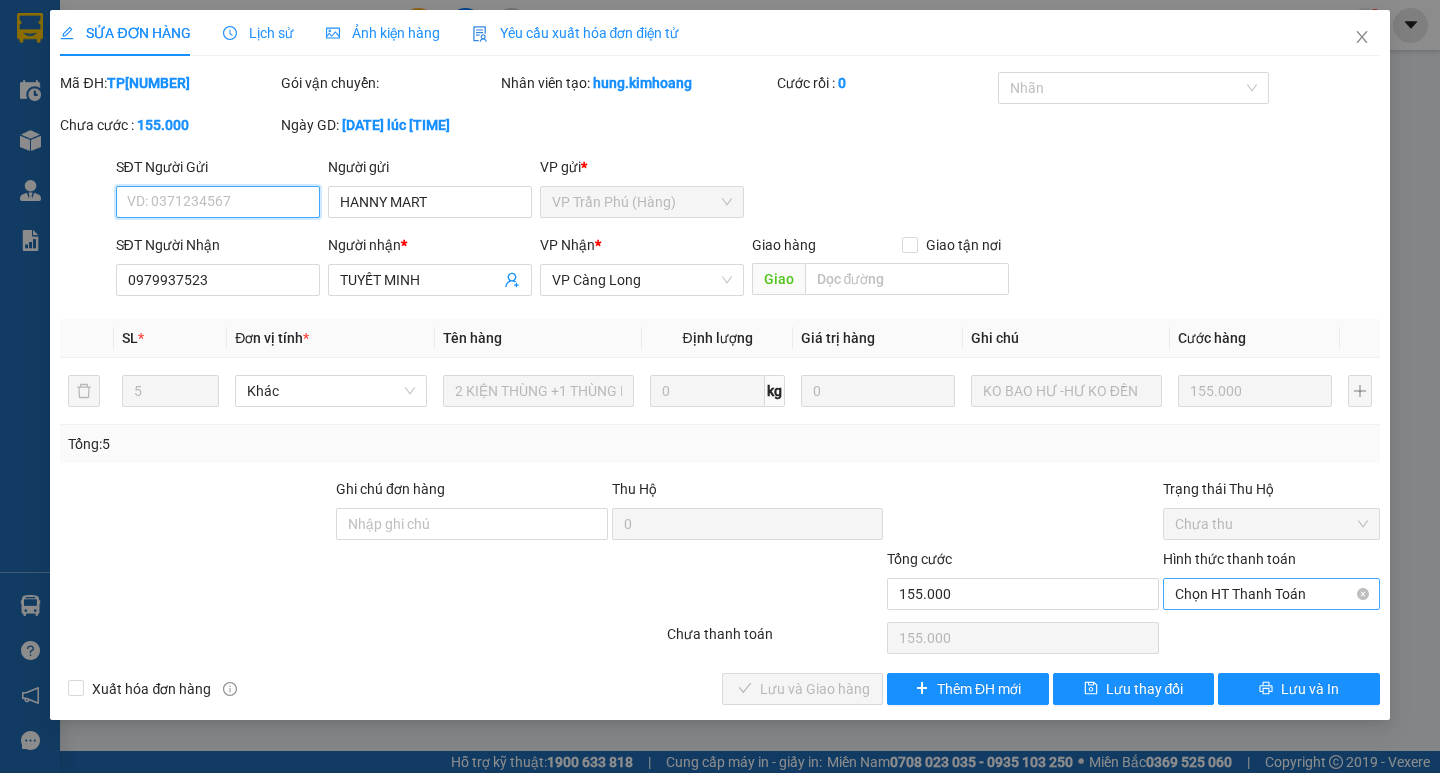 click on "Chọn HT Thanh Toán" at bounding box center (1271, 594) 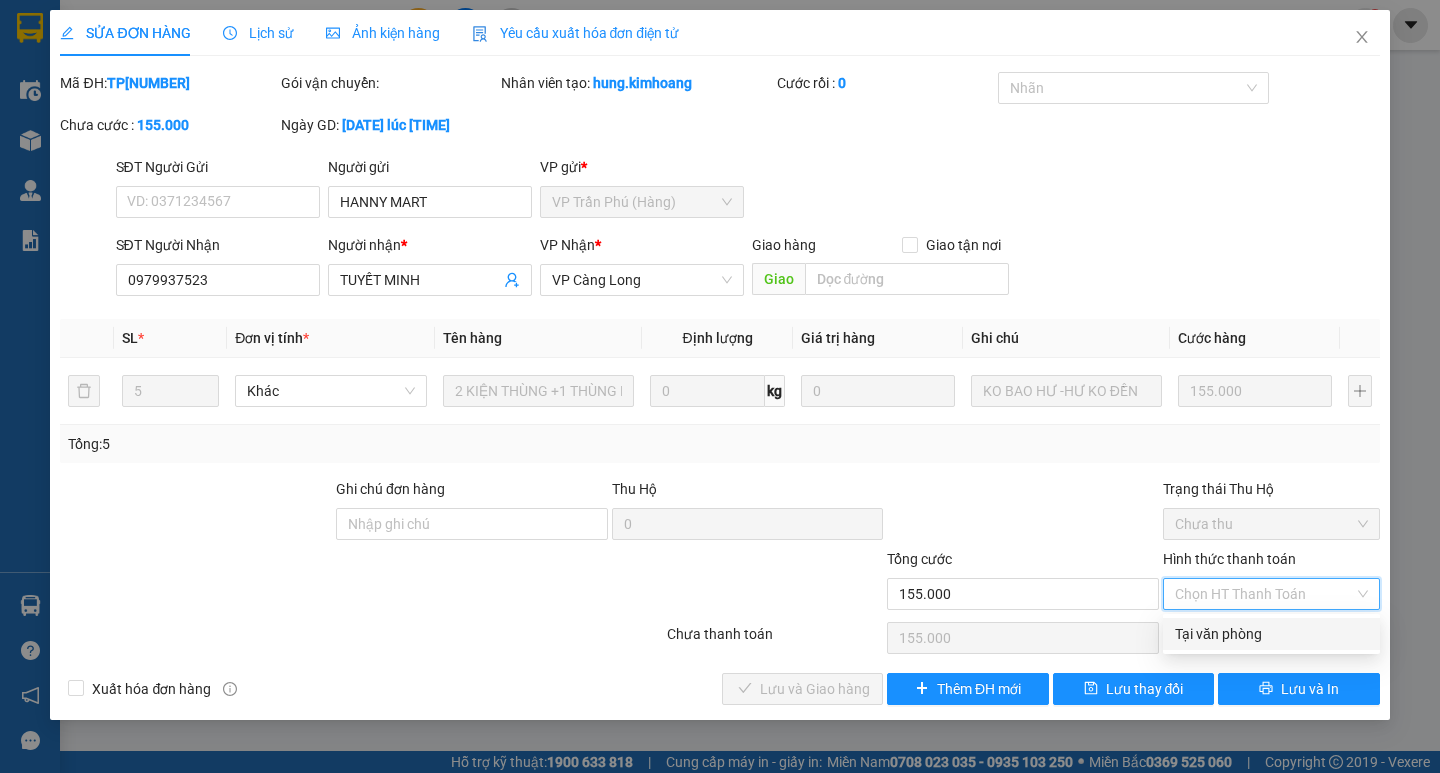 click on "Tại văn phòng" at bounding box center (1271, 634) 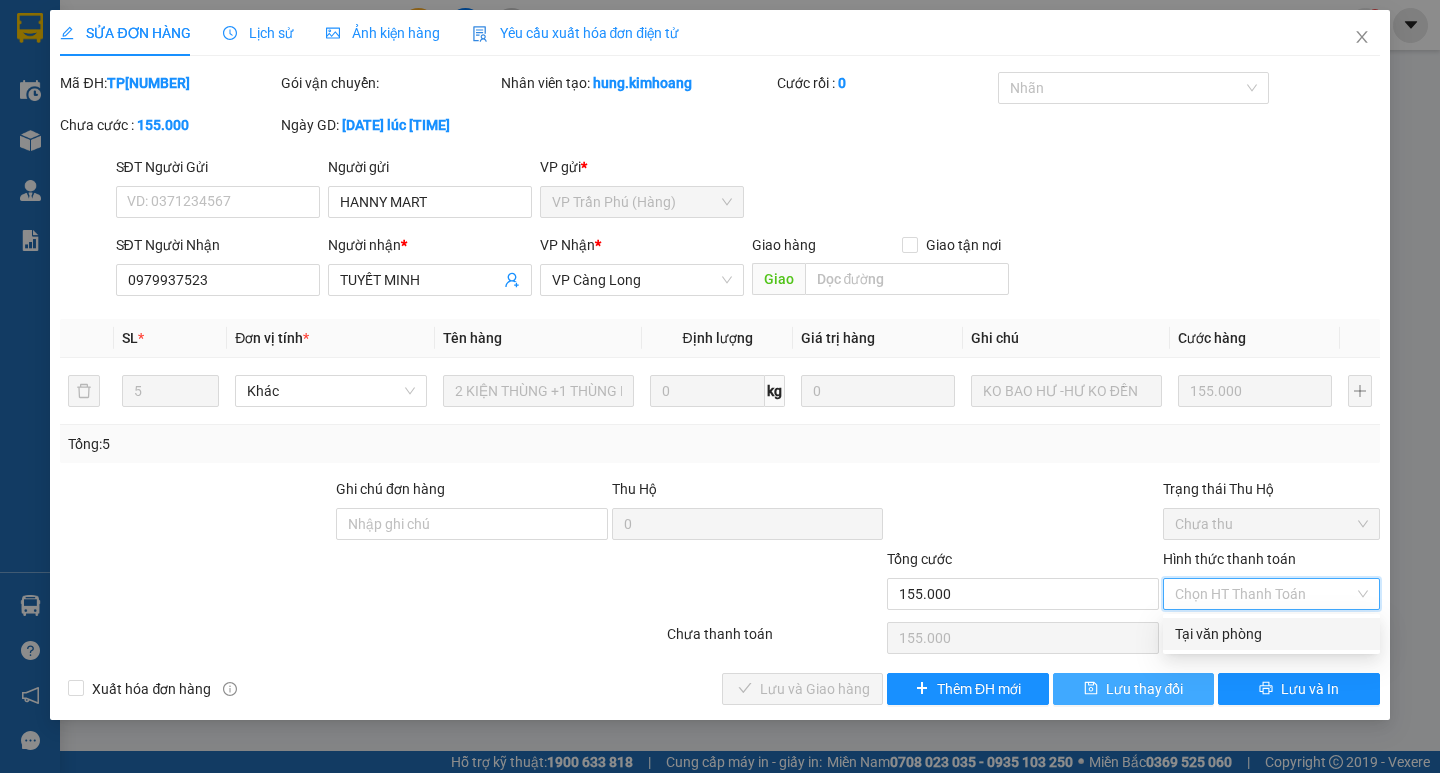 type on "0" 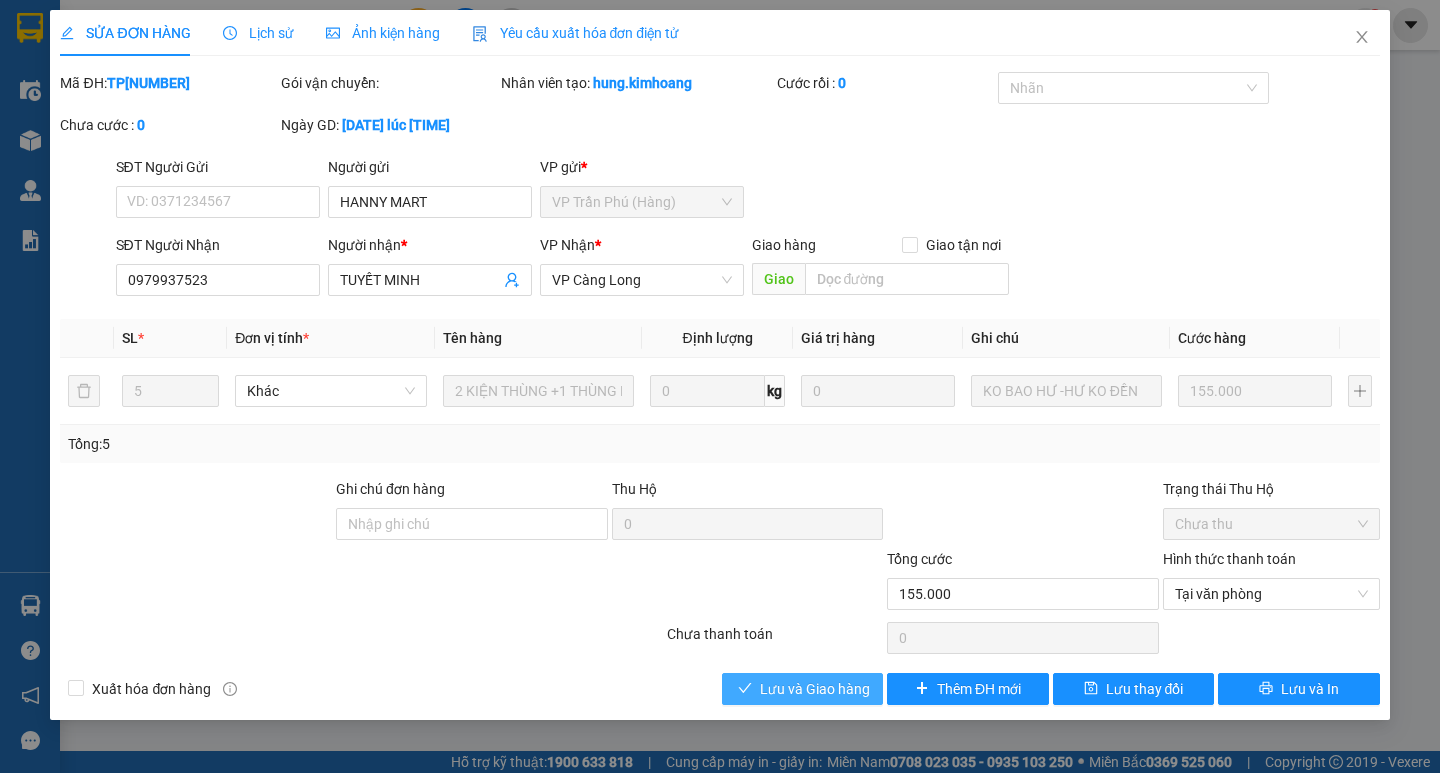 click on "Lưu và Giao hàng" at bounding box center (802, 689) 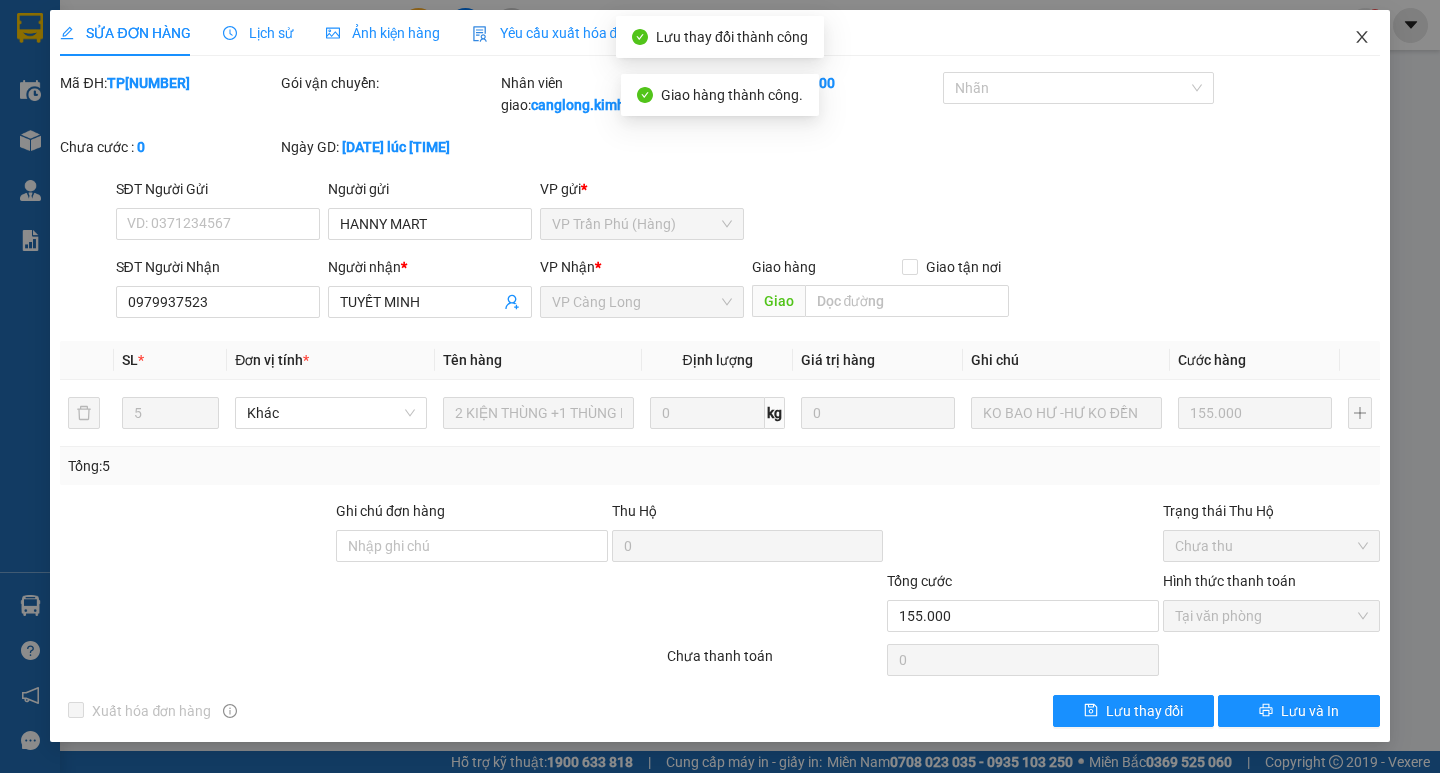 click 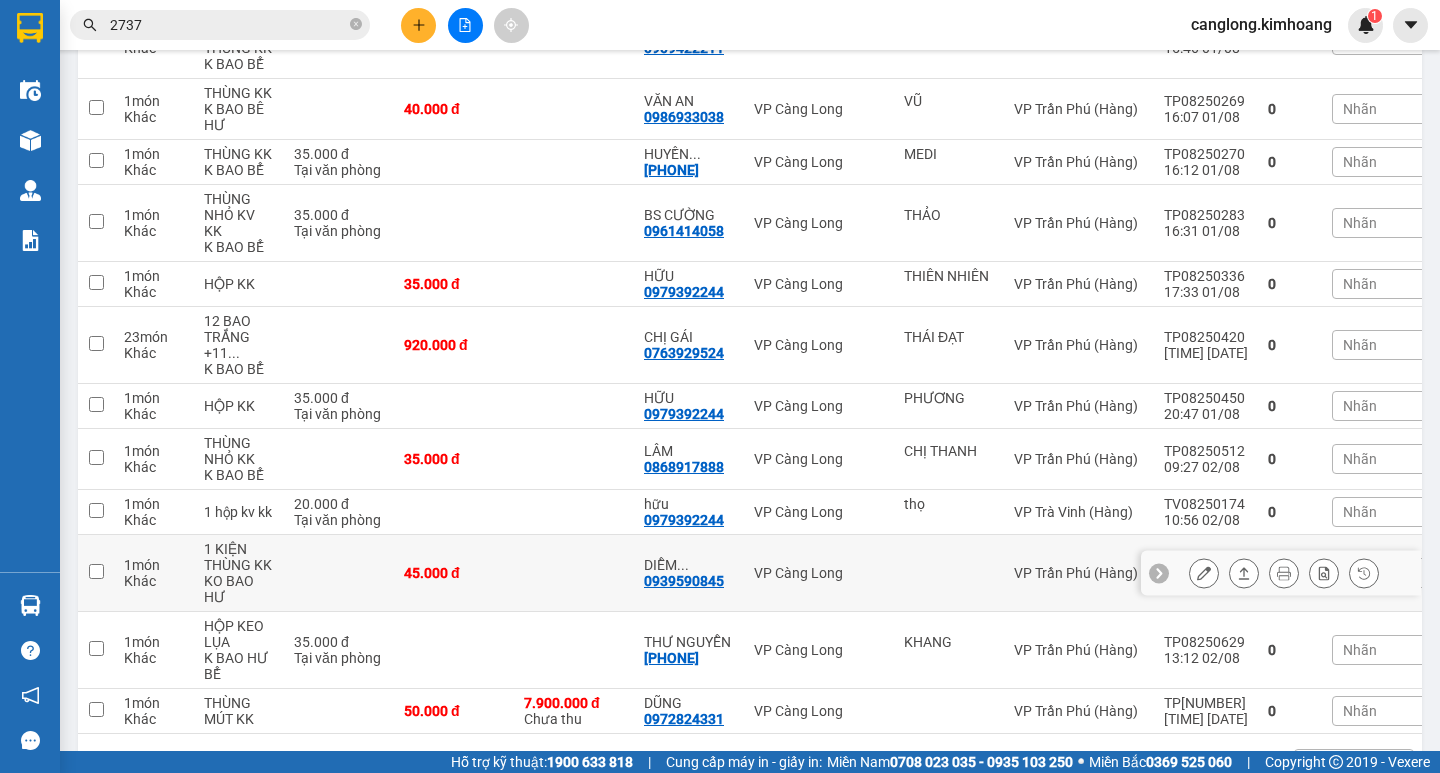 scroll, scrollTop: 797, scrollLeft: 0, axis: vertical 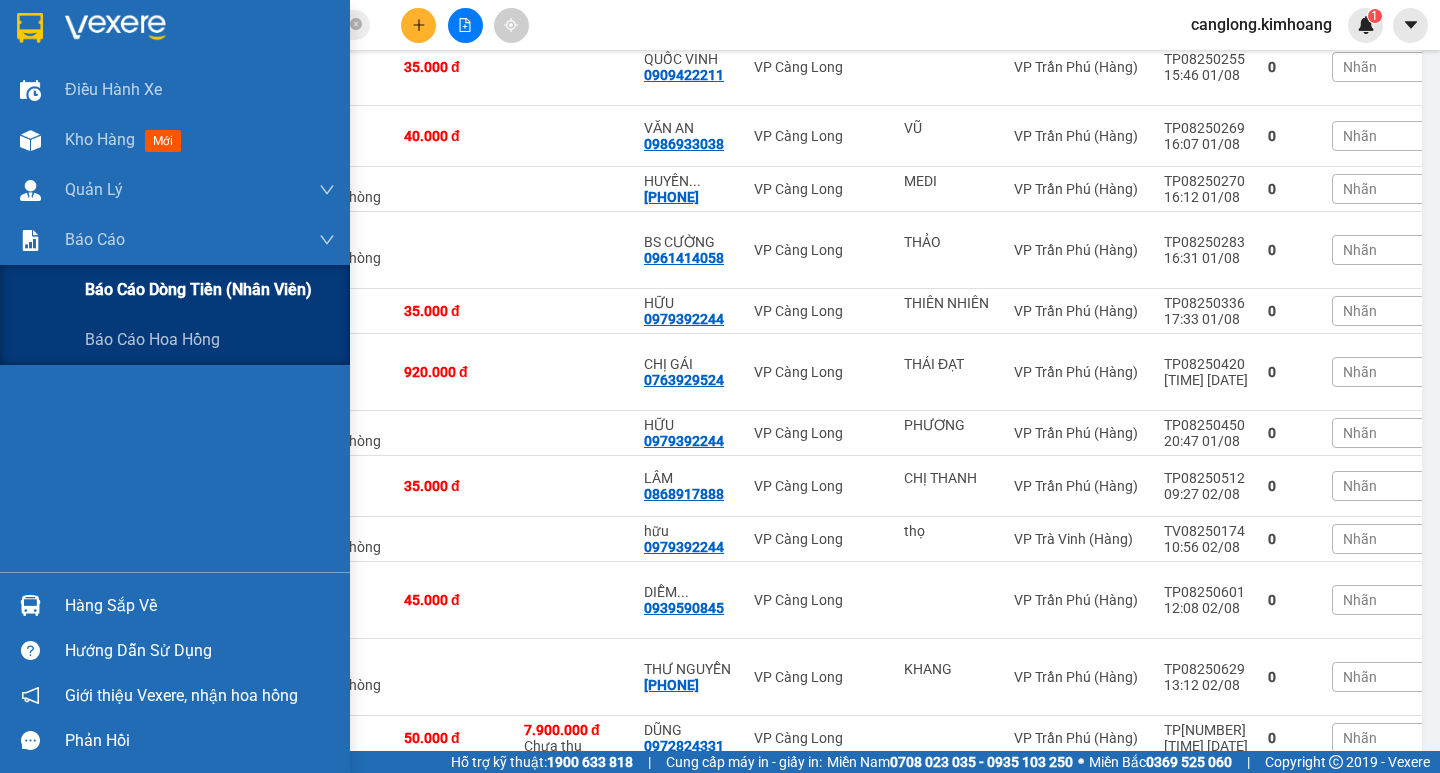 click on "Báo cáo dòng tiền (nhân viên)" at bounding box center [198, 289] 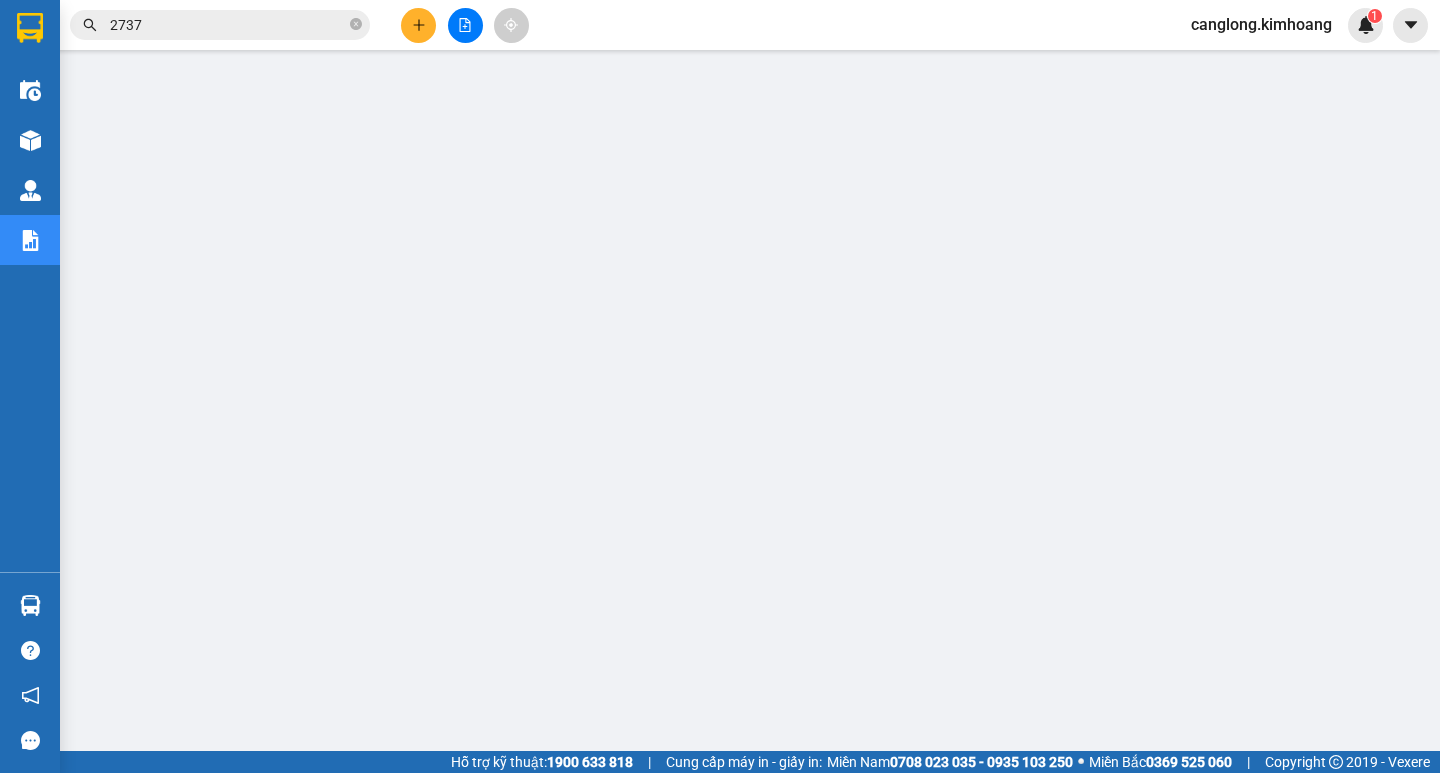 scroll, scrollTop: 0, scrollLeft: 0, axis: both 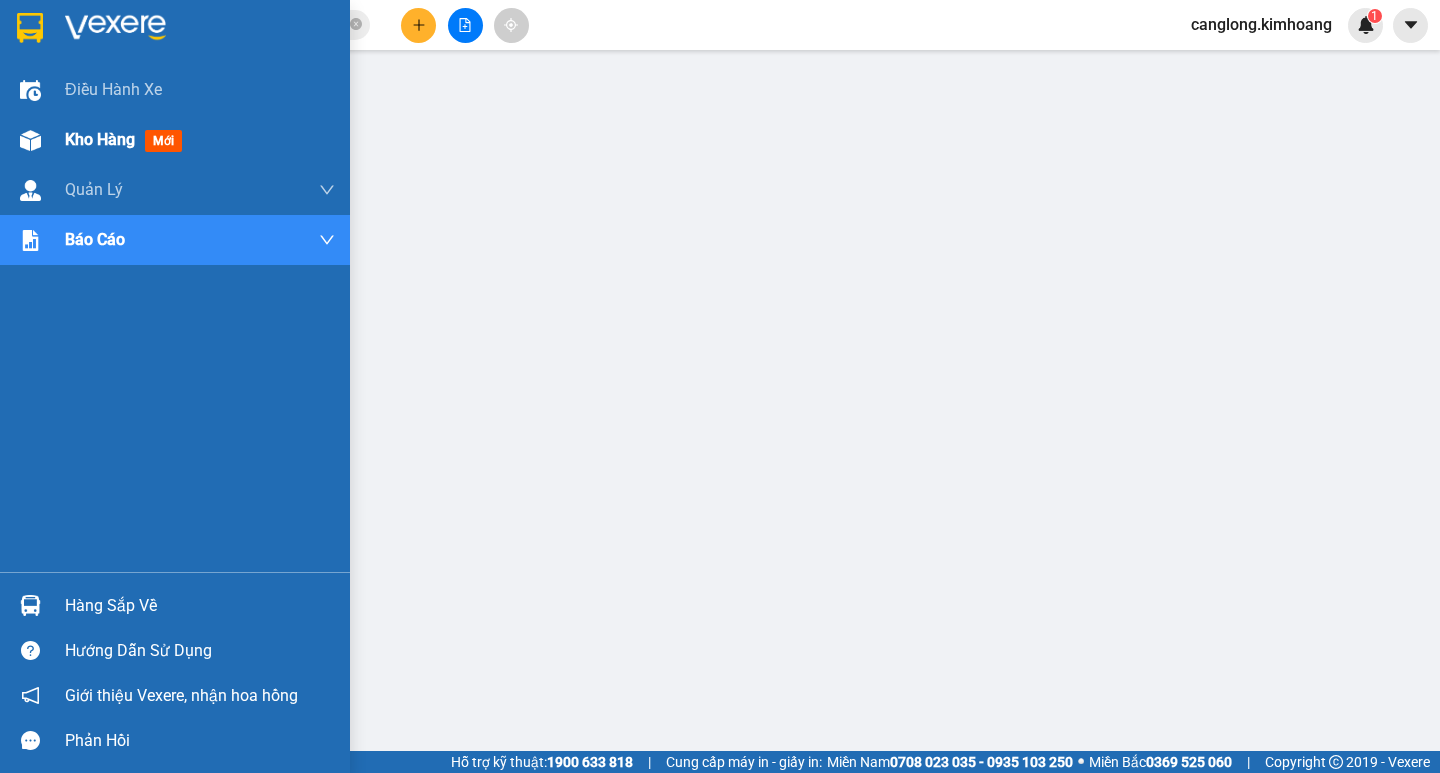 click on "Kho hàng" at bounding box center (100, 139) 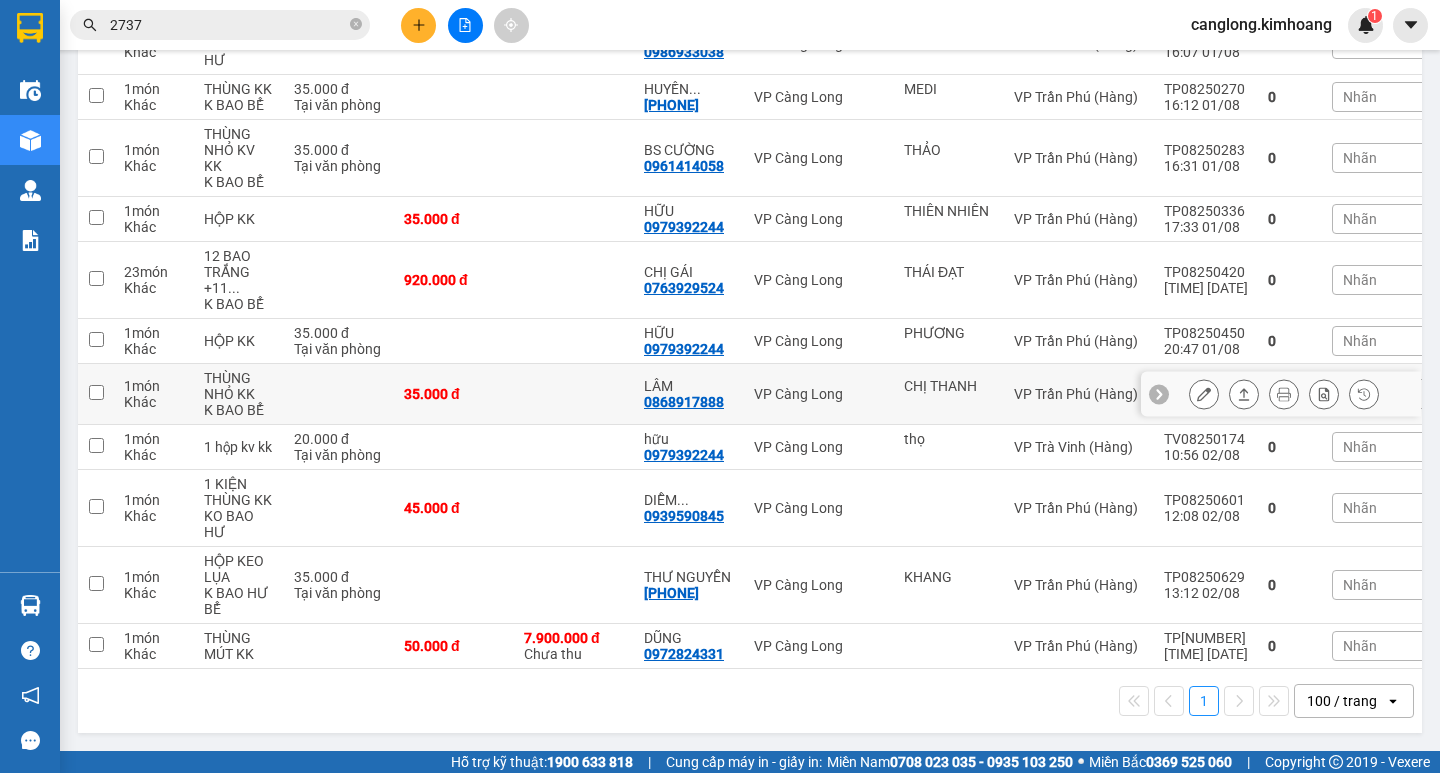 scroll, scrollTop: 897, scrollLeft: 0, axis: vertical 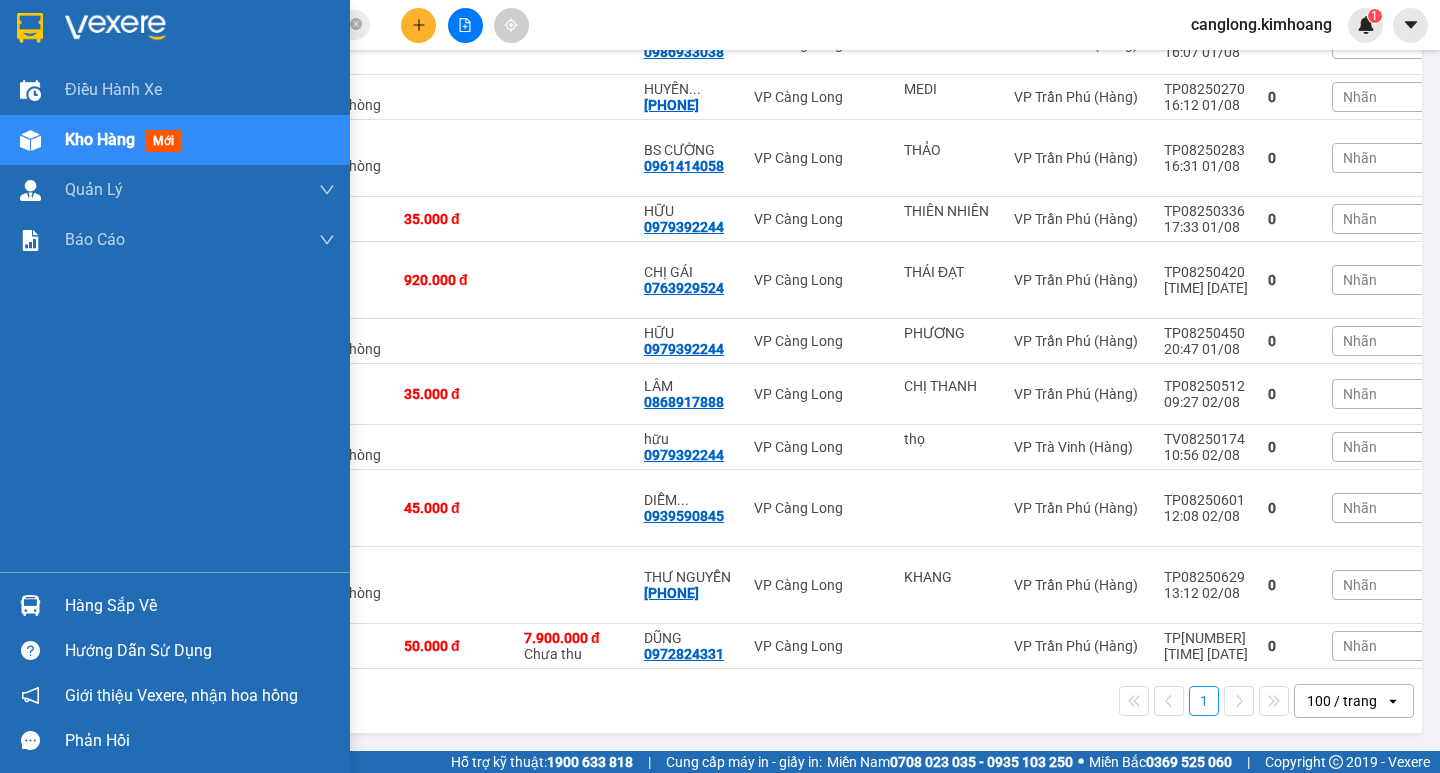 click at bounding box center (30, 605) 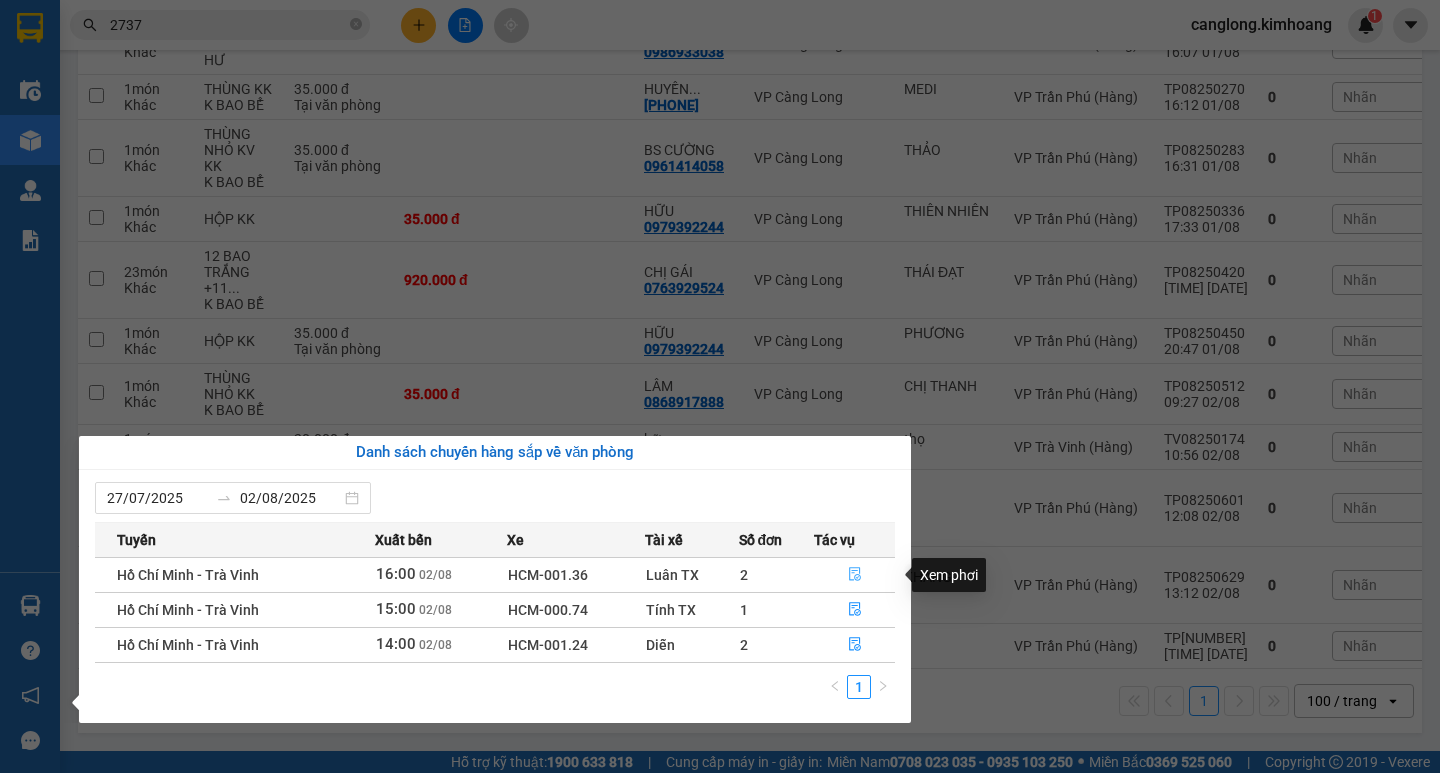 click 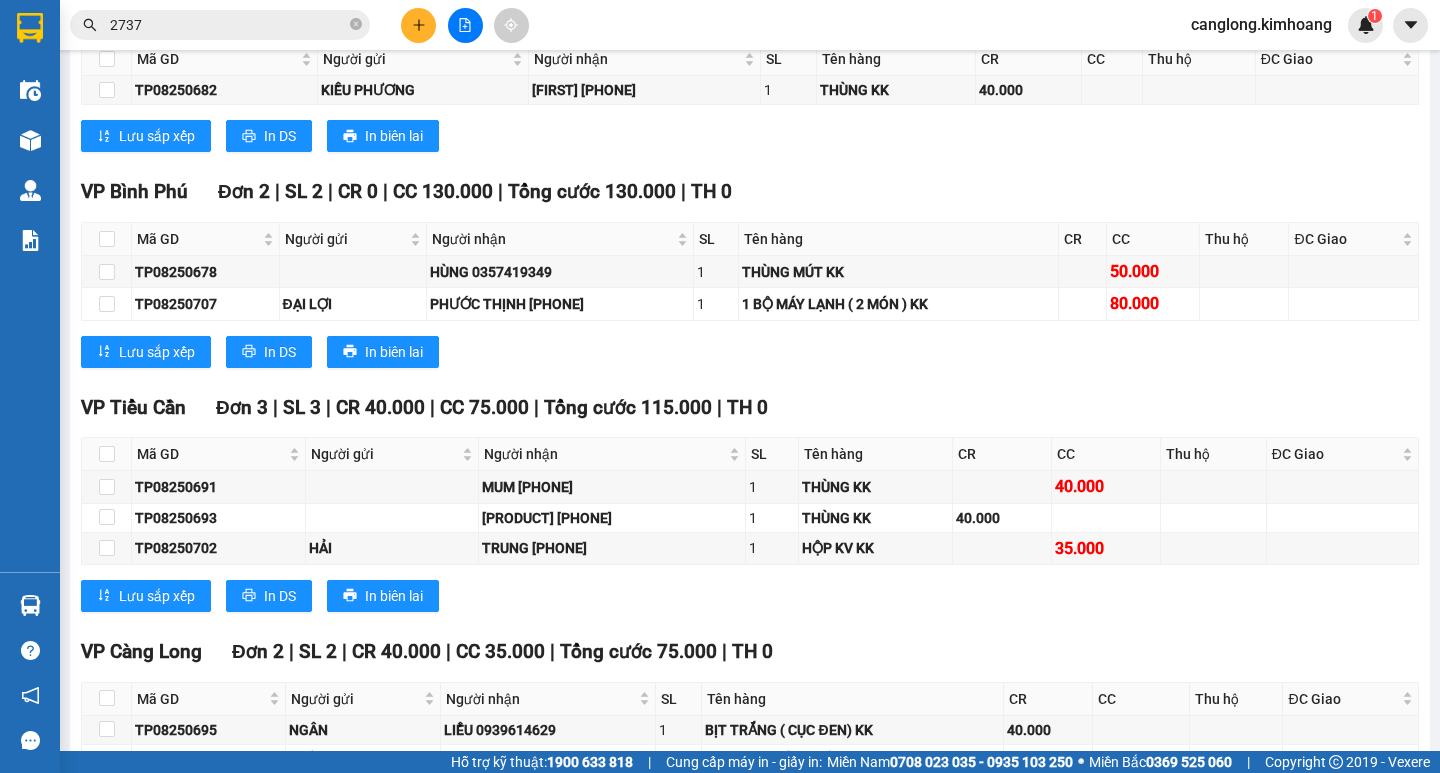 scroll, scrollTop: 1600, scrollLeft: 0, axis: vertical 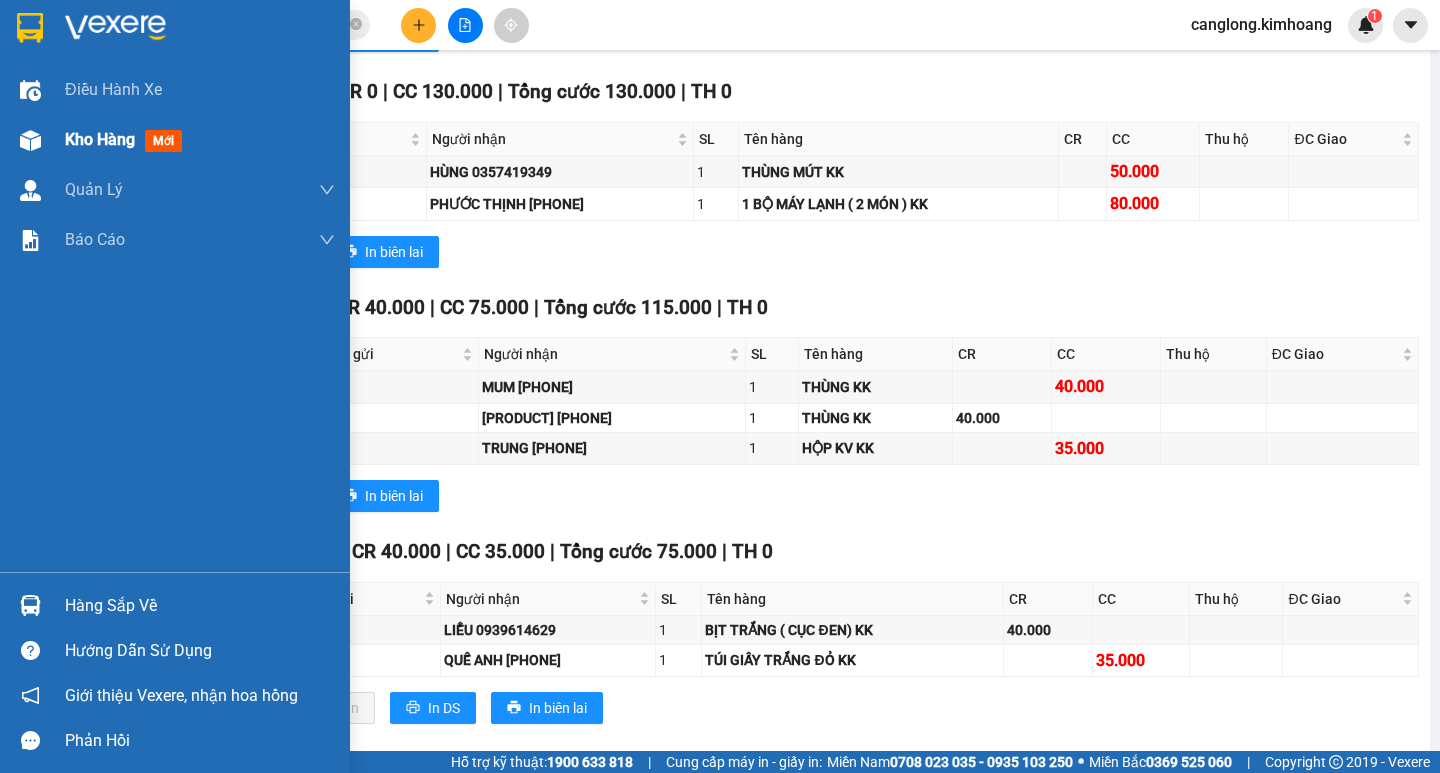 click at bounding box center [30, 140] 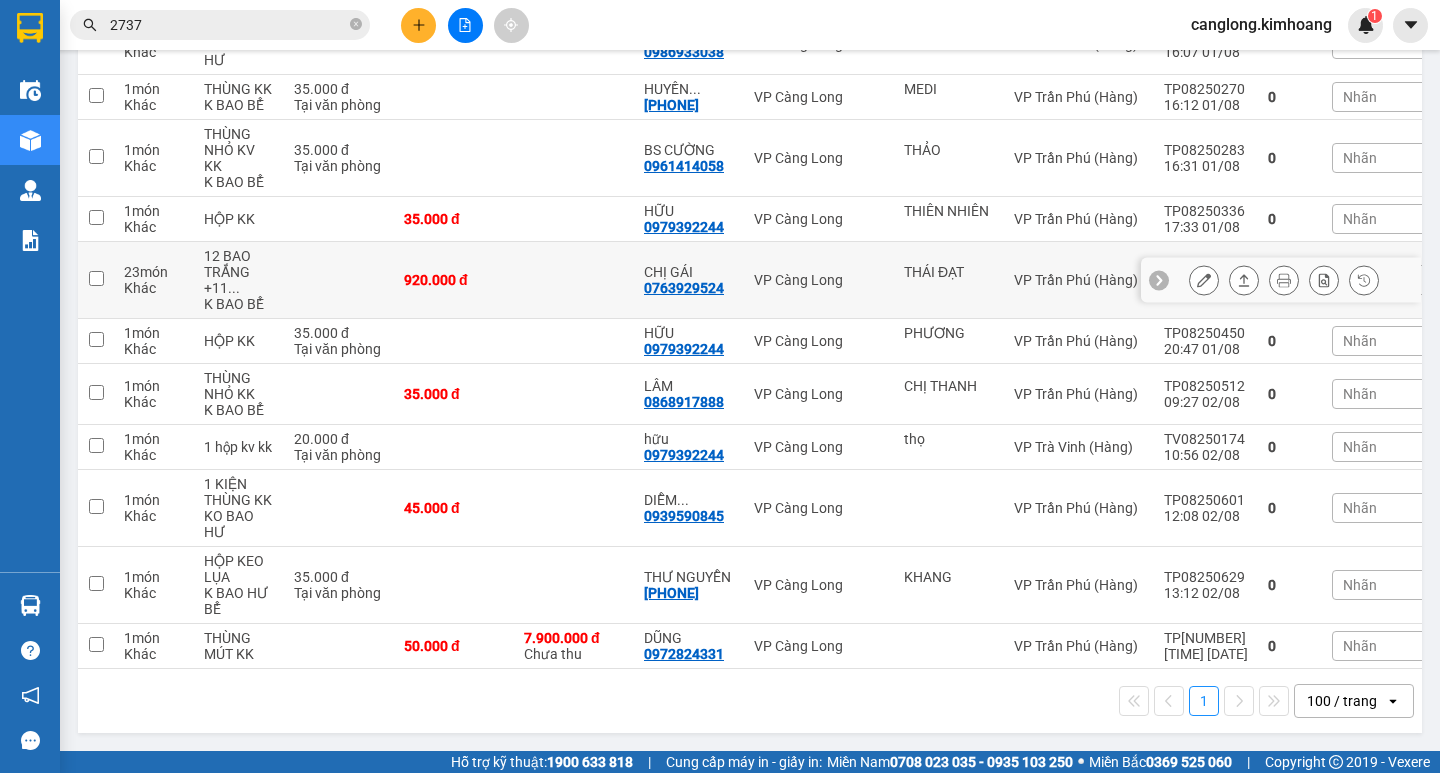 scroll, scrollTop: 897, scrollLeft: 0, axis: vertical 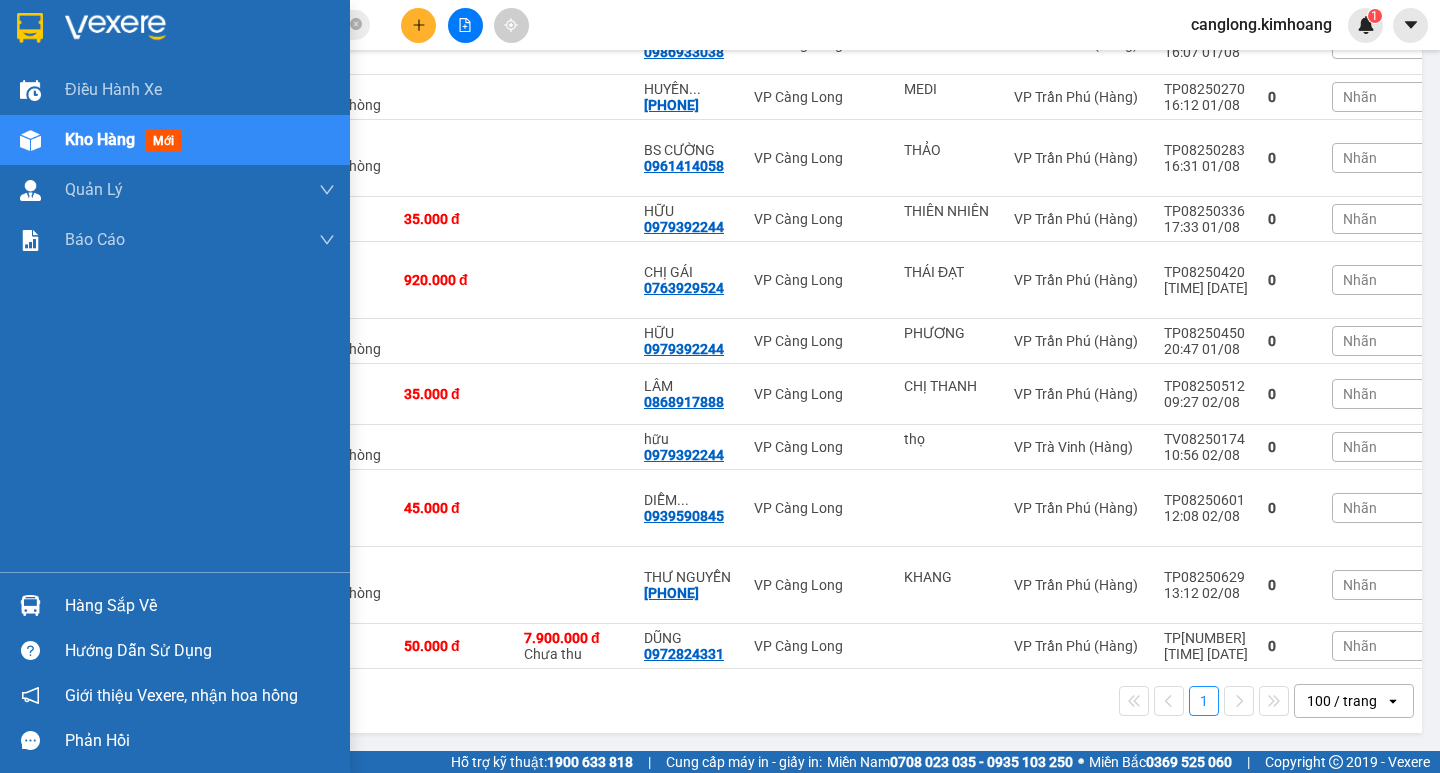 click on "Hàng sắp về" at bounding box center (200, 606) 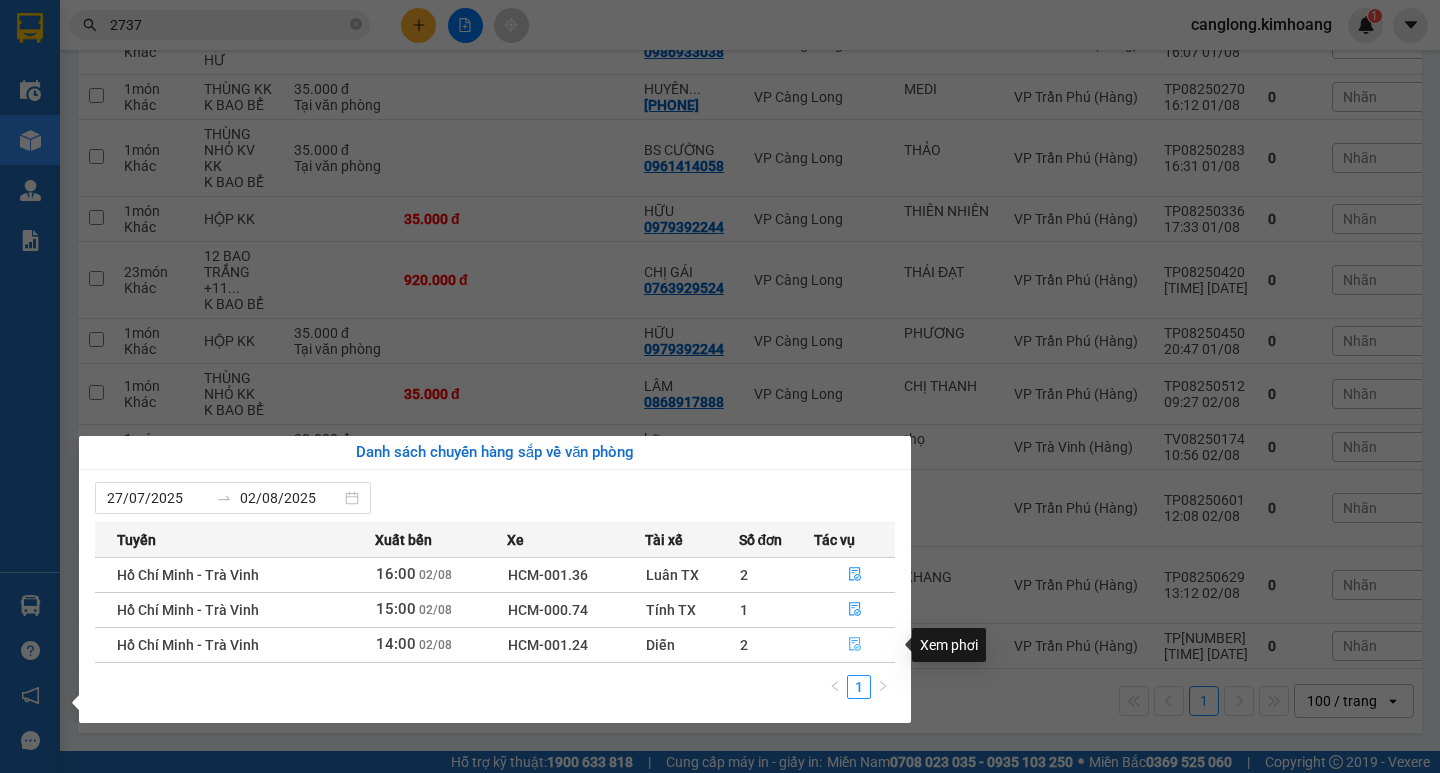 click at bounding box center [854, 645] 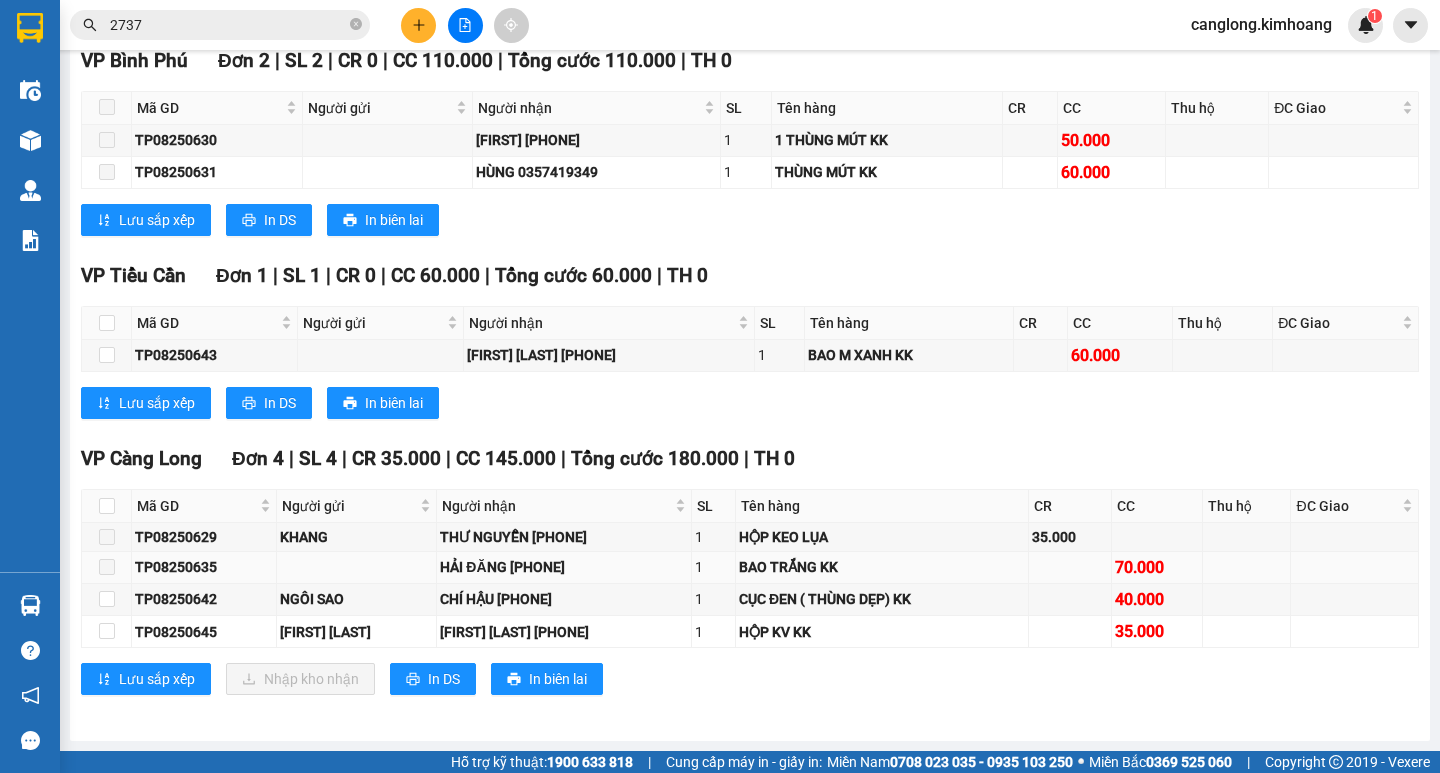 scroll, scrollTop: 1160, scrollLeft: 0, axis: vertical 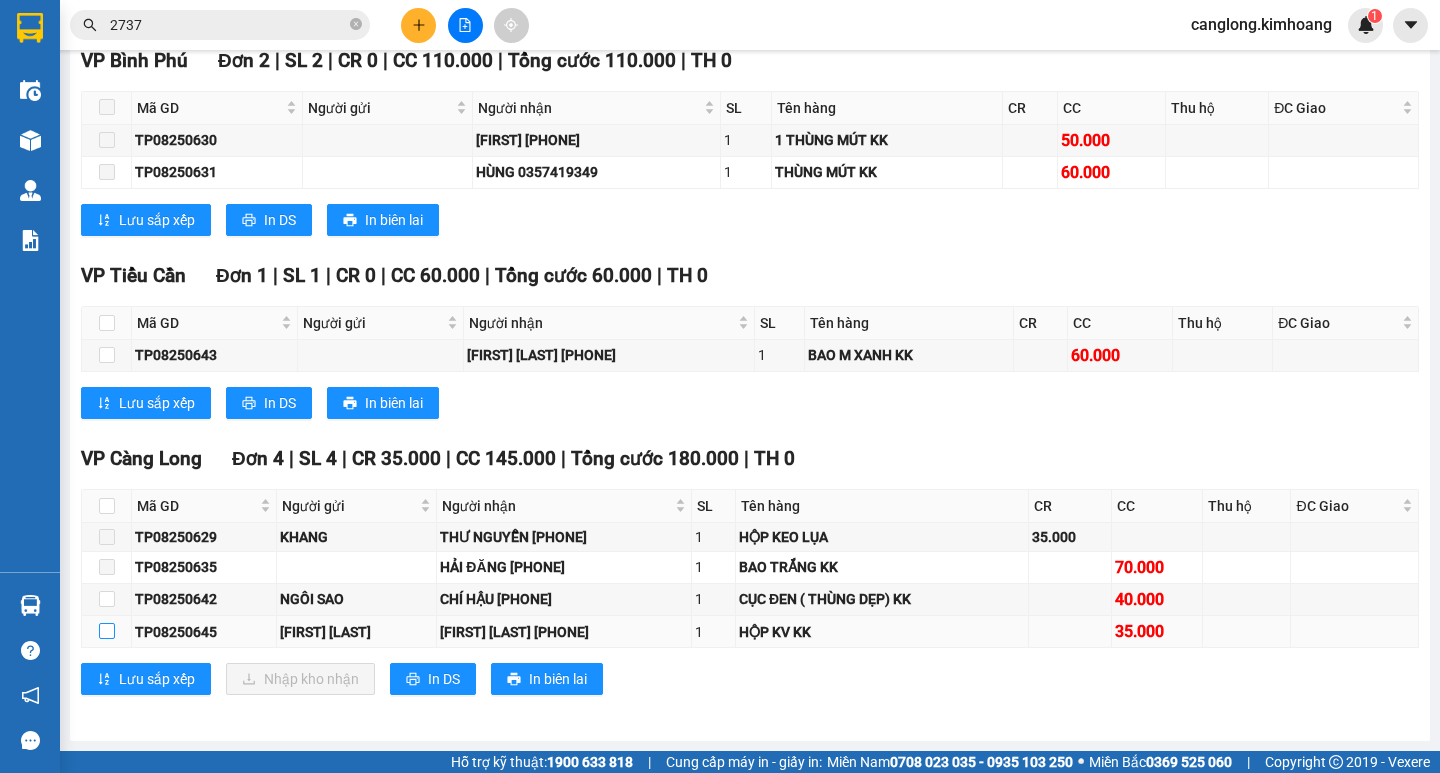 click at bounding box center (107, 631) 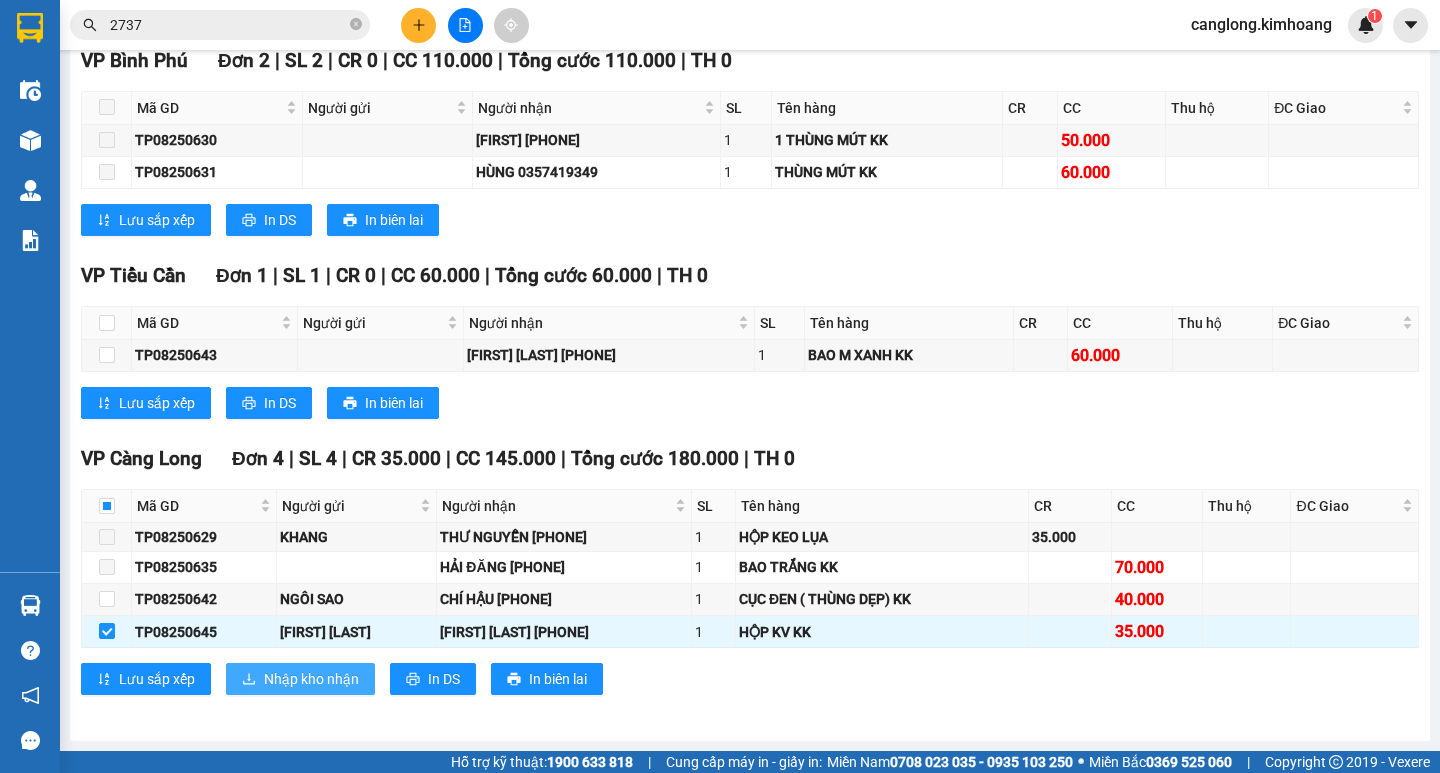 click on "Nhập kho nhận" at bounding box center (311, 679) 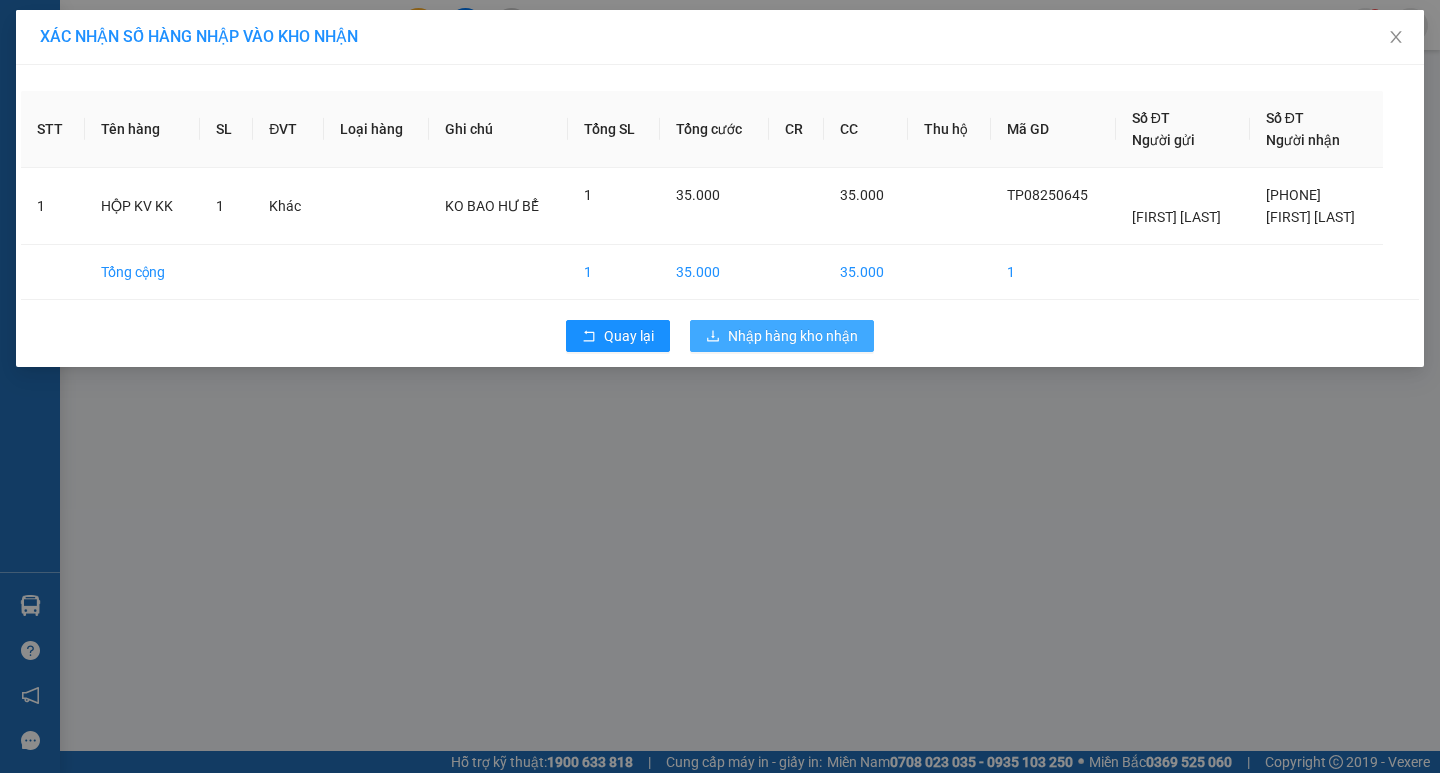 click on "Nhập hàng kho nhận" at bounding box center (793, 336) 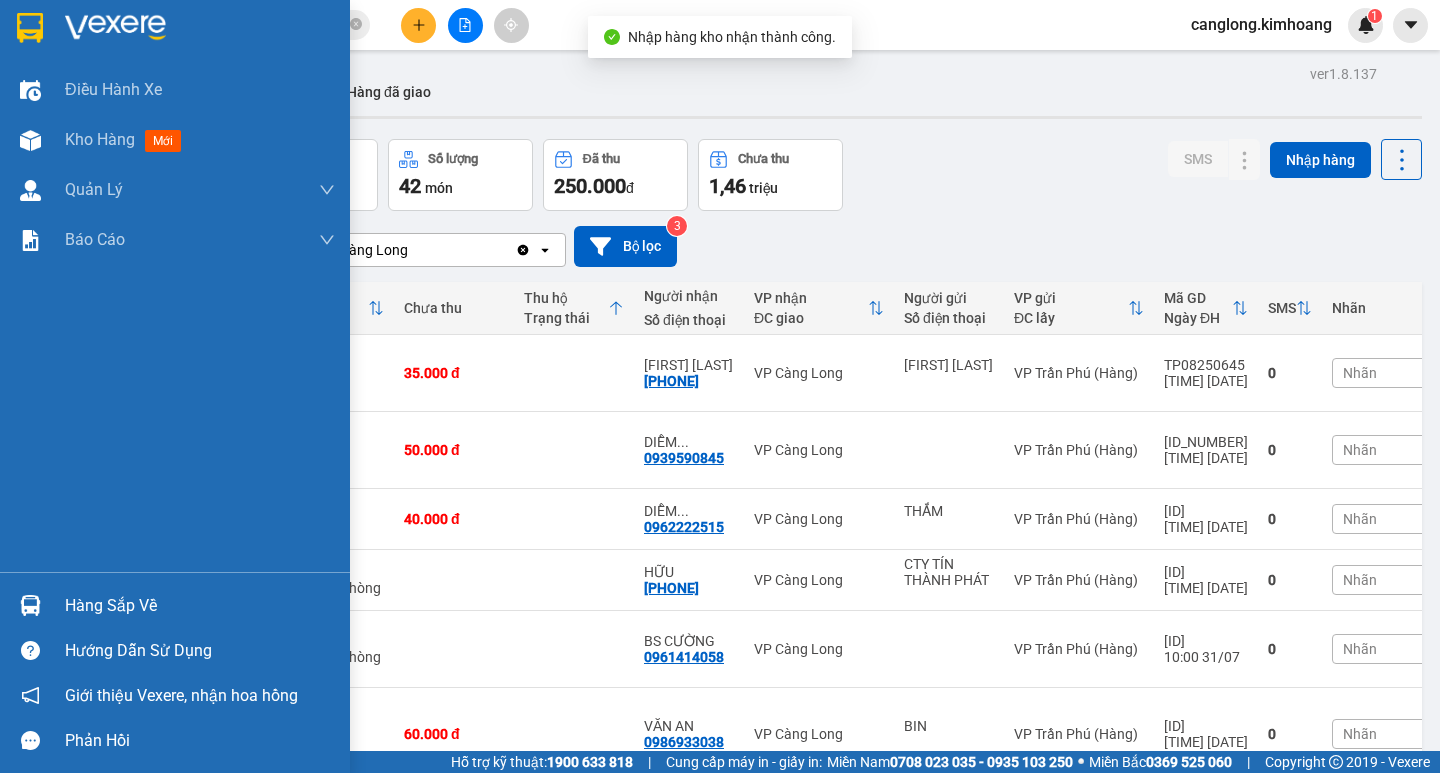 click on "Hàng sắp về" at bounding box center [200, 606] 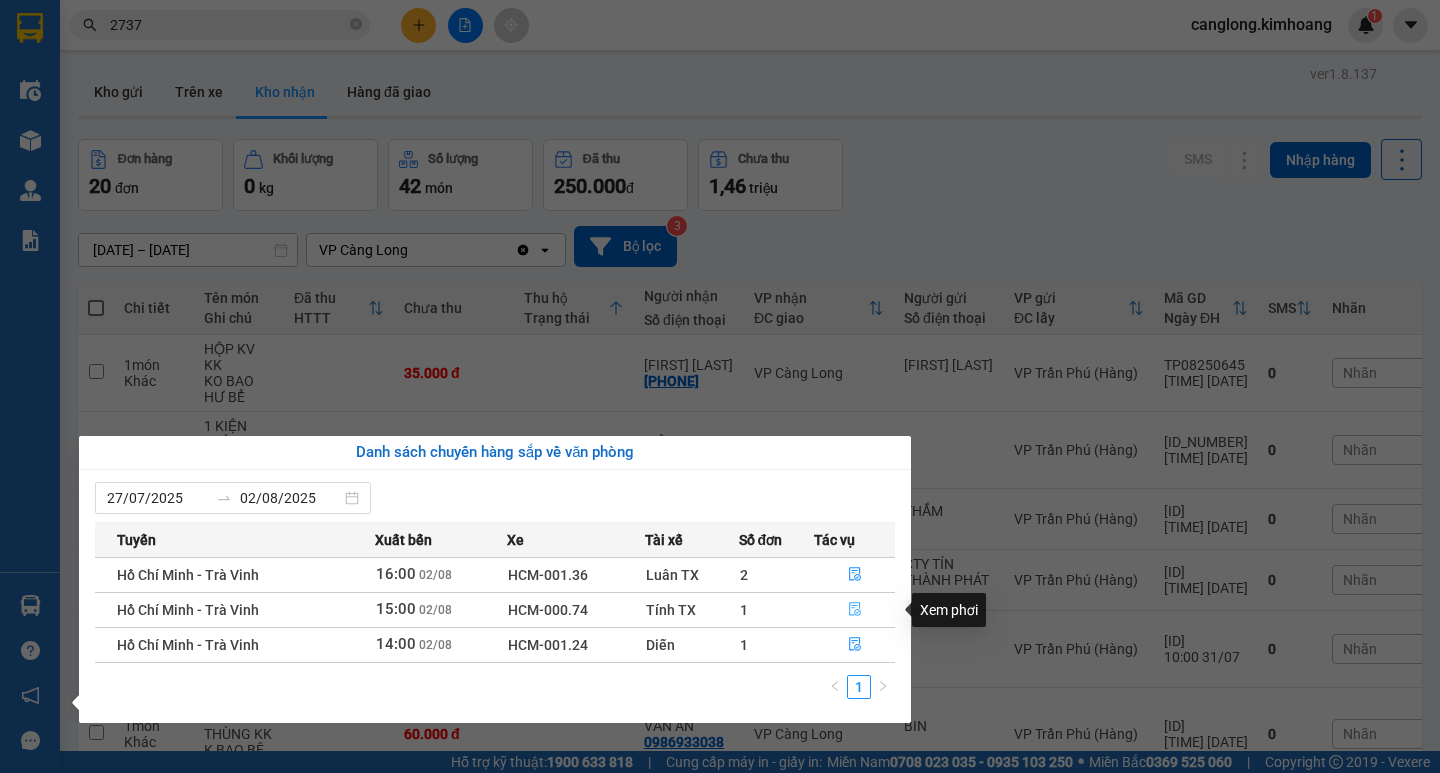 click at bounding box center [854, 610] 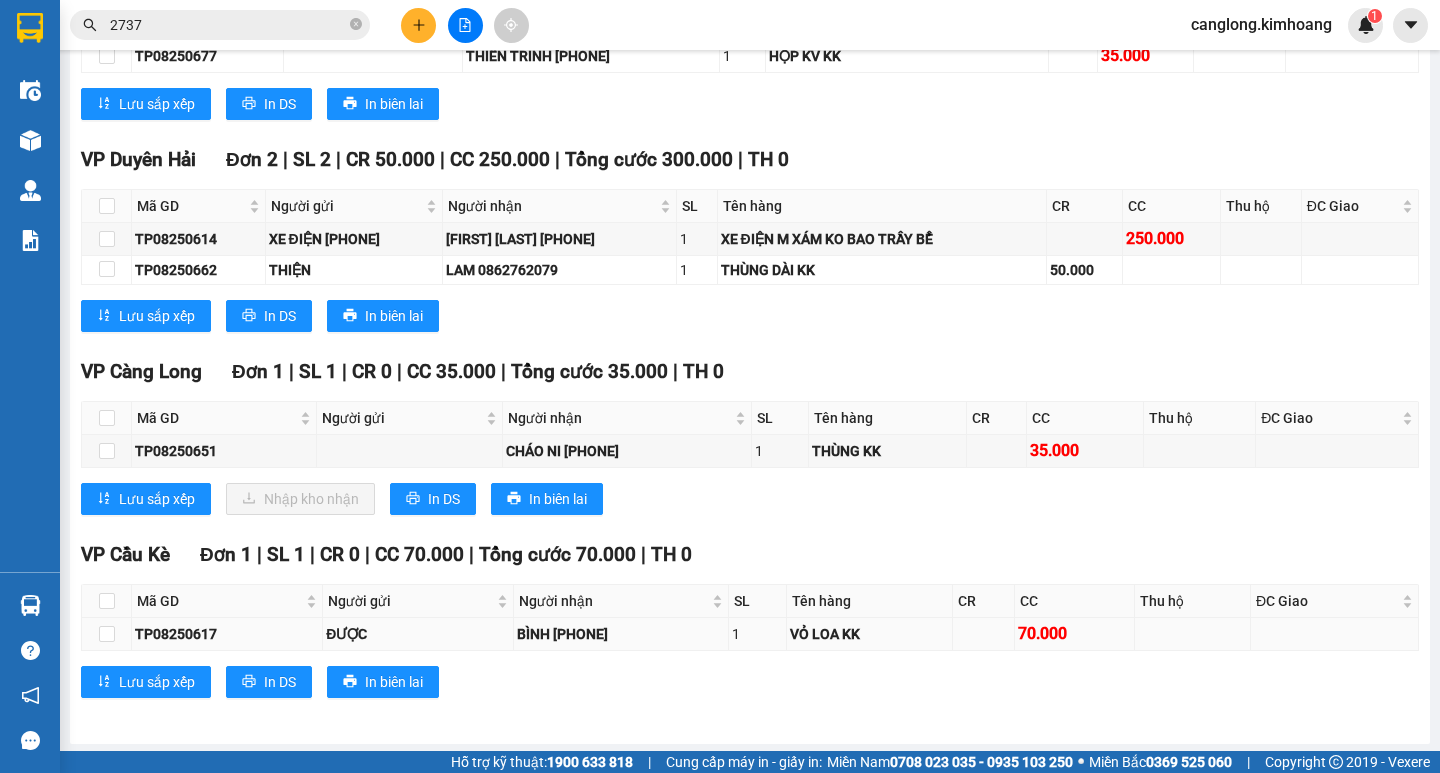 scroll, scrollTop: 2000, scrollLeft: 0, axis: vertical 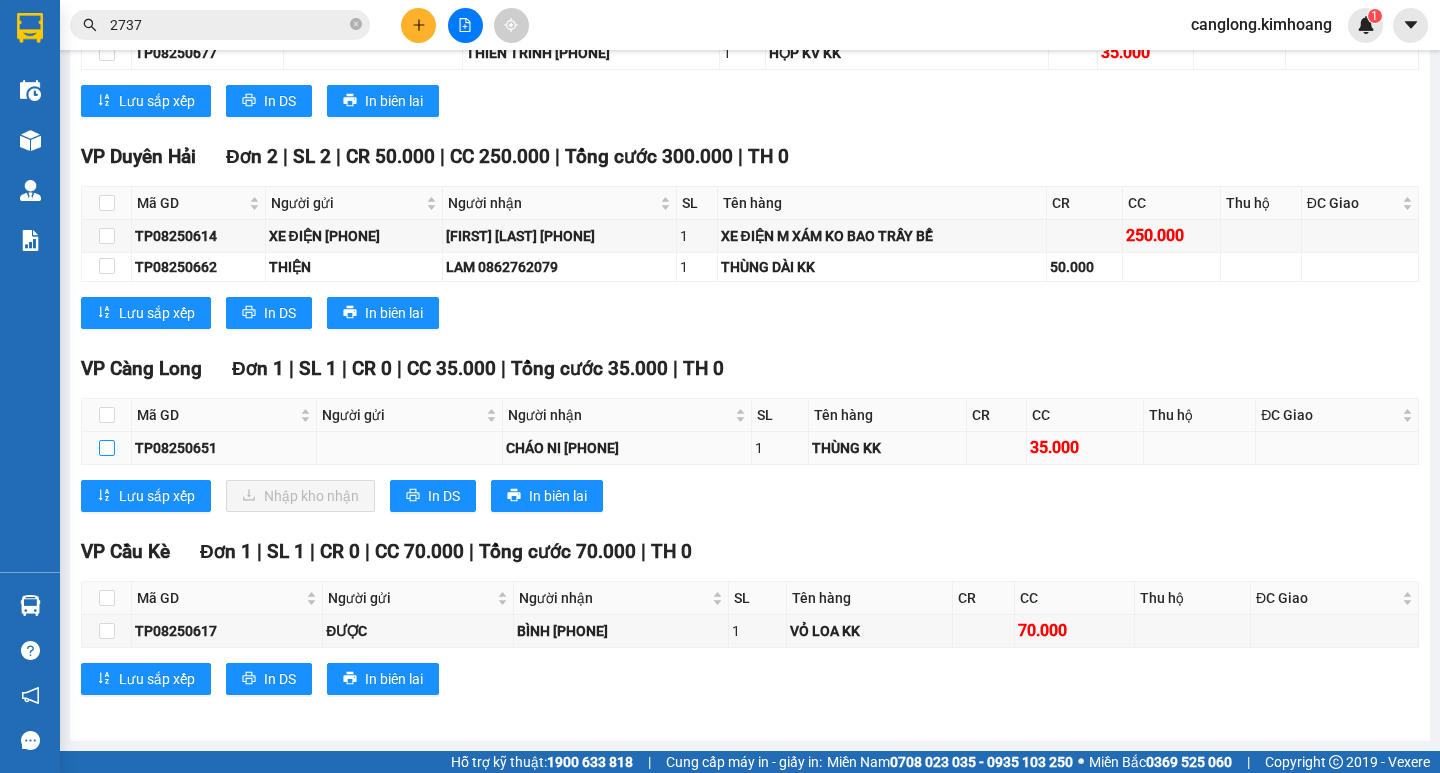 click at bounding box center (107, 448) 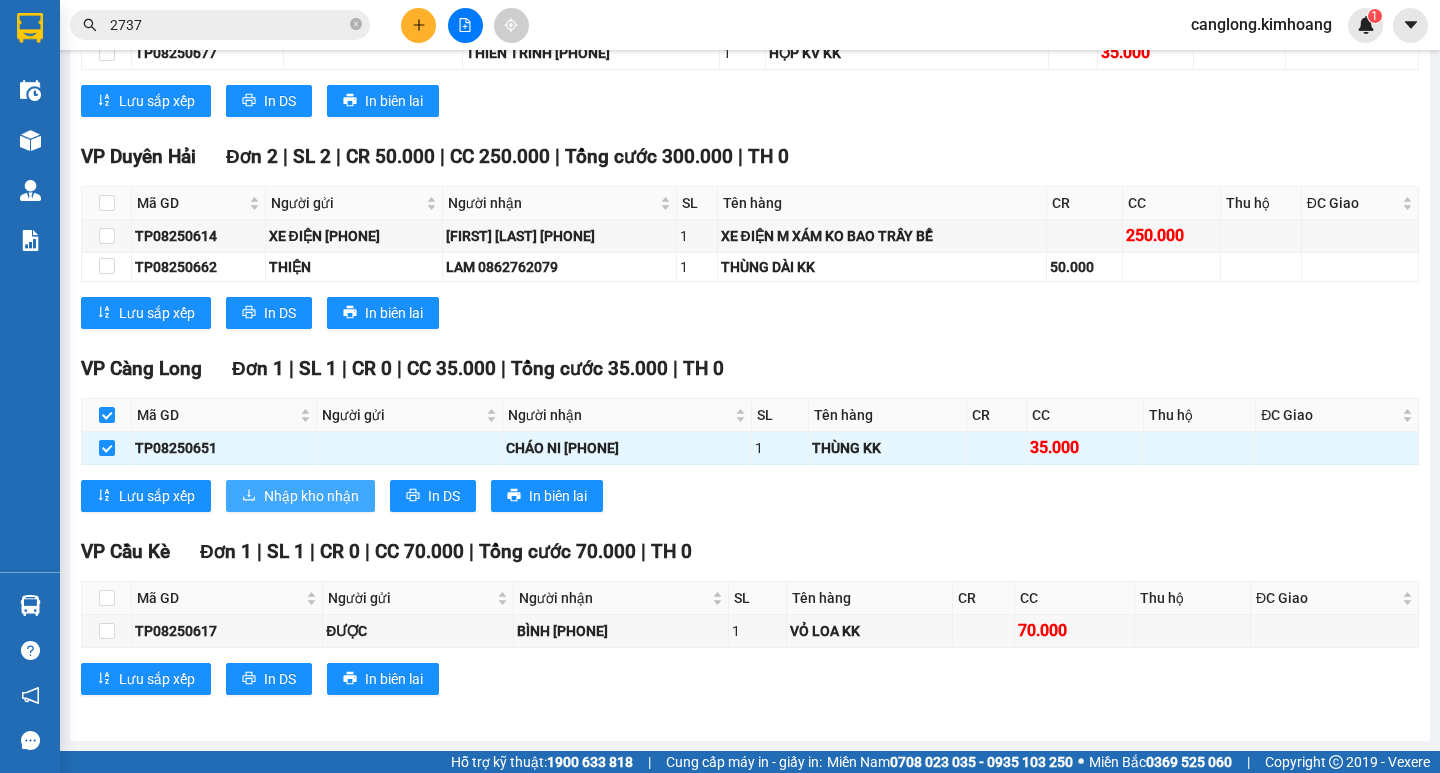 click on "Nhập kho nhận" at bounding box center (311, 496) 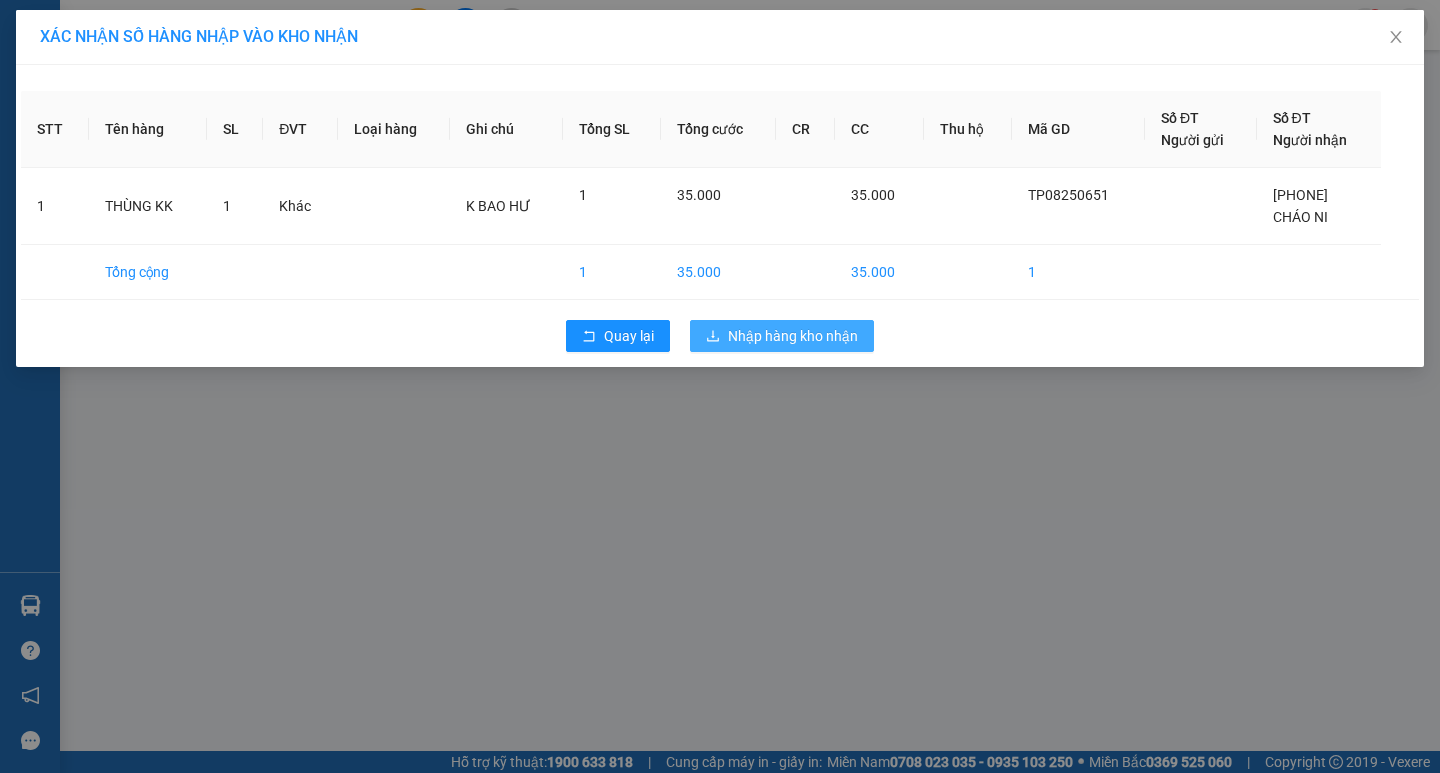 click on "Nhập hàng kho nhận" at bounding box center [793, 336] 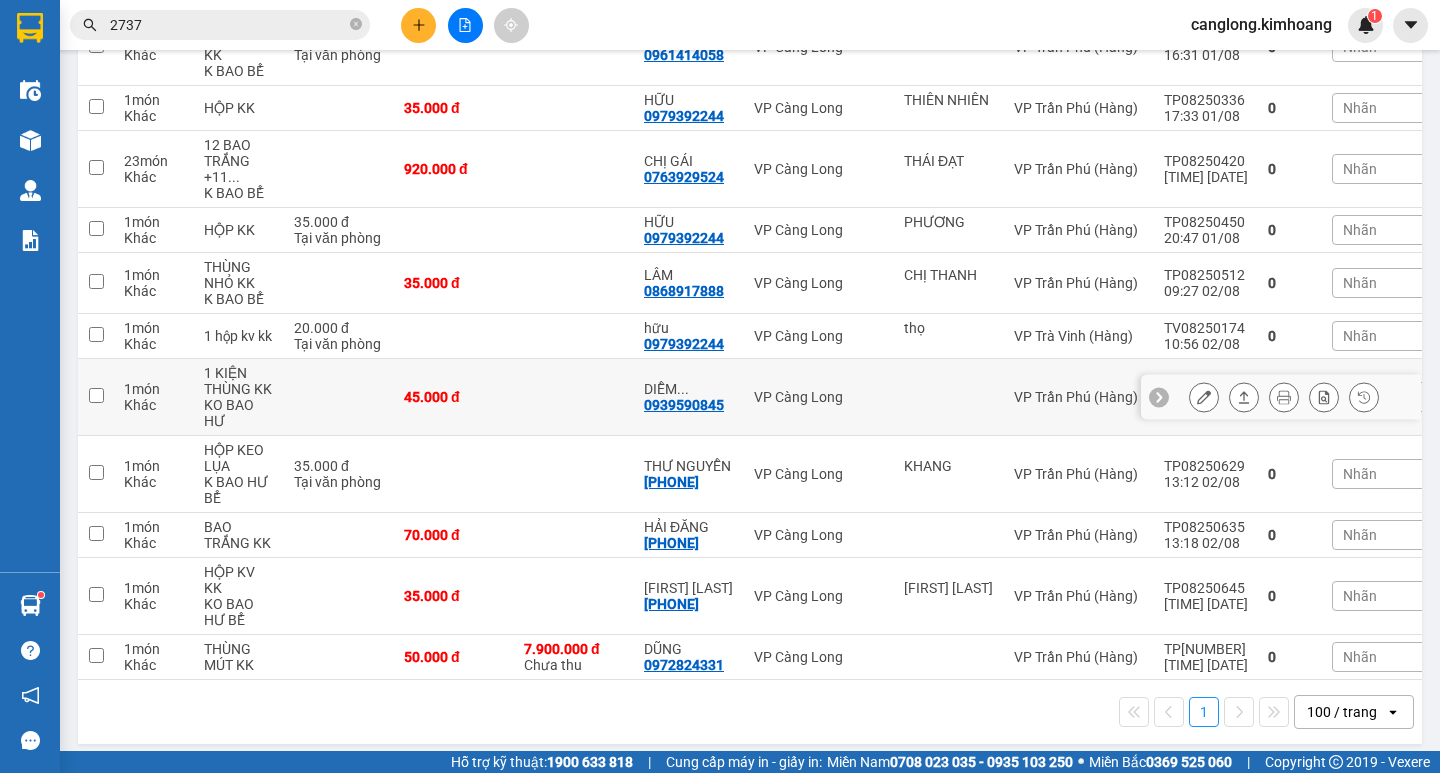 scroll, scrollTop: 1003, scrollLeft: 0, axis: vertical 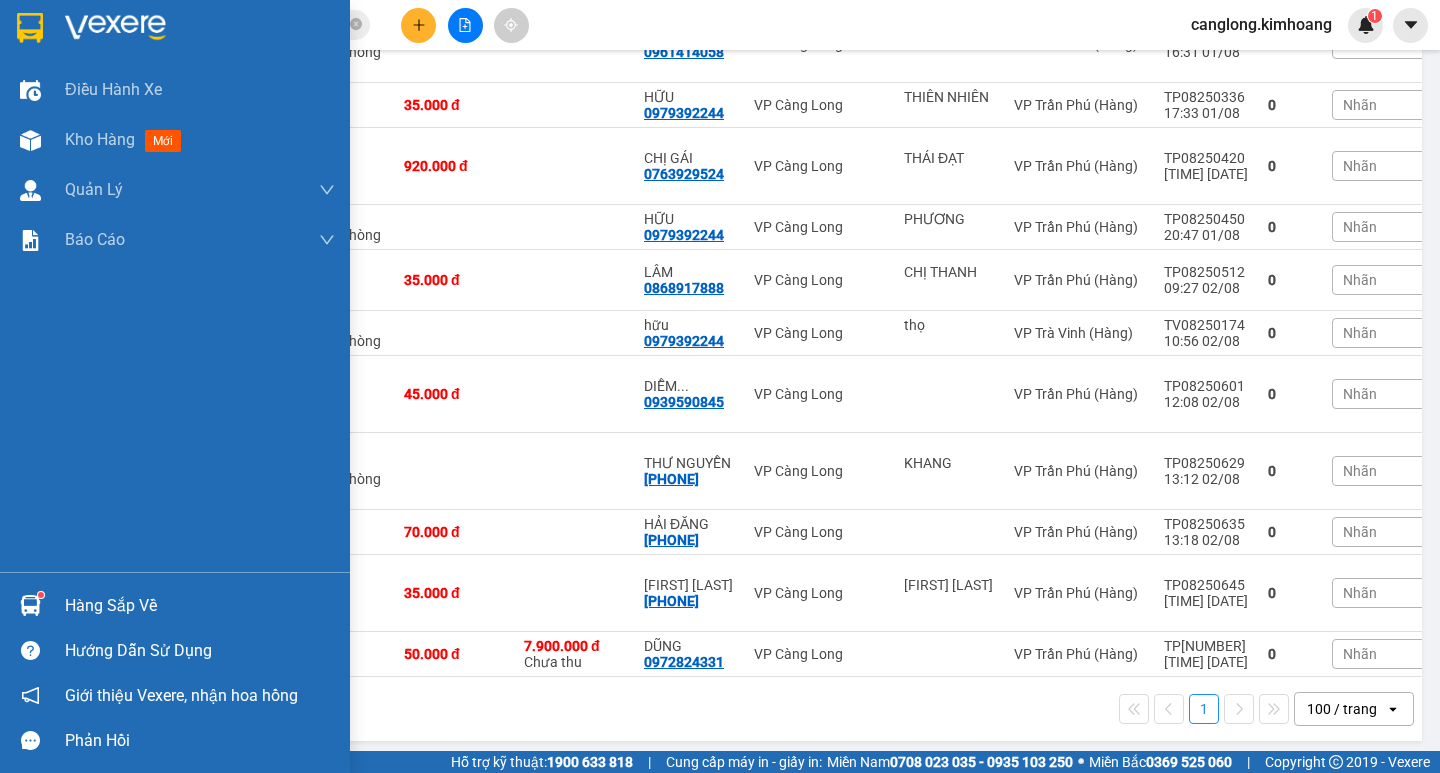 click on "Hàng sắp về" at bounding box center [200, 606] 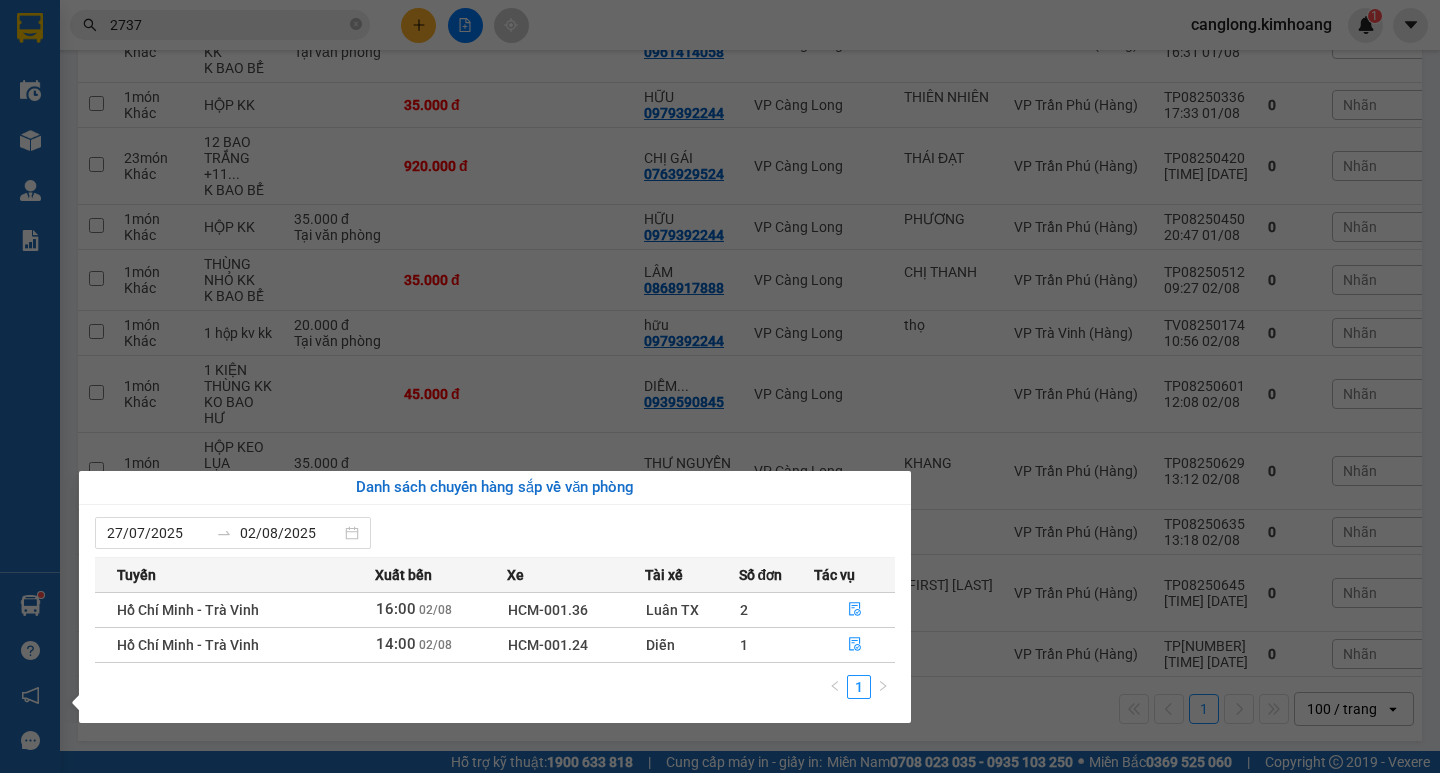 drag, startPoint x: 577, startPoint y: 425, endPoint x: 603, endPoint y: 466, distance: 48.548943 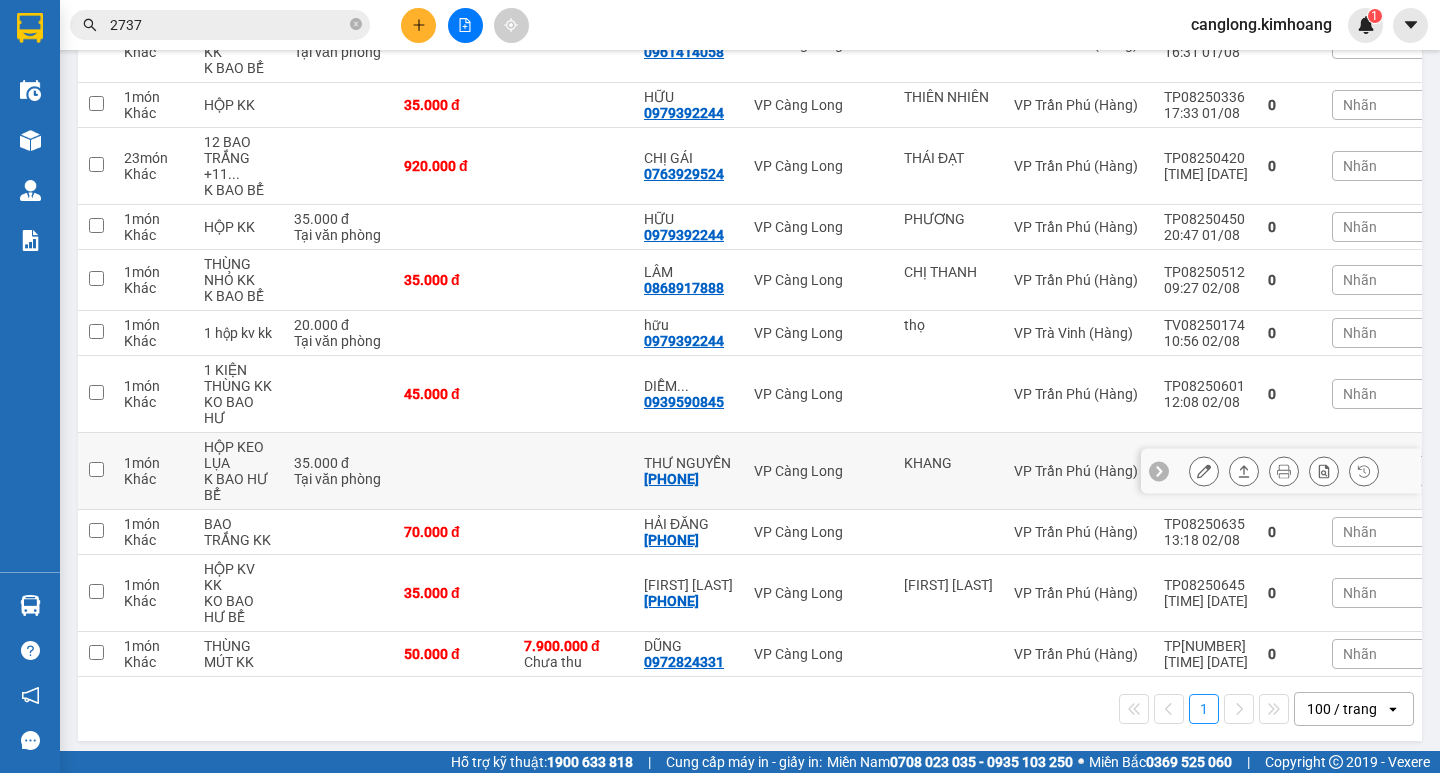 drag, startPoint x: 604, startPoint y: 458, endPoint x: 195, endPoint y: 32, distance: 590.5565 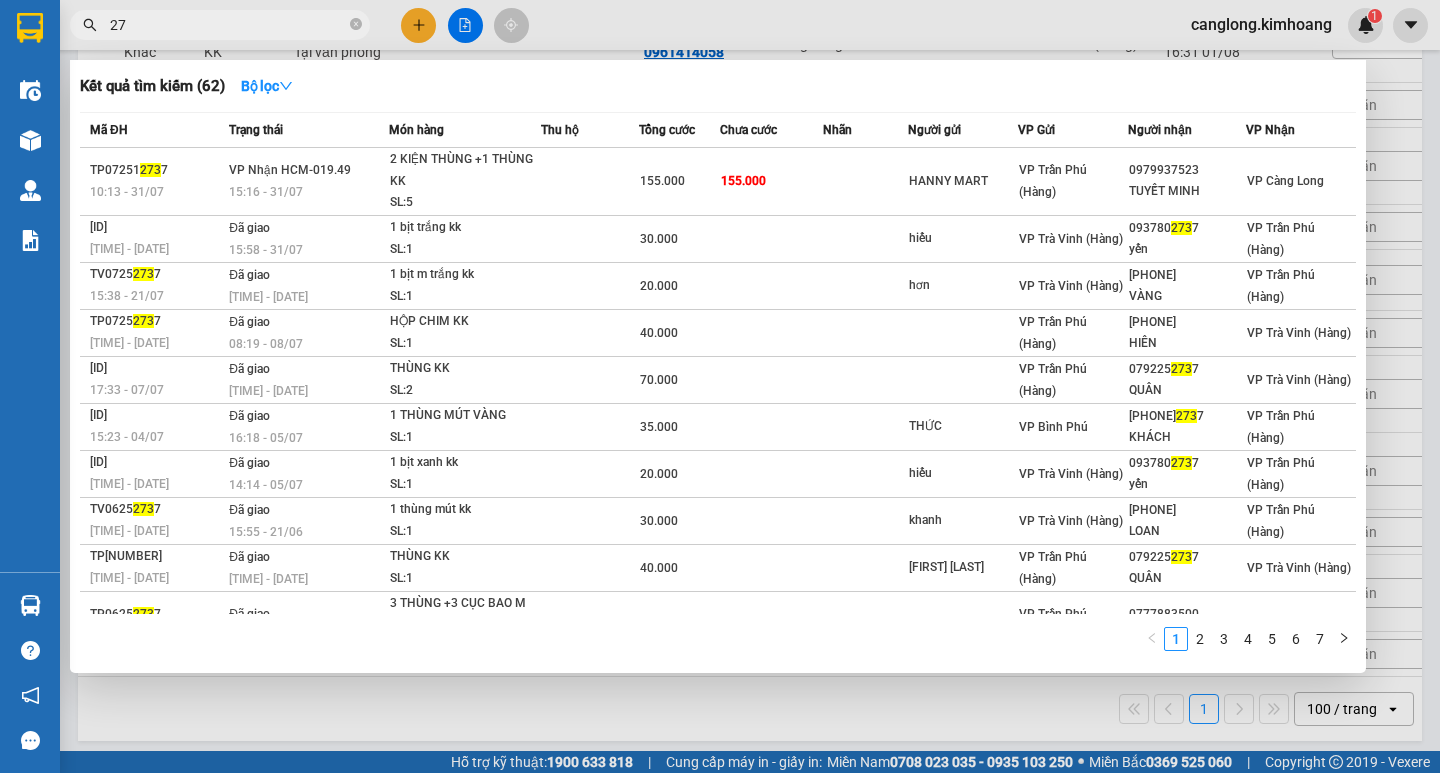 type on "2" 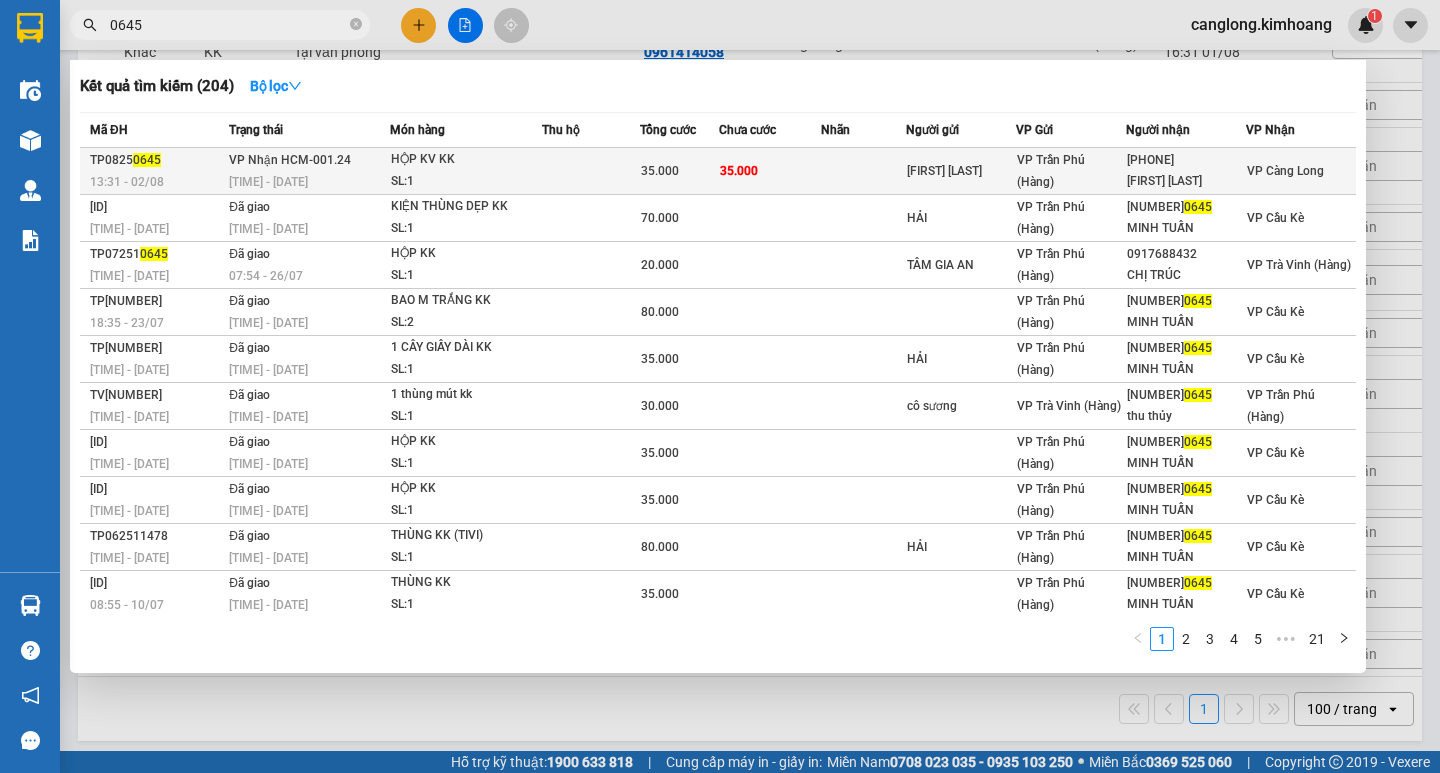type on "0645" 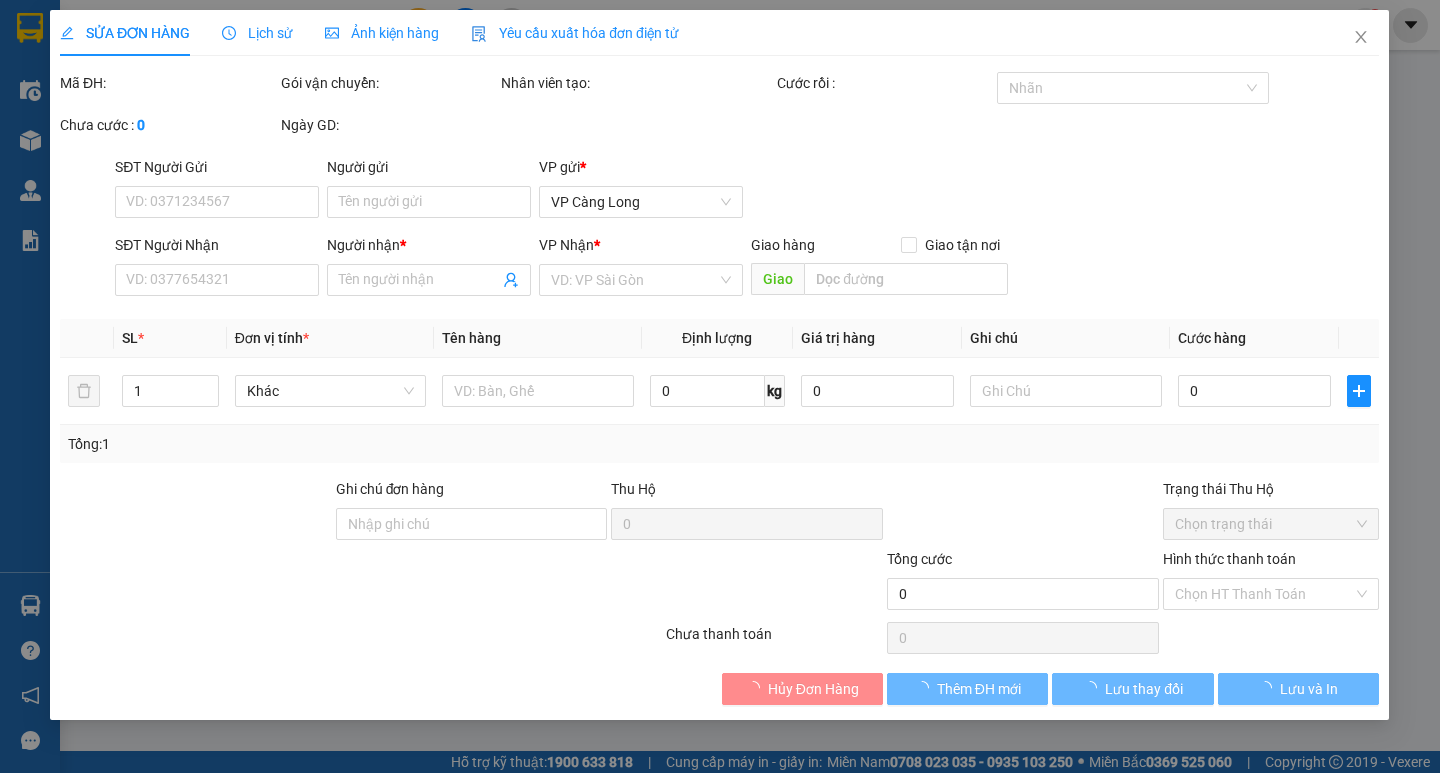 scroll, scrollTop: 0, scrollLeft: 0, axis: both 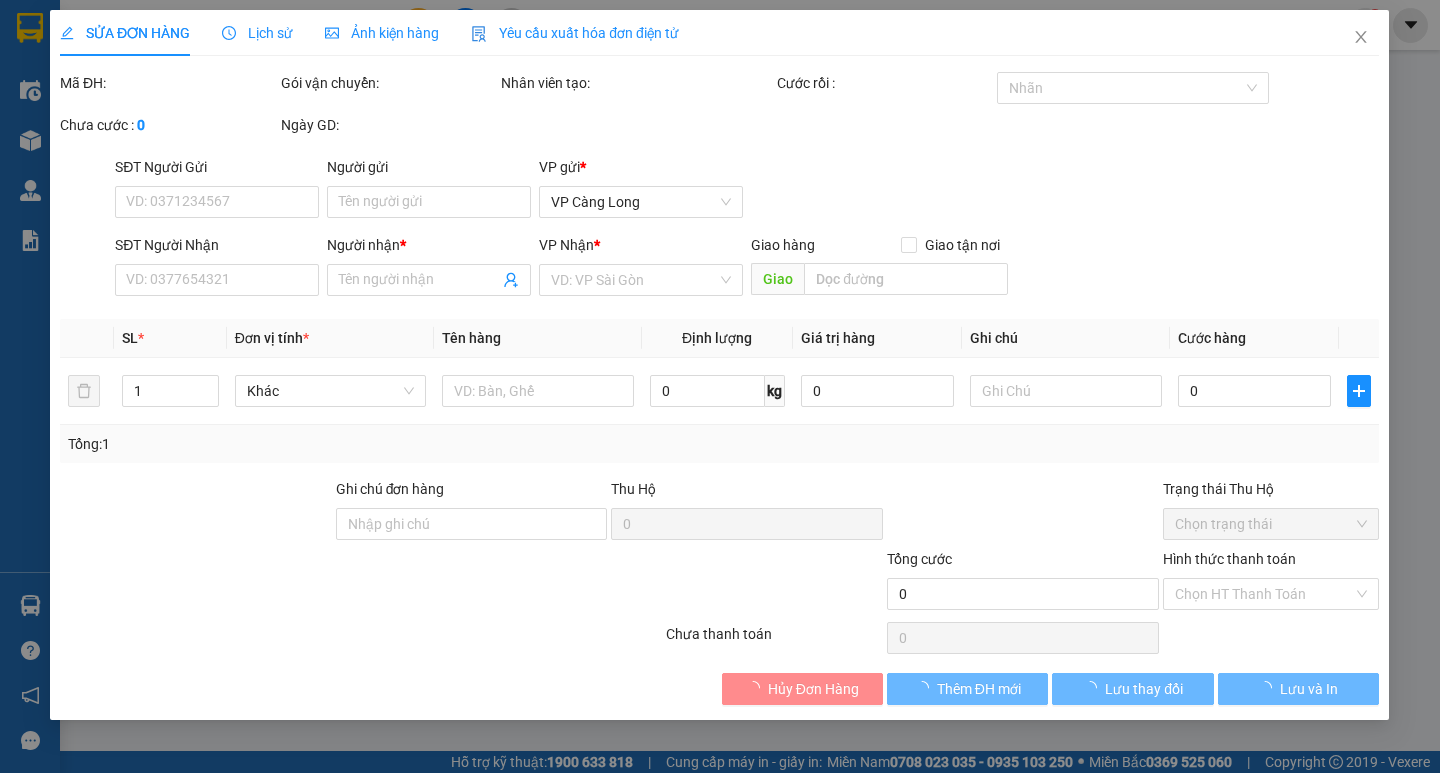 type on "[FIRST] [LAST]" 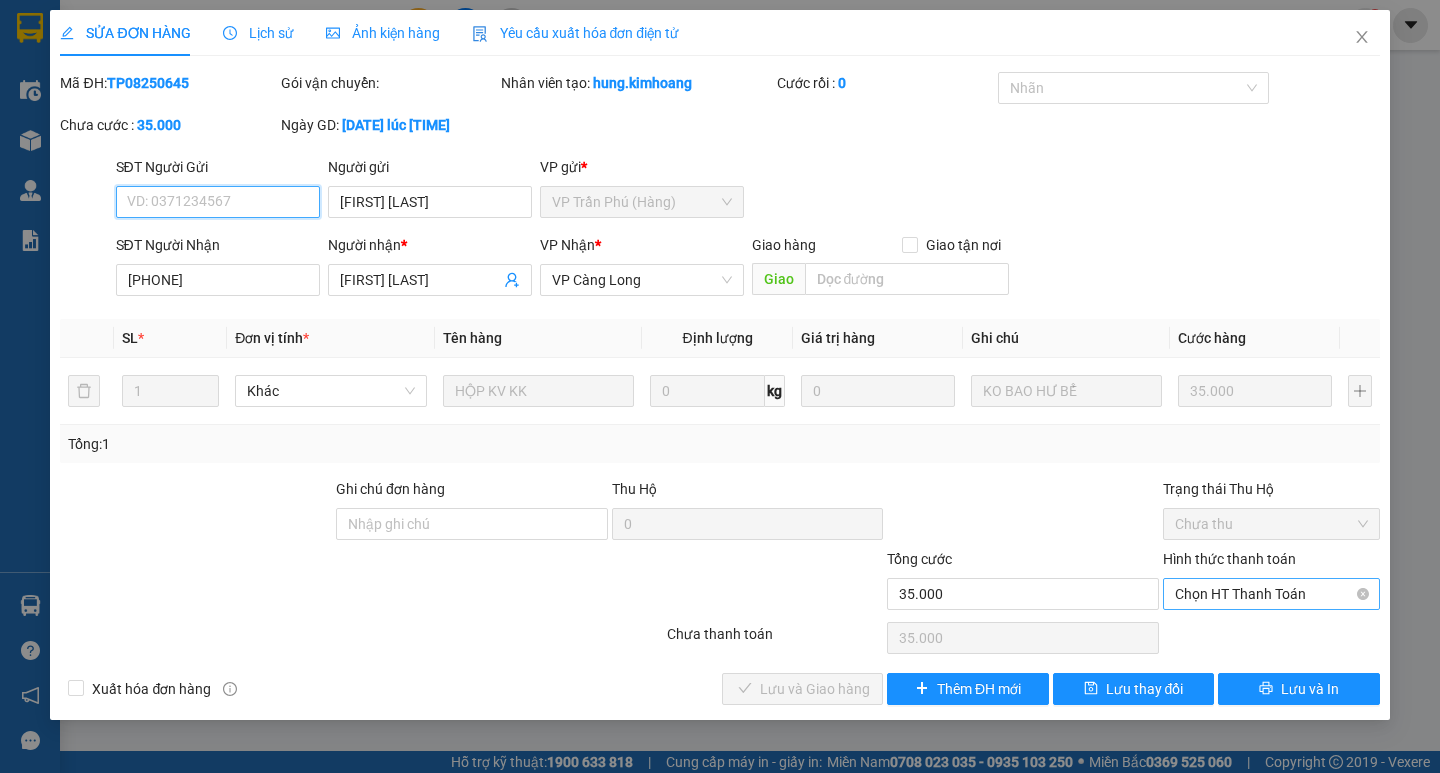 click on "Chọn HT Thanh Toán" at bounding box center (1271, 594) 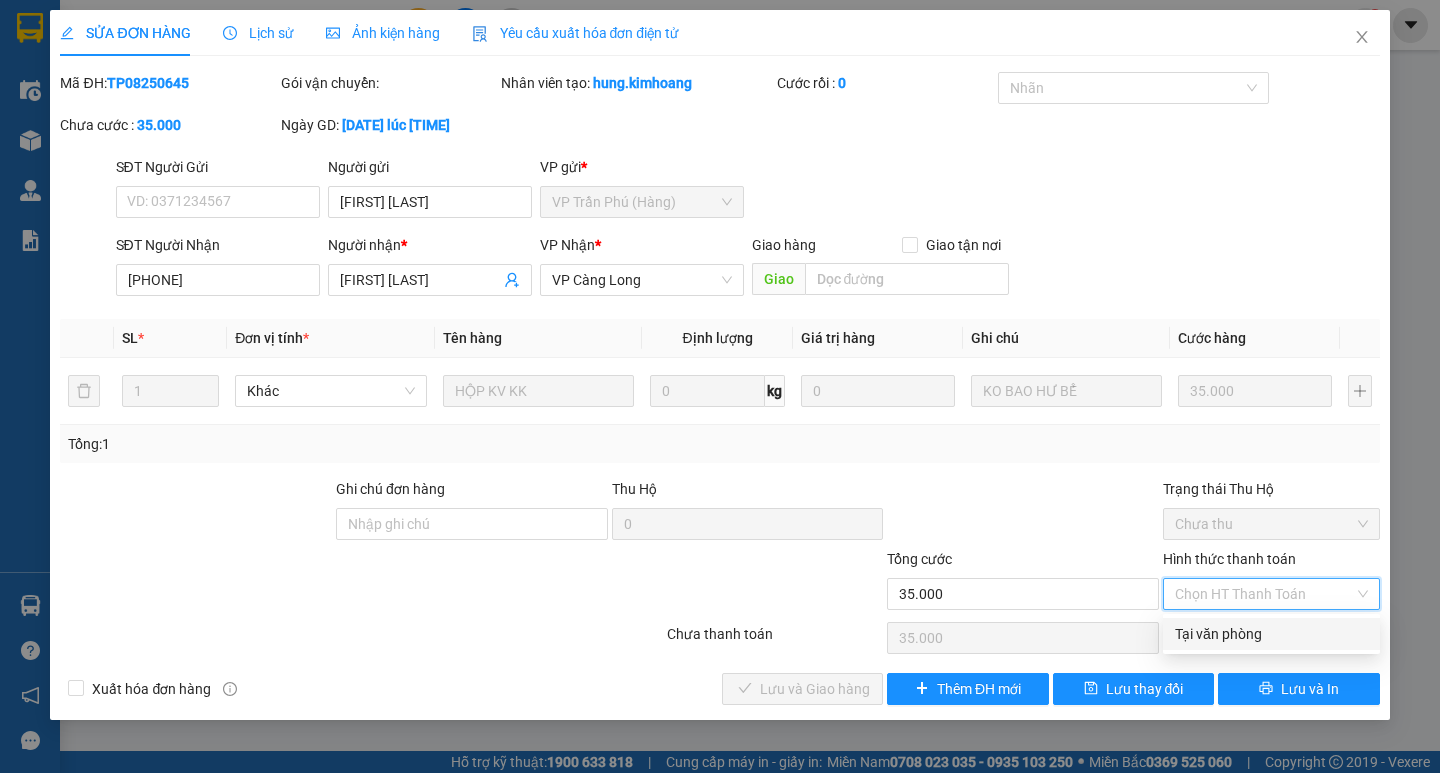 drag, startPoint x: 1222, startPoint y: 628, endPoint x: 1191, endPoint y: 653, distance: 39.824615 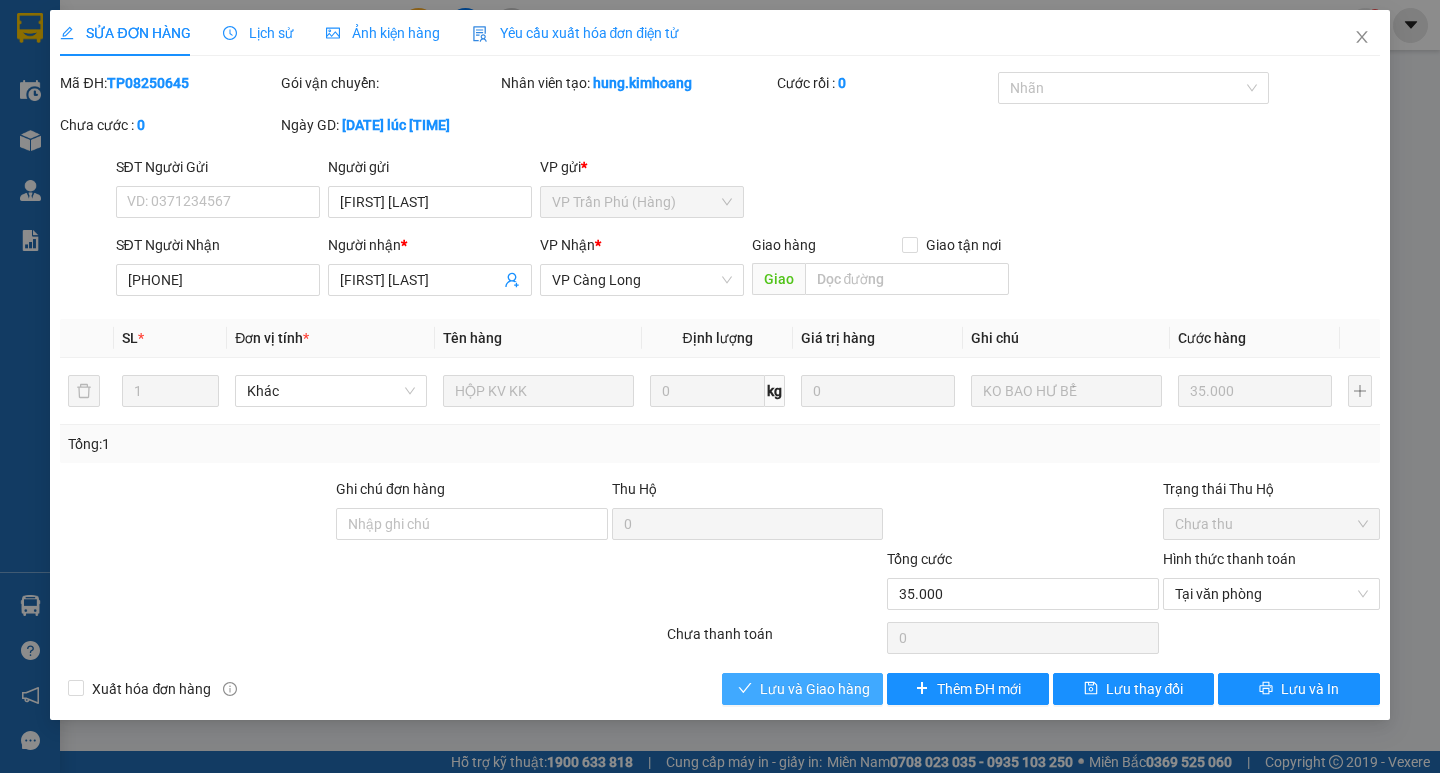 drag, startPoint x: 783, startPoint y: 701, endPoint x: 821, endPoint y: 721, distance: 42.941822 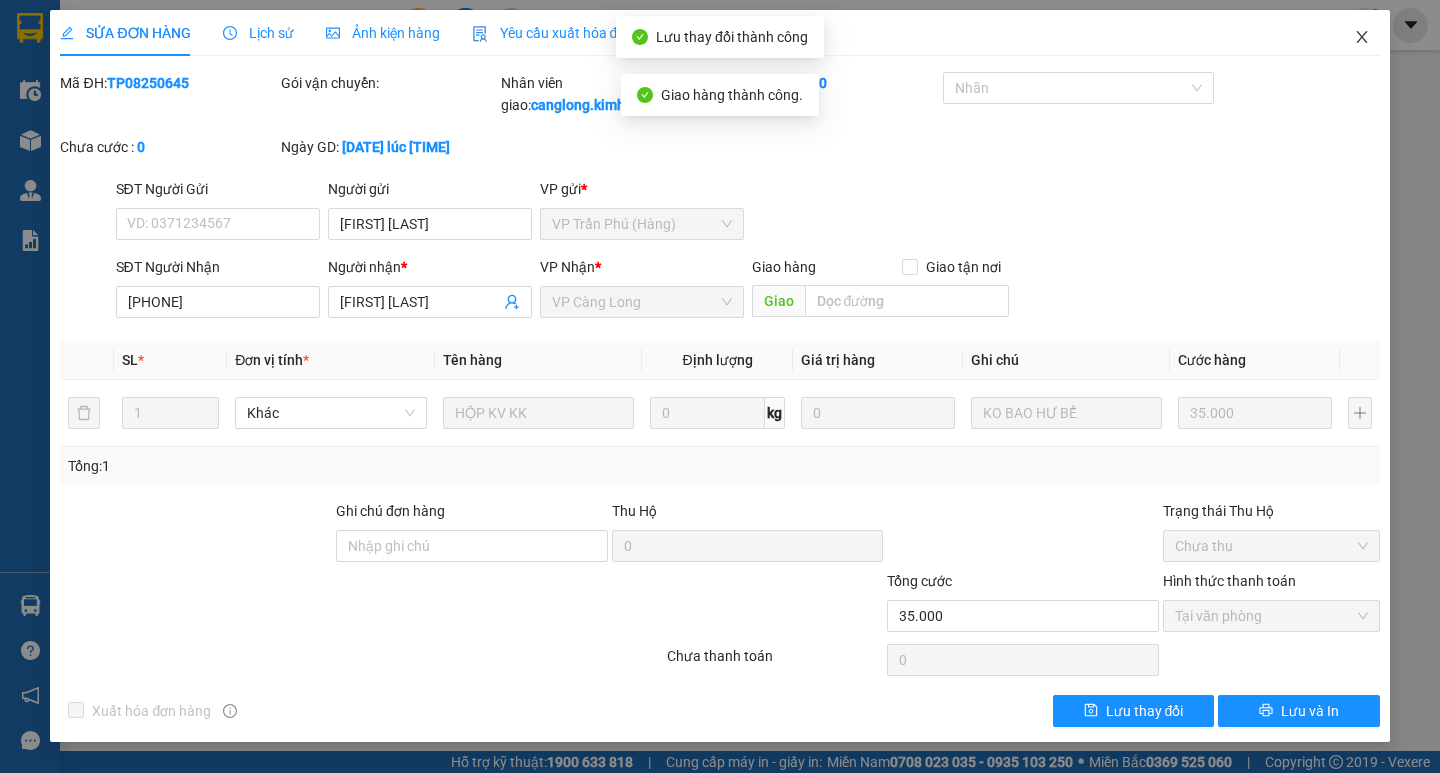 click 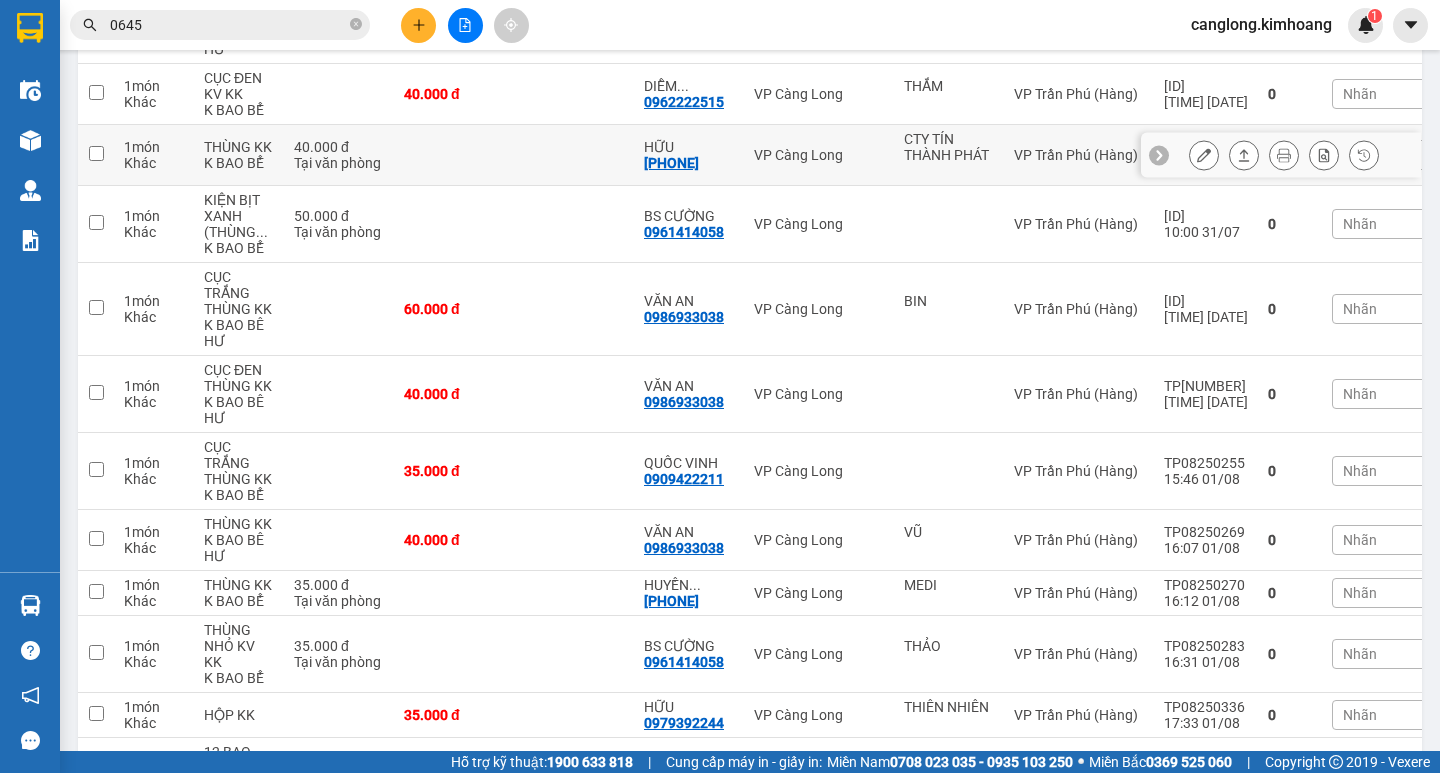 scroll, scrollTop: 400, scrollLeft: 0, axis: vertical 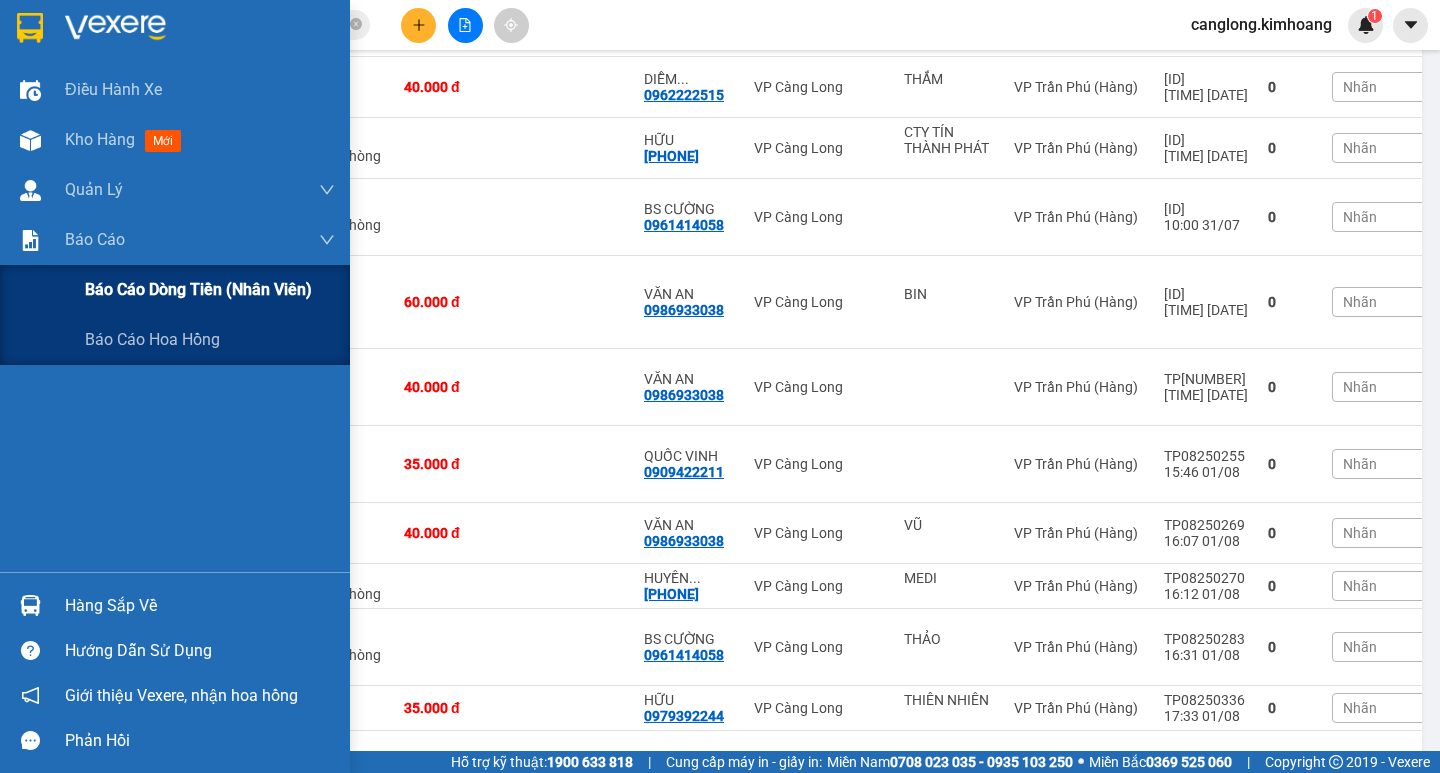click on "Báo cáo dòng tiền (nhân viên)" at bounding box center (198, 289) 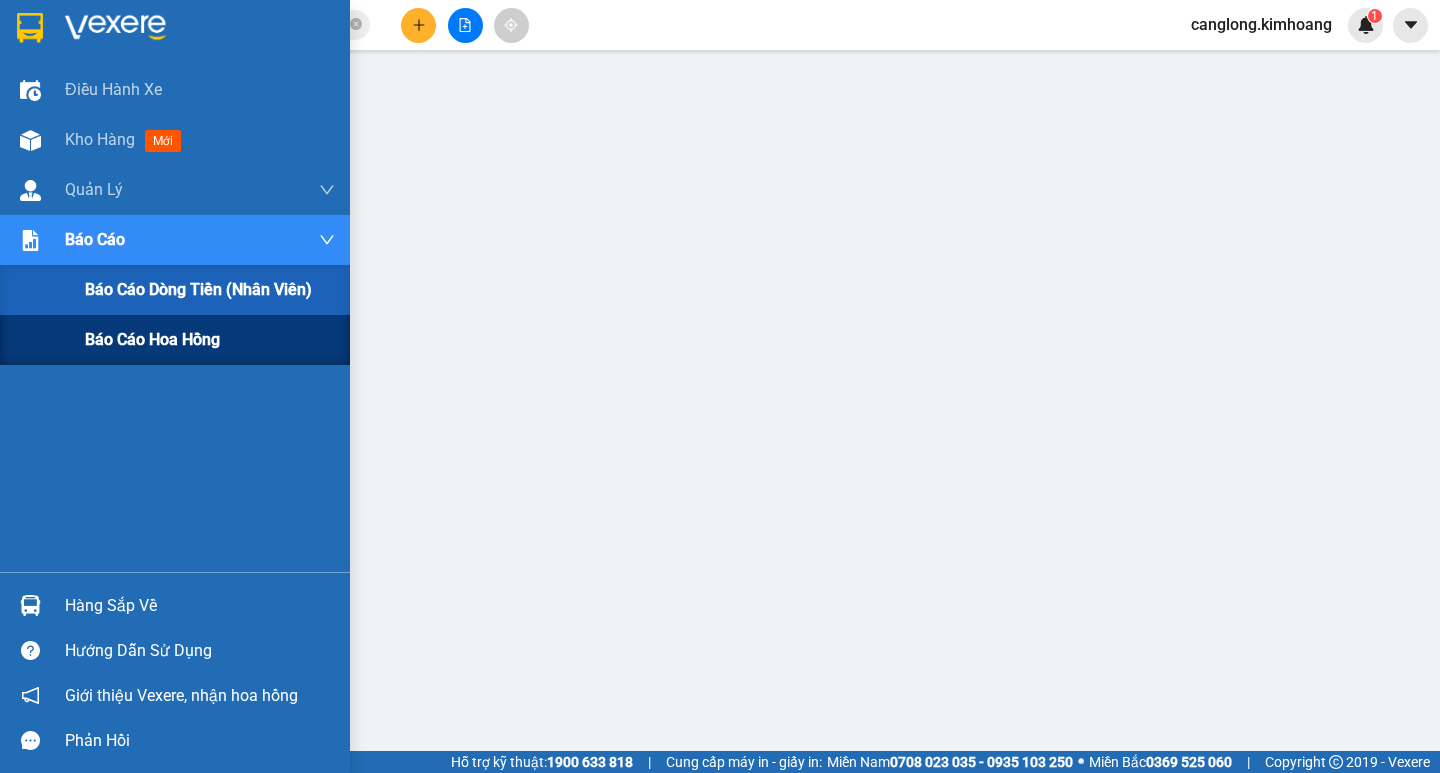 scroll, scrollTop: 219, scrollLeft: 0, axis: vertical 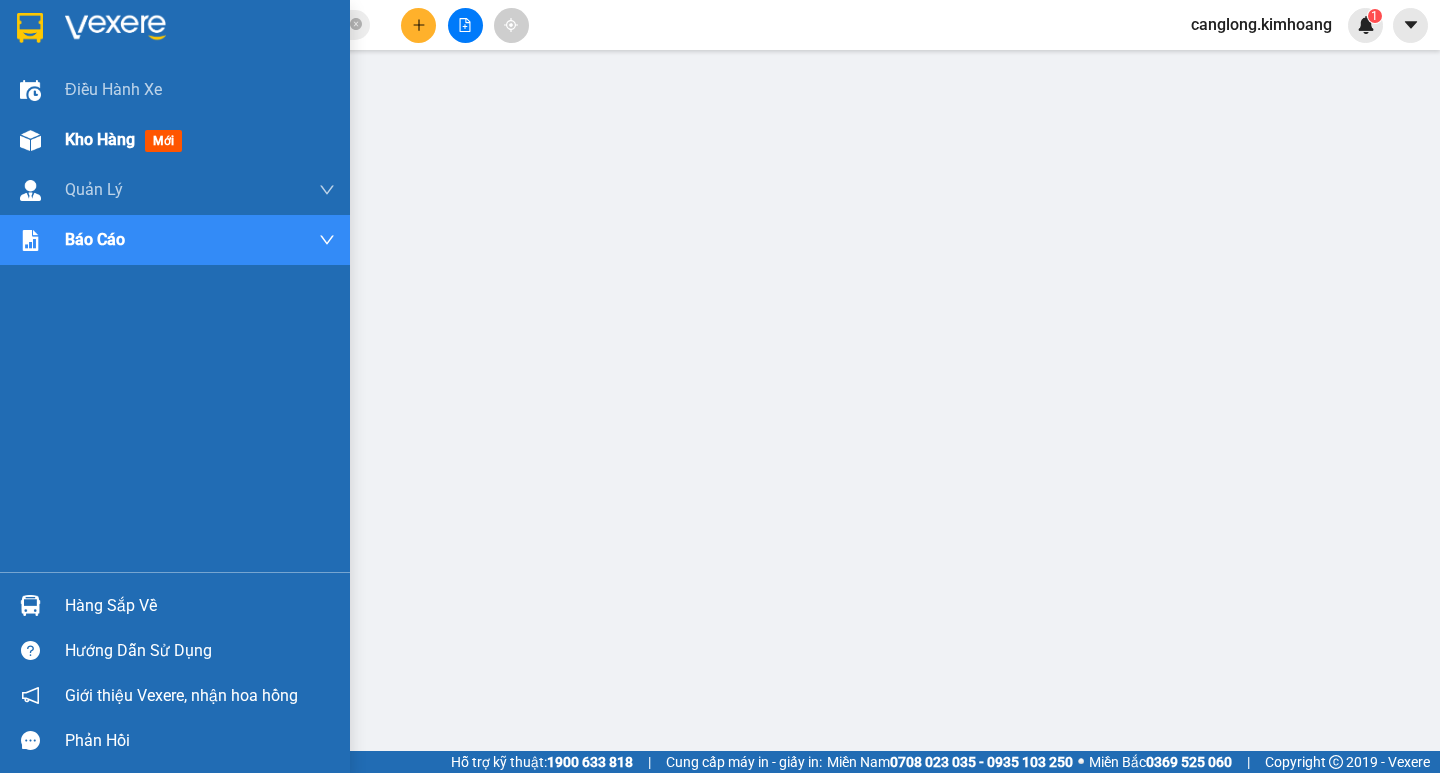 click on "Kho hàng" at bounding box center [100, 139] 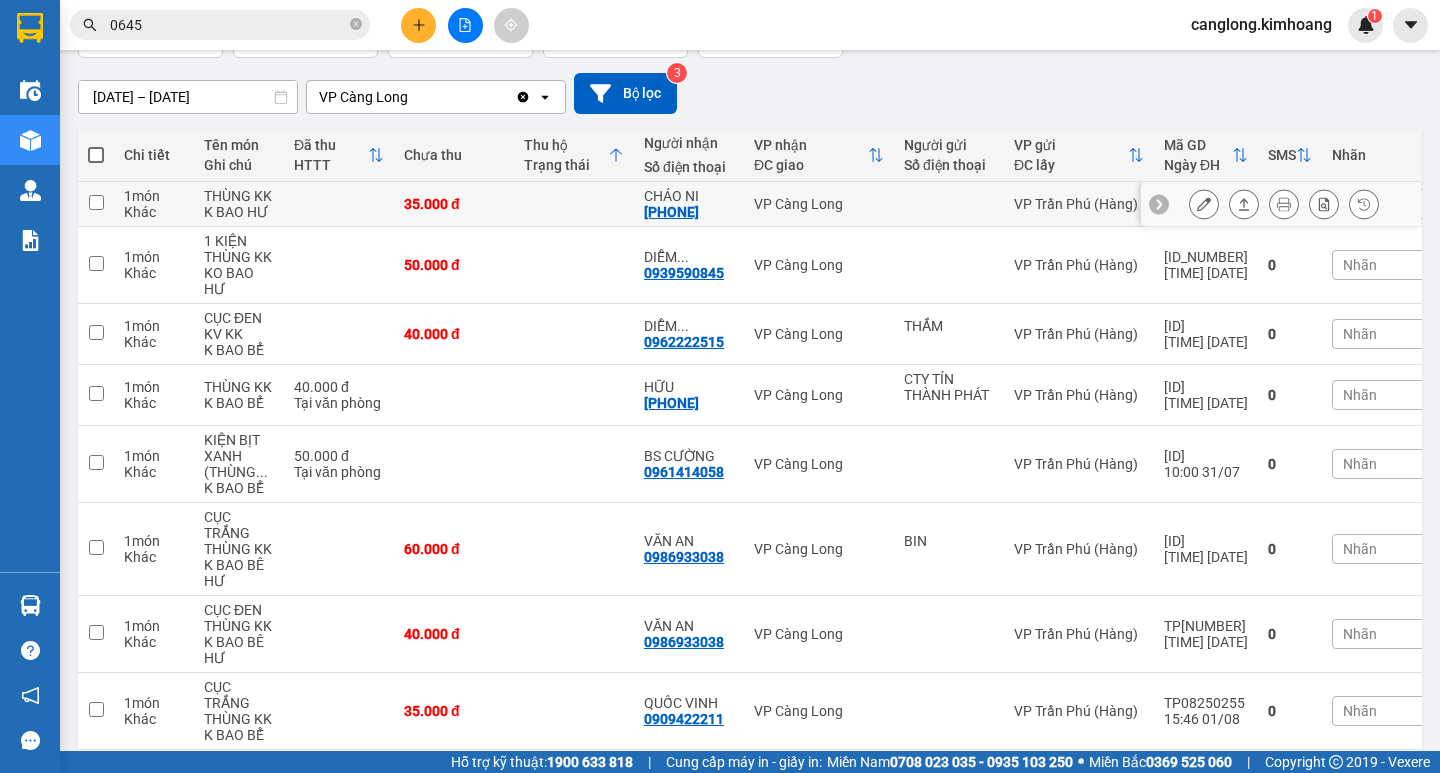 scroll, scrollTop: 119, scrollLeft: 0, axis: vertical 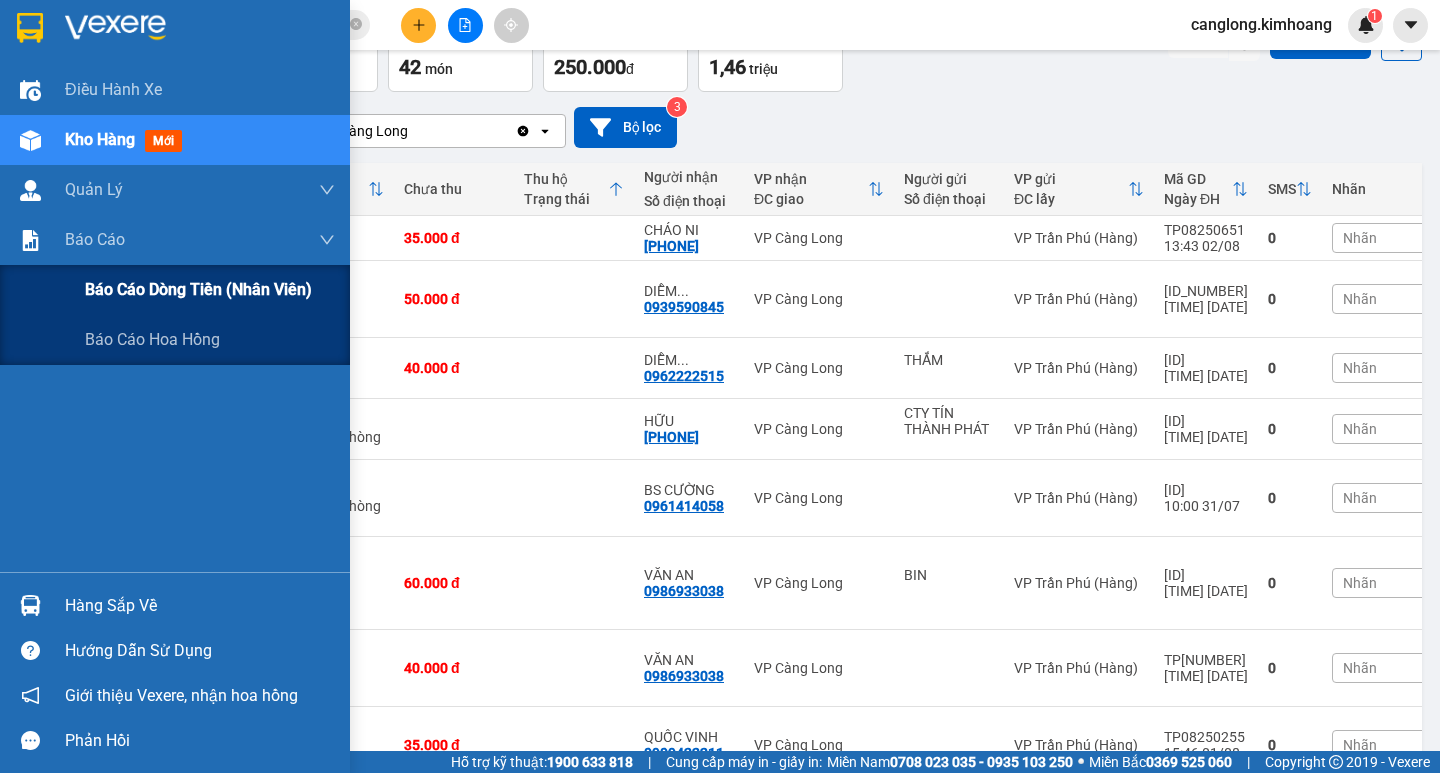 click on "Báo cáo dòng tiền (nhân viên)" at bounding box center [198, 289] 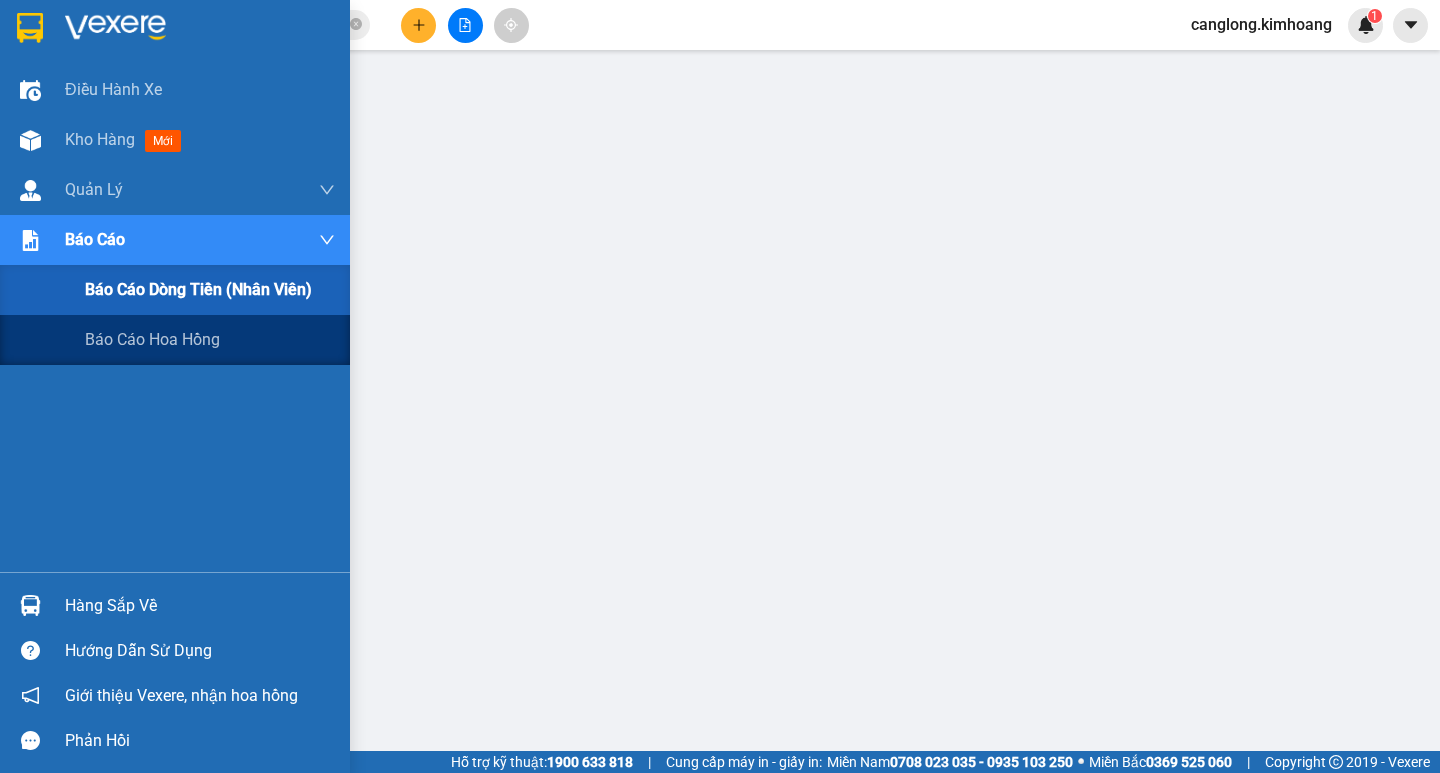 click on "Báo cáo dòng tiền (nhân viên)" at bounding box center (198, 289) 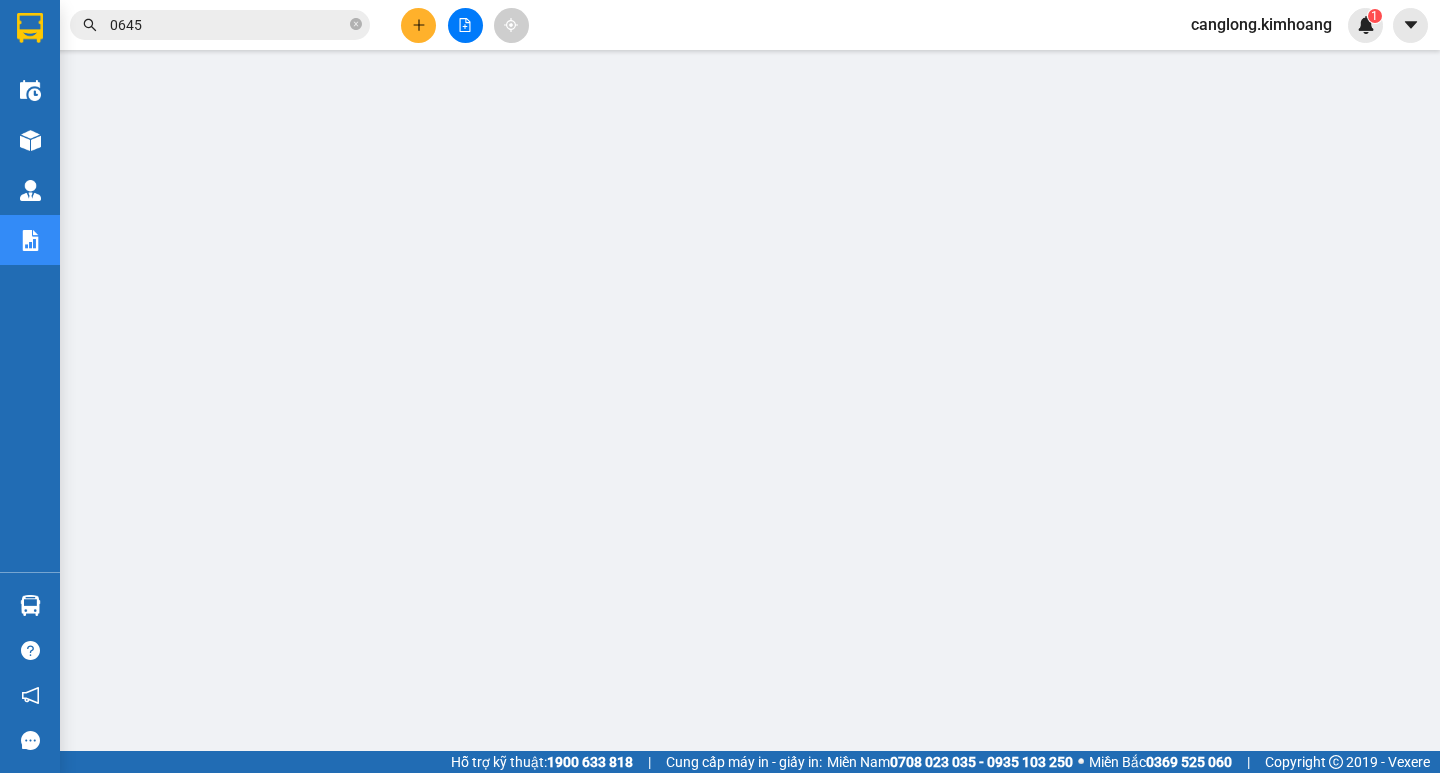 scroll, scrollTop: 0, scrollLeft: 0, axis: both 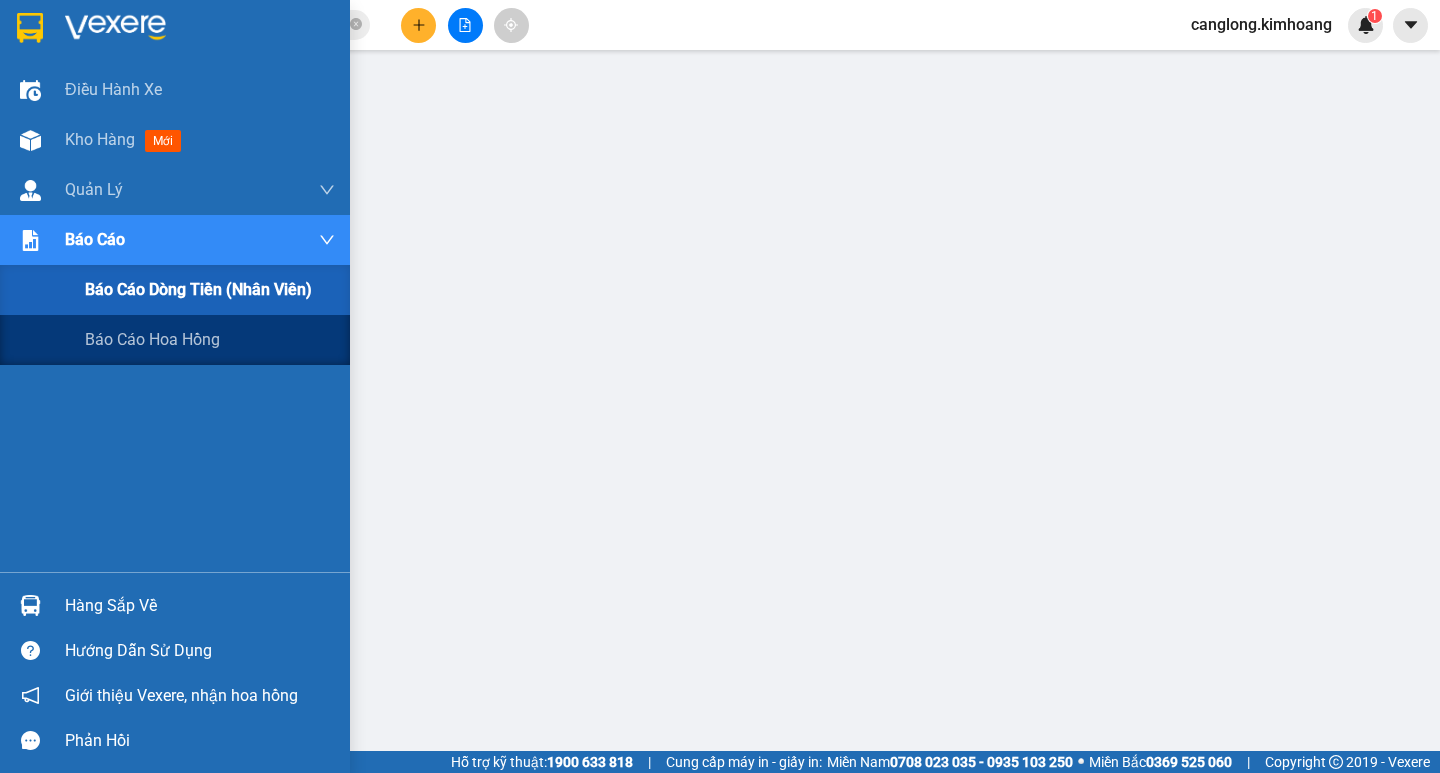 click on "Báo cáo dòng tiền (nhân viên)" at bounding box center [198, 289] 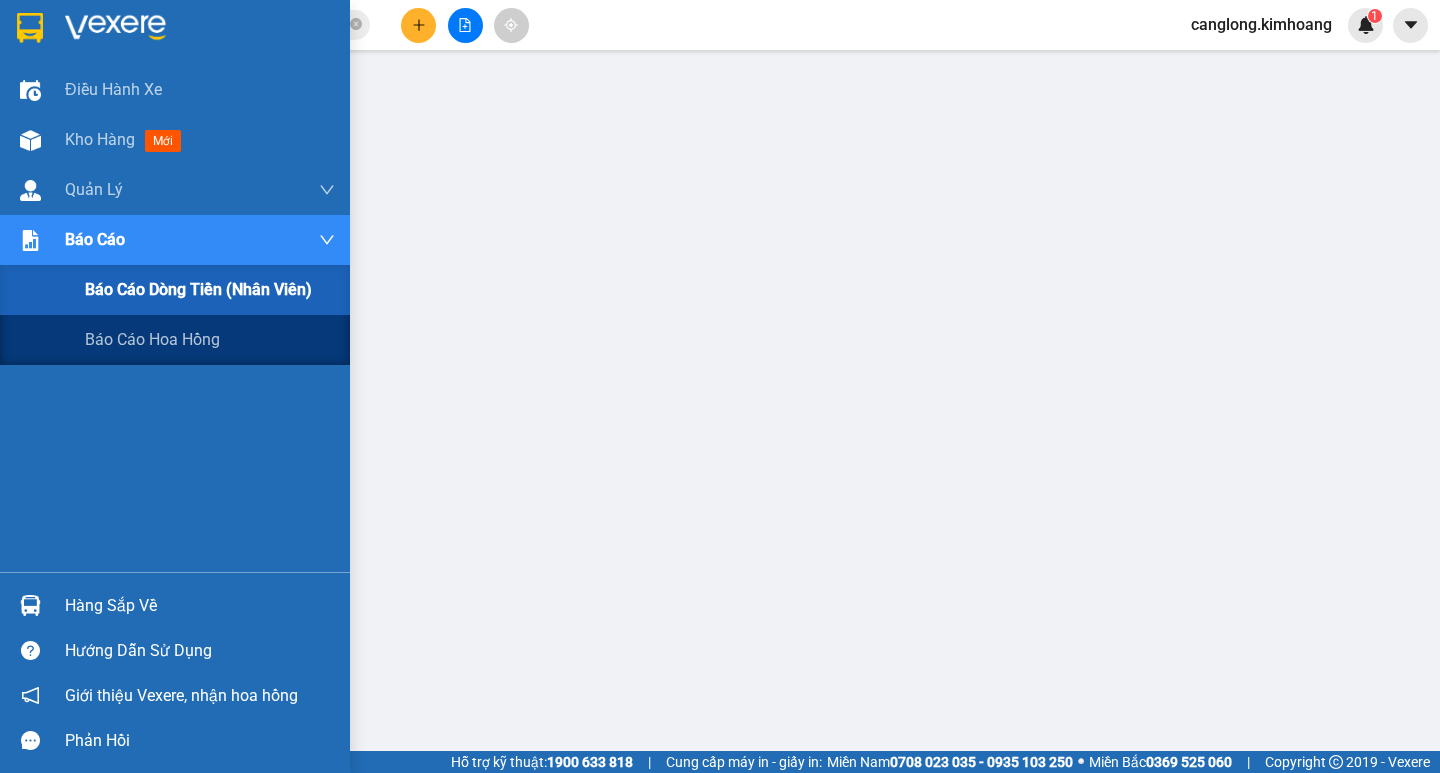 click on "Báo cáo dòng tiền (nhân viên)" at bounding box center [198, 289] 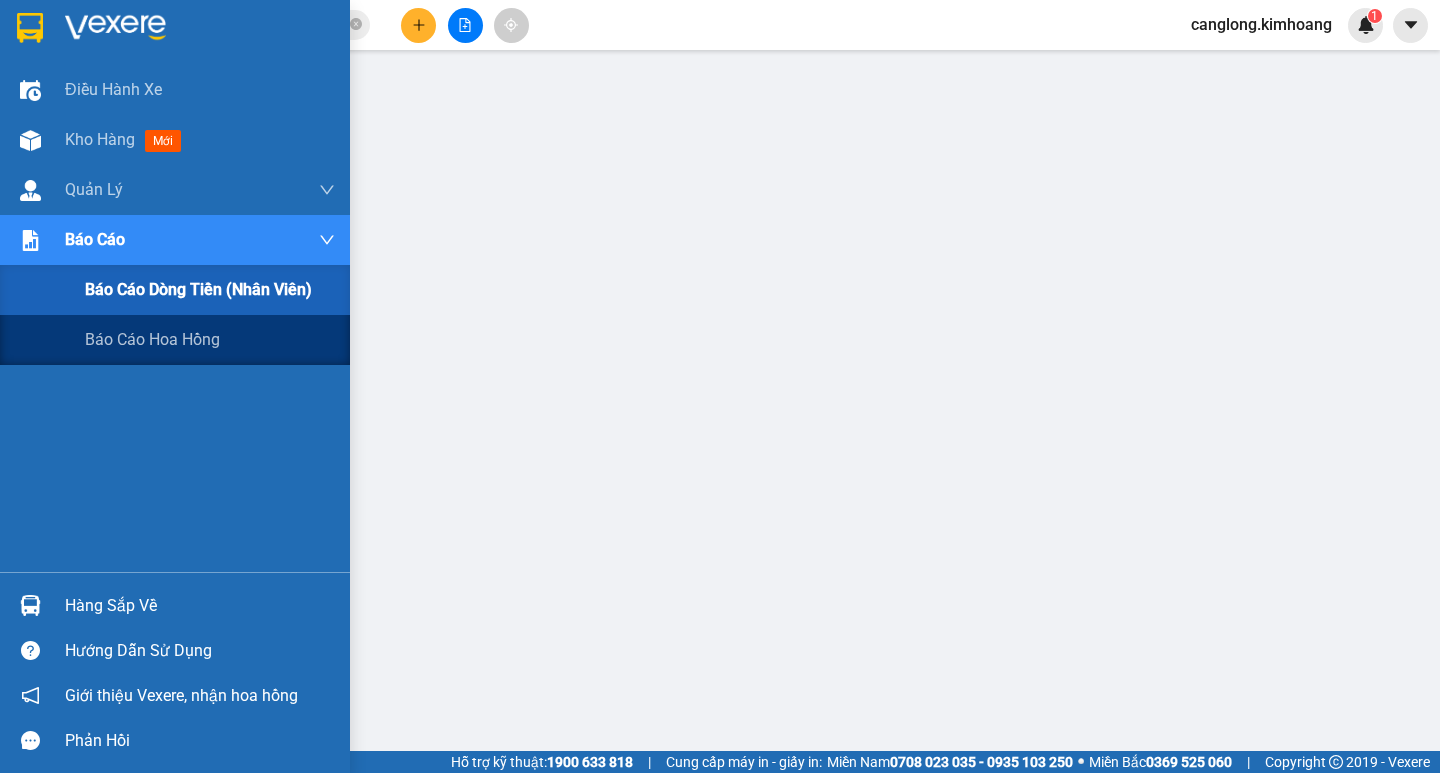 click on "Báo cáo dòng tiền (nhân viên)" at bounding box center [198, 289] 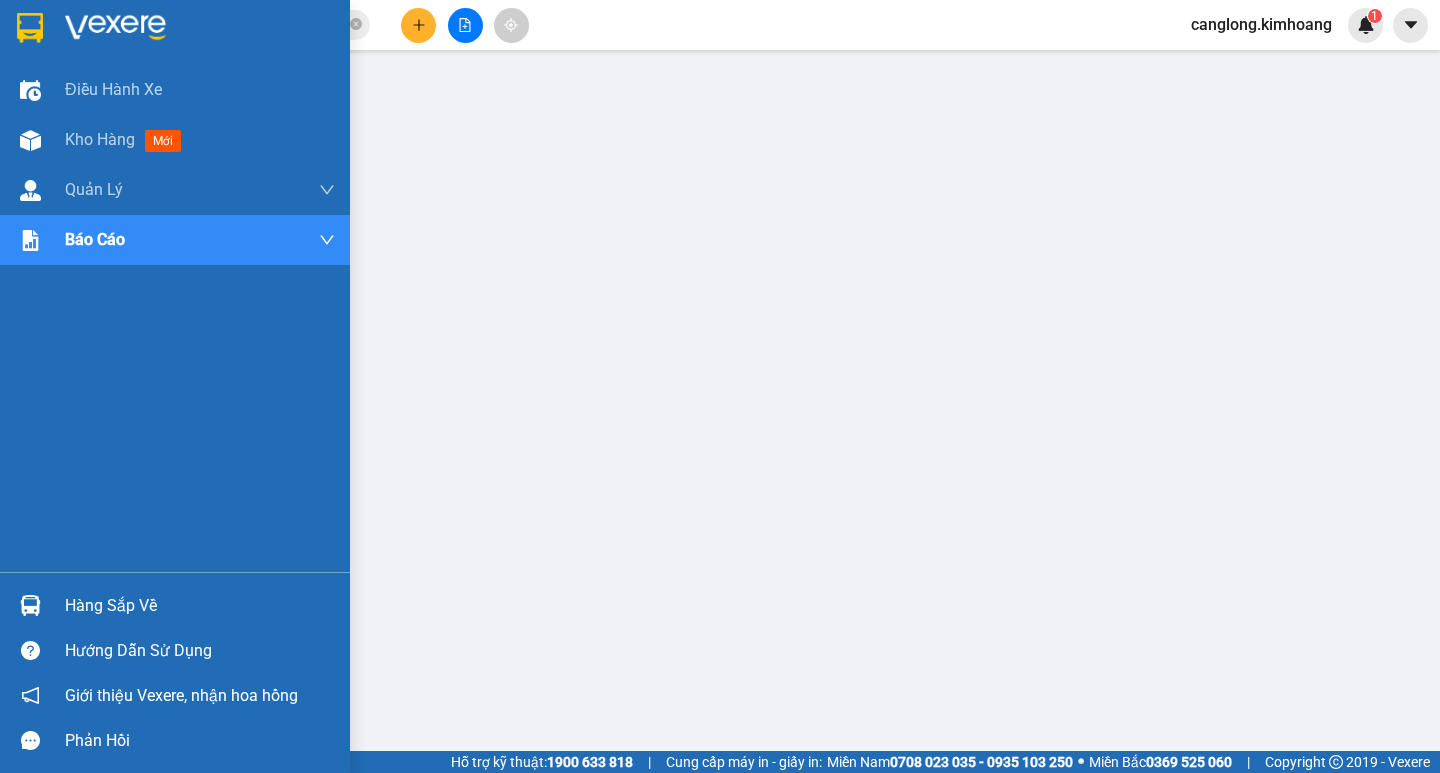 click on "Hàng sắp về" at bounding box center (200, 606) 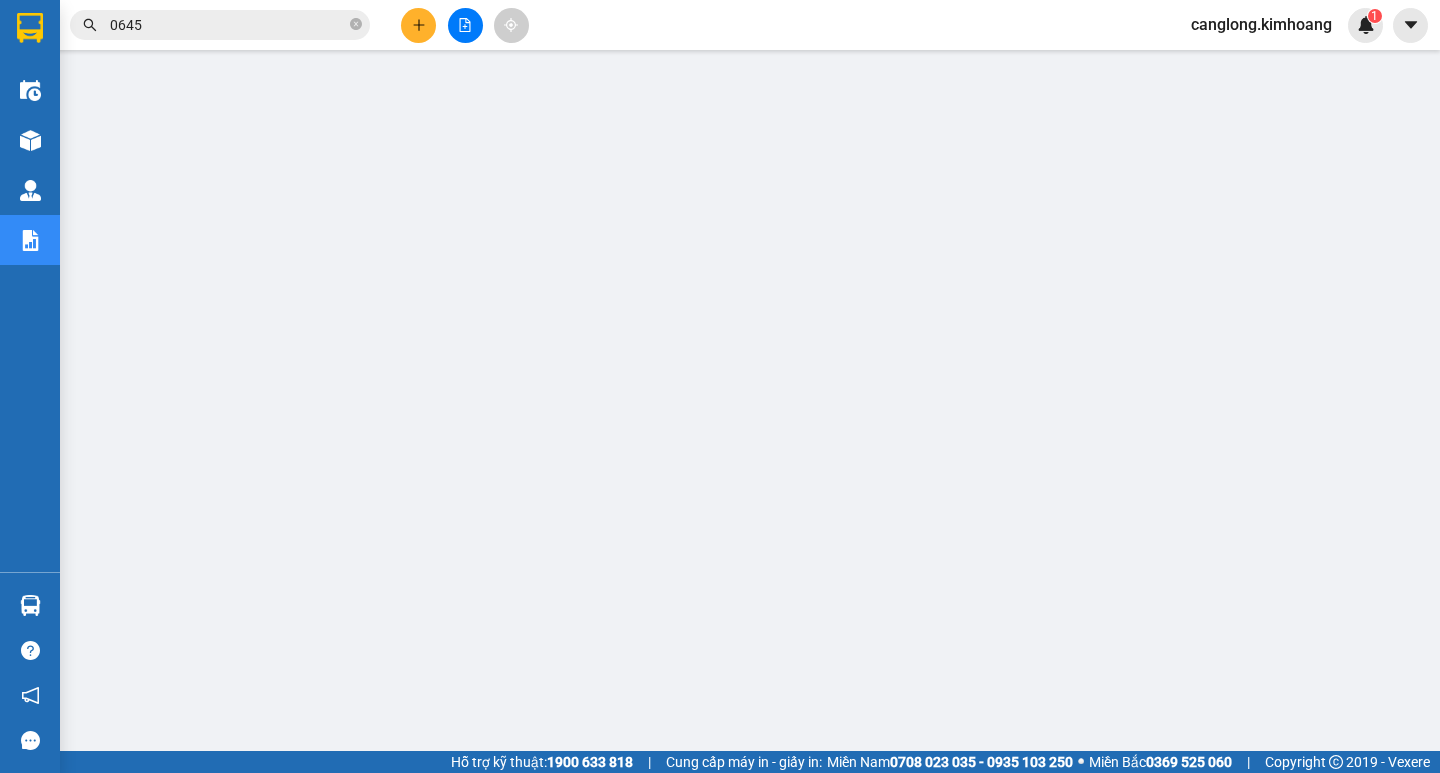 click on "0645" at bounding box center (228, 25) 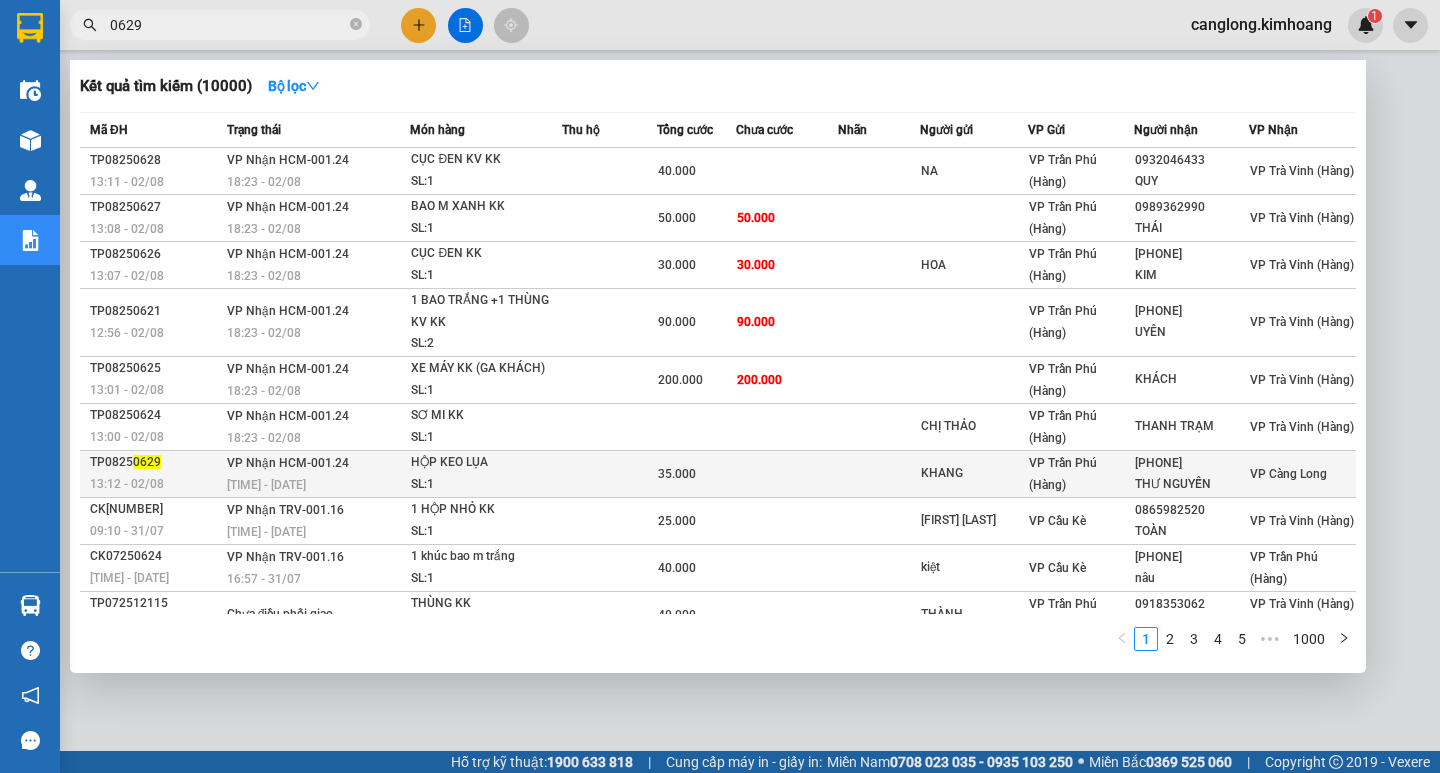 type on "0629" 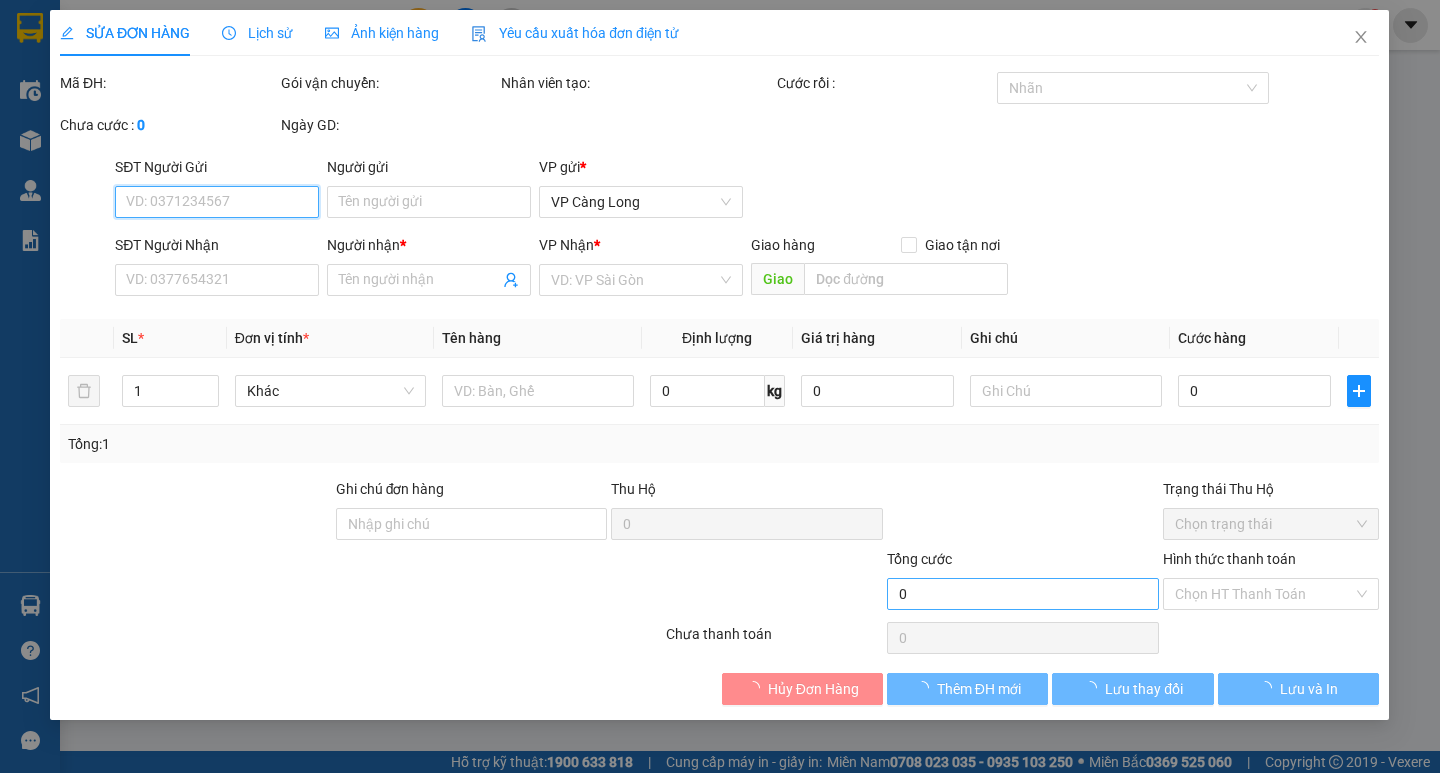 type on "KHANG" 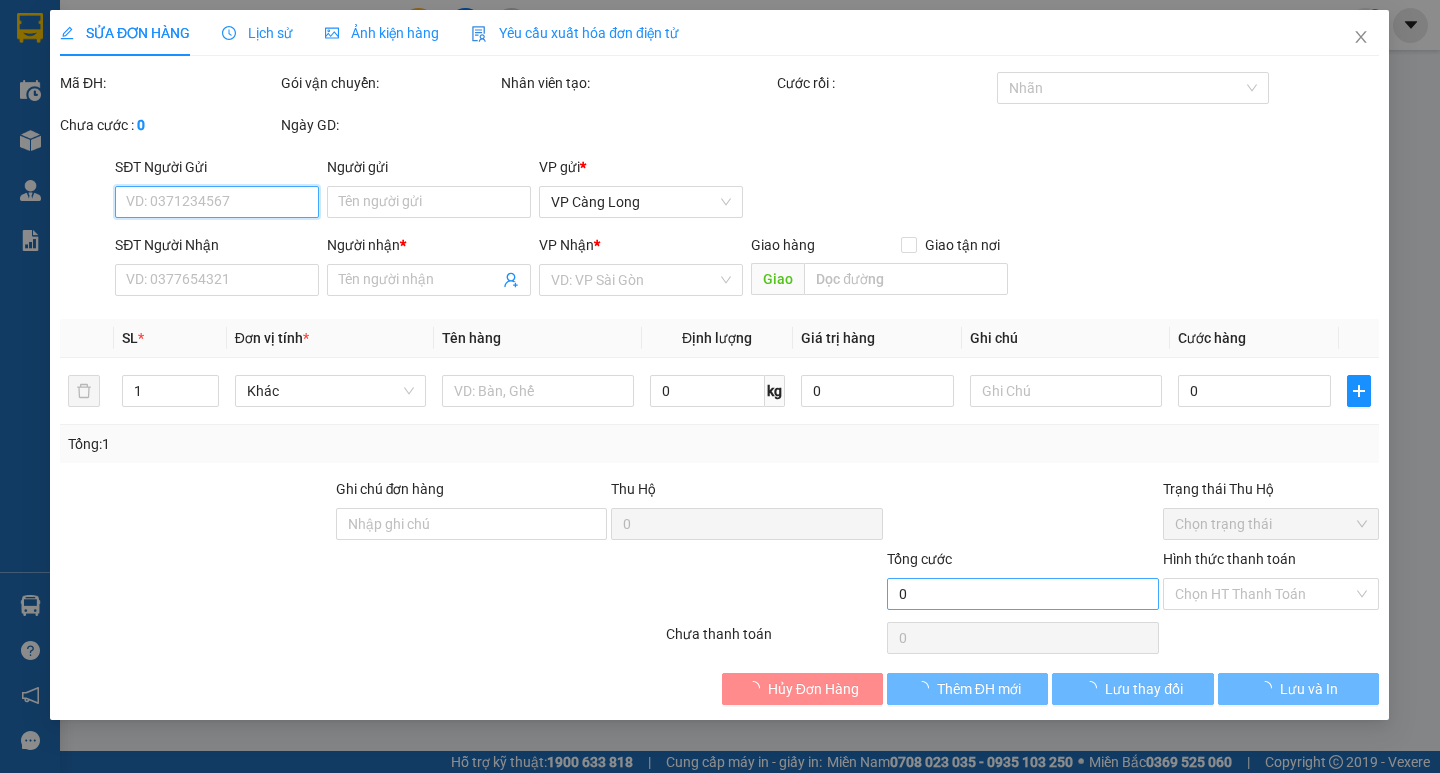 type on "[PHONE]" 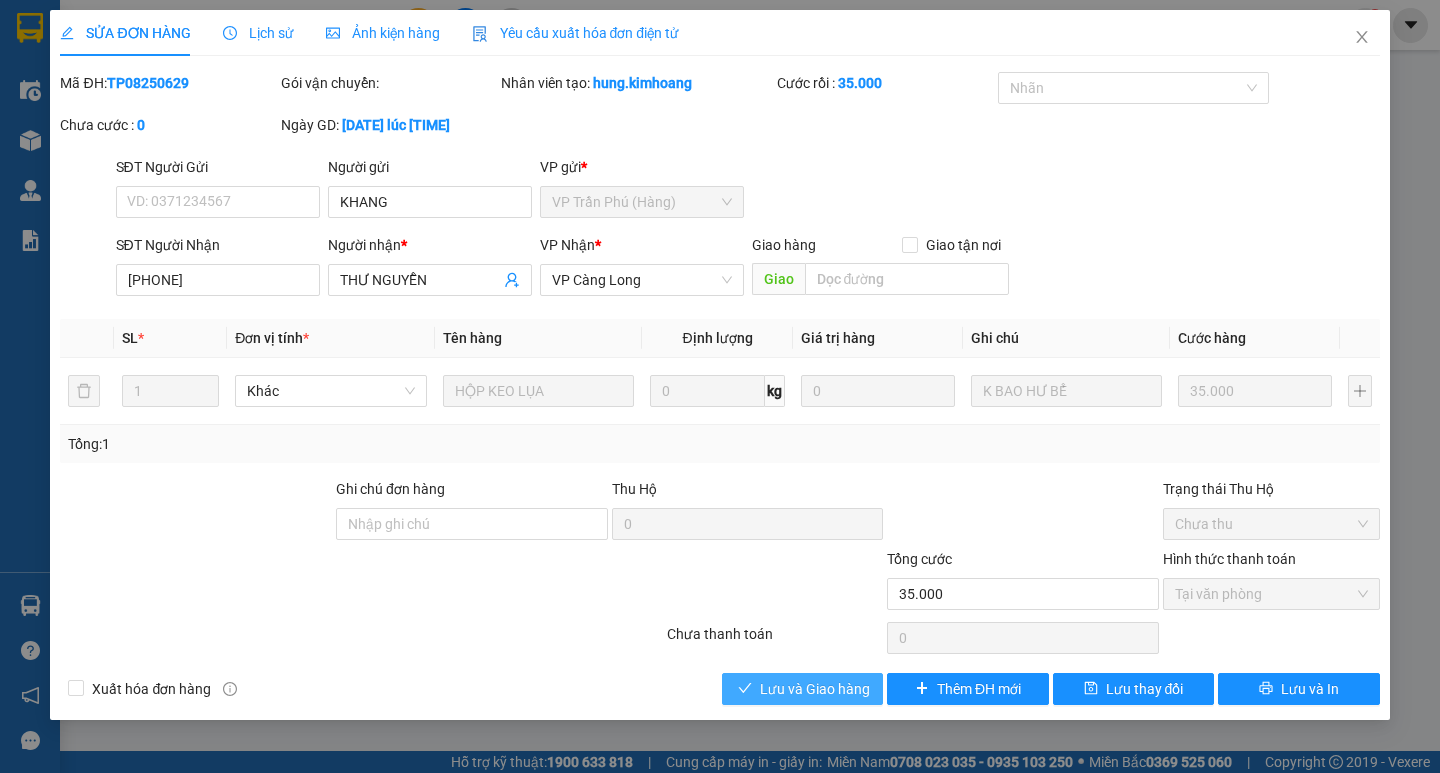 click on "Lưu và Giao hàng" at bounding box center (815, 689) 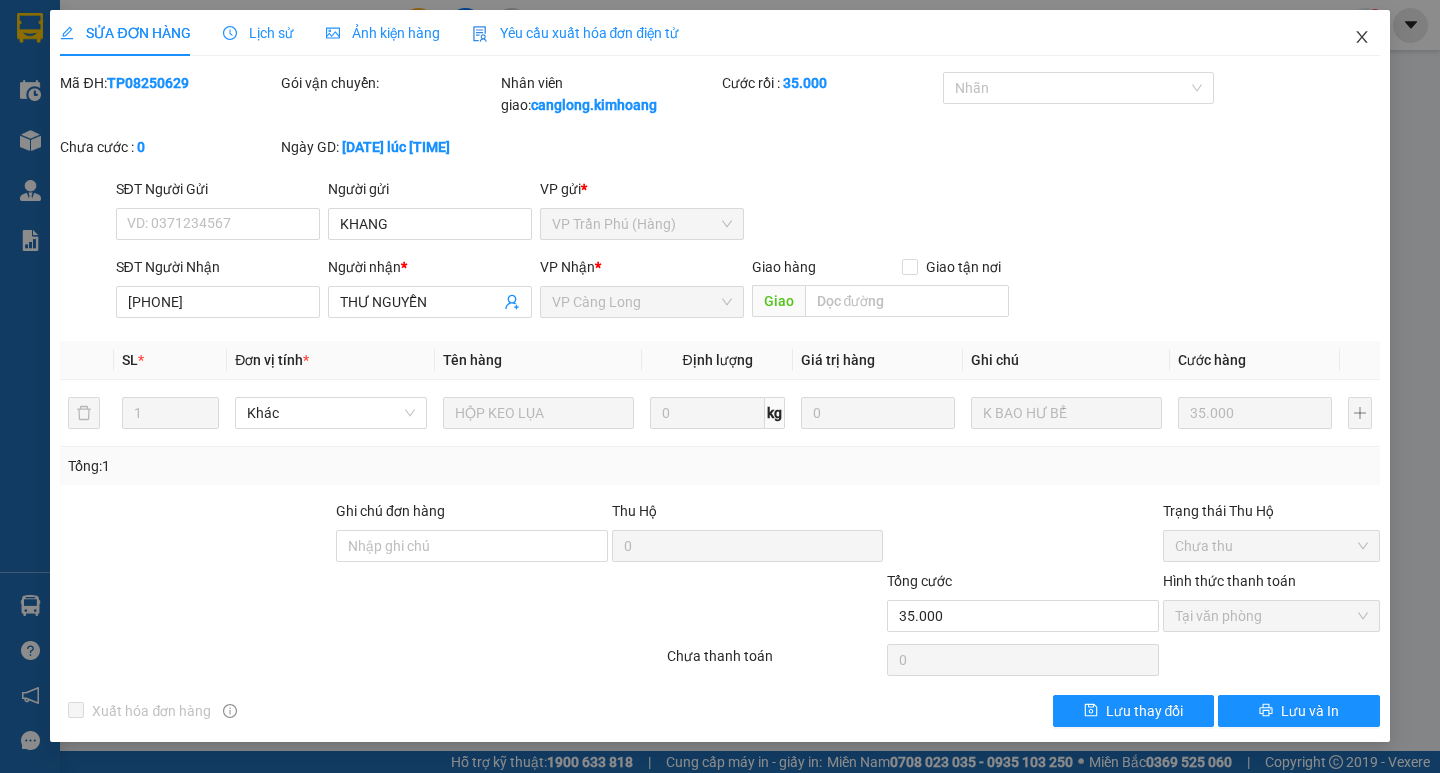 click 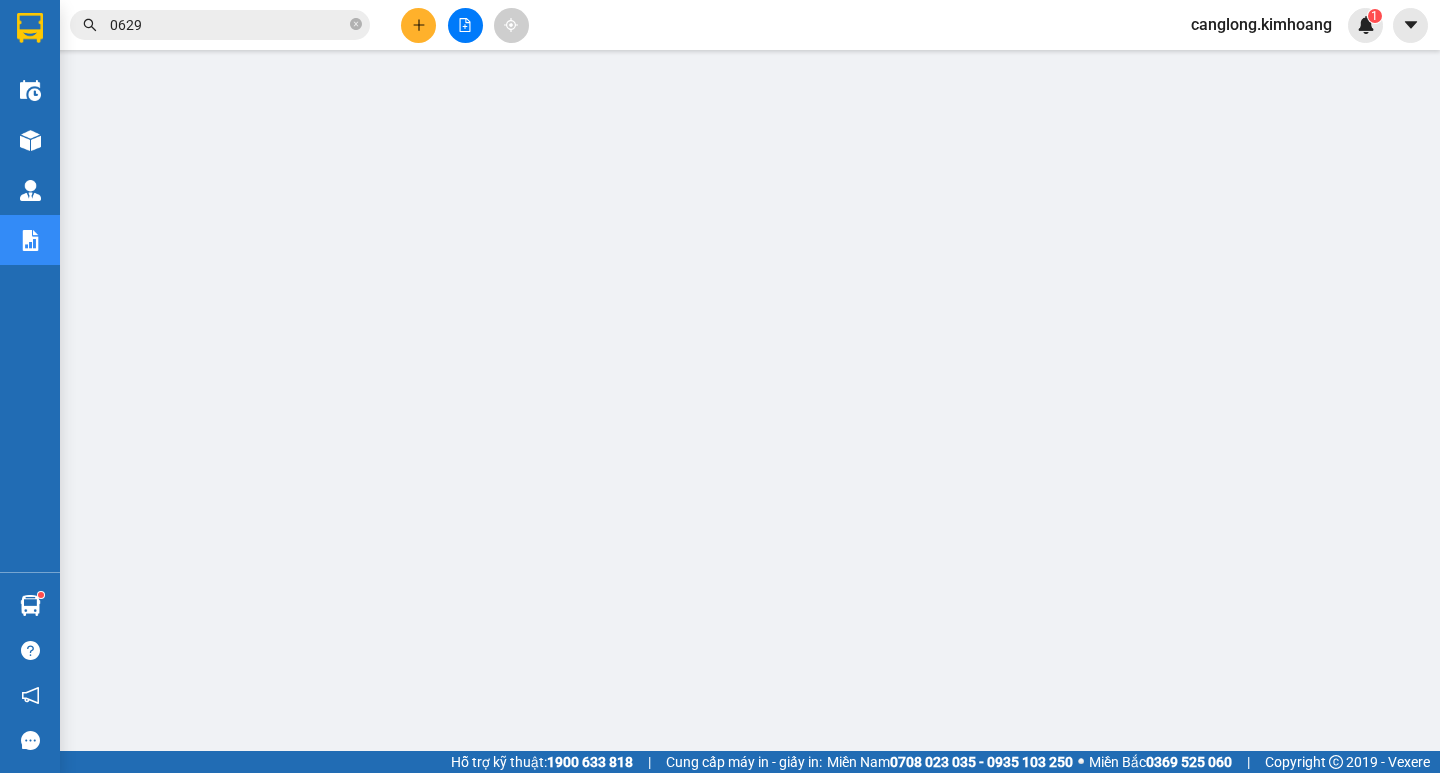 scroll, scrollTop: 219, scrollLeft: 0, axis: vertical 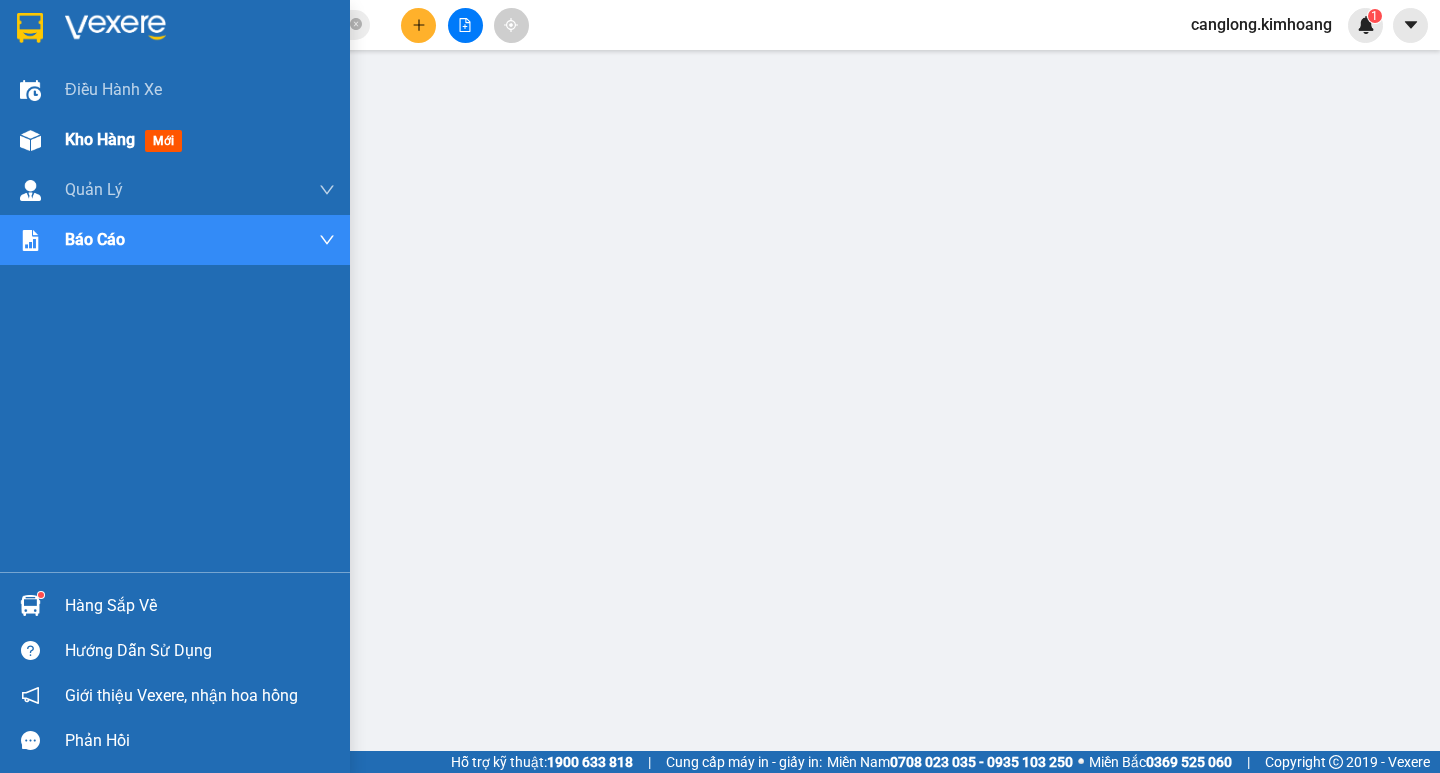 click at bounding box center [30, 140] 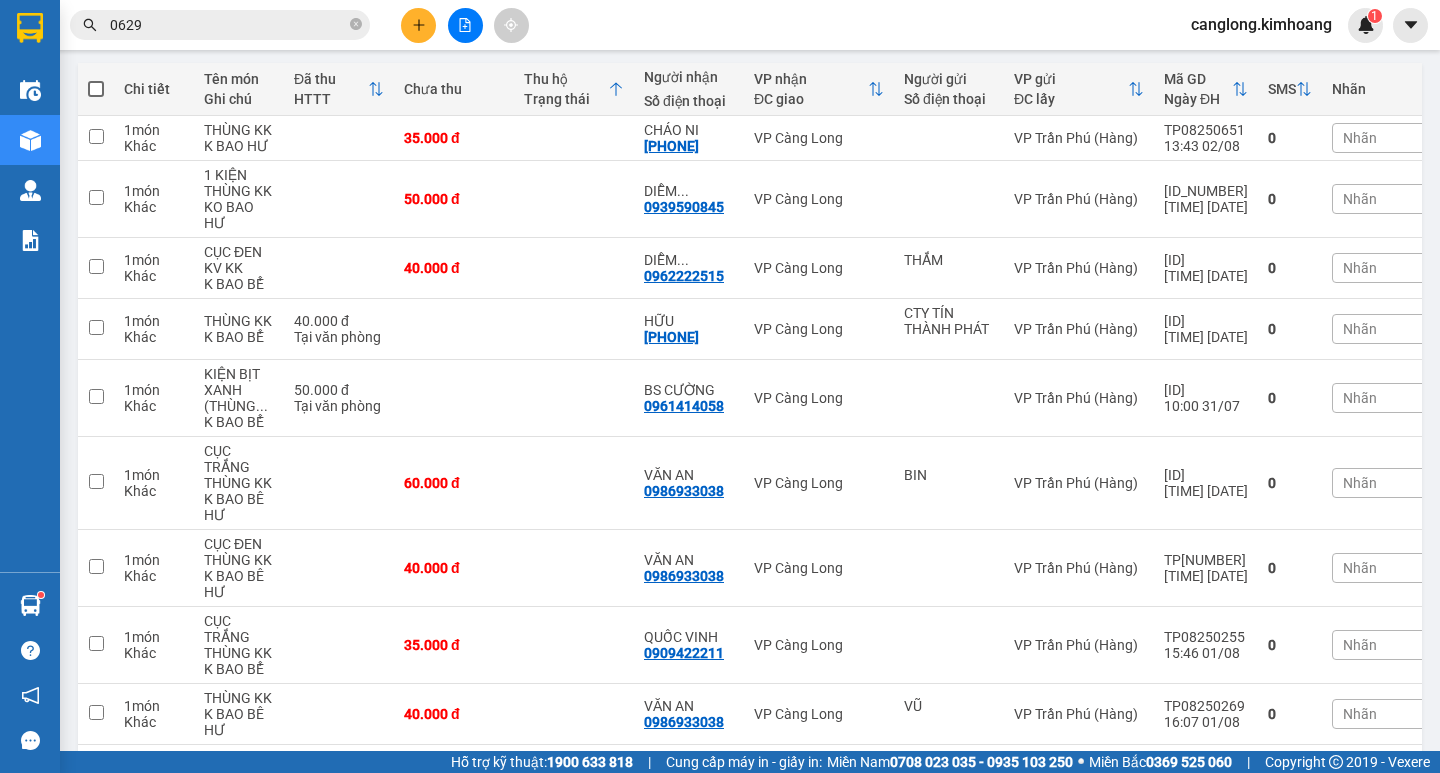 click on "0629" at bounding box center (228, 25) 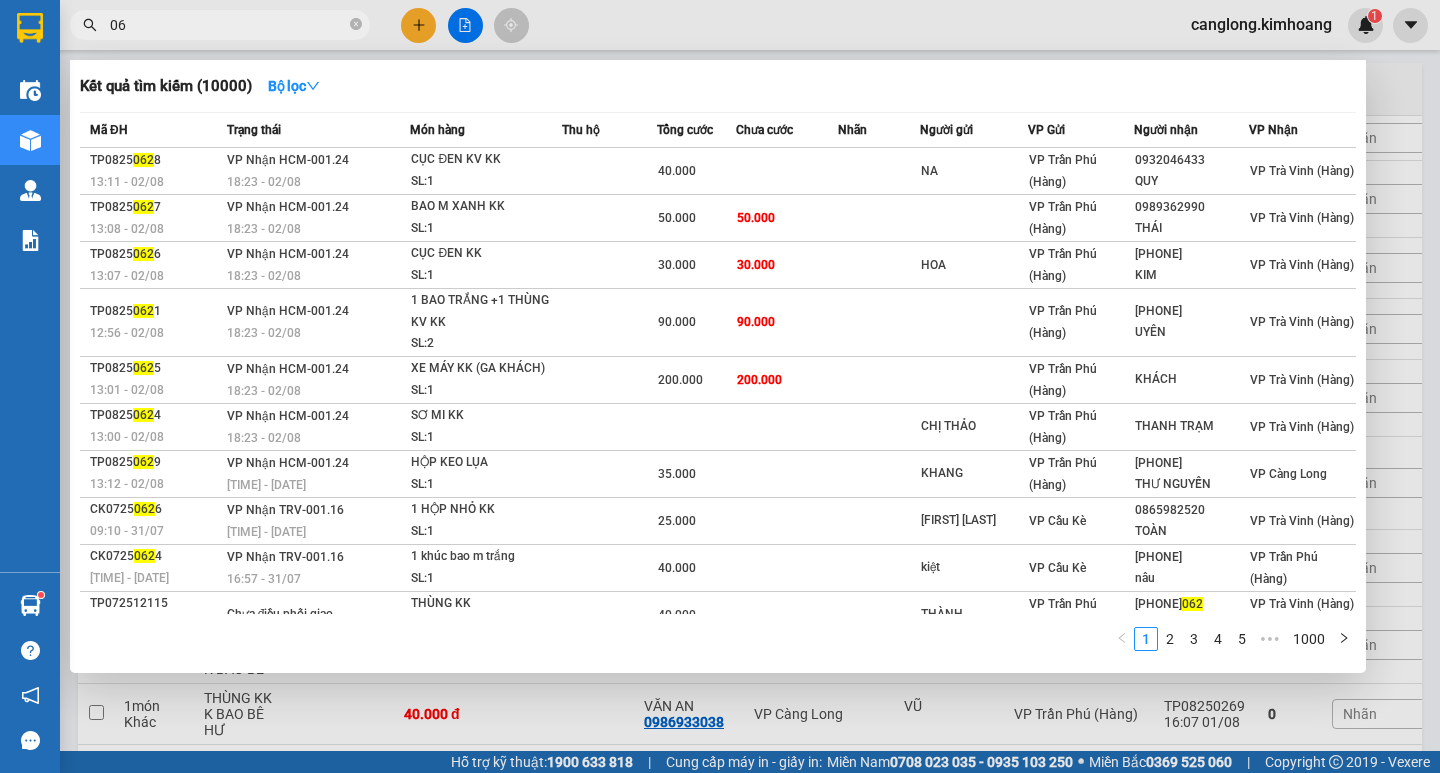 type on "0" 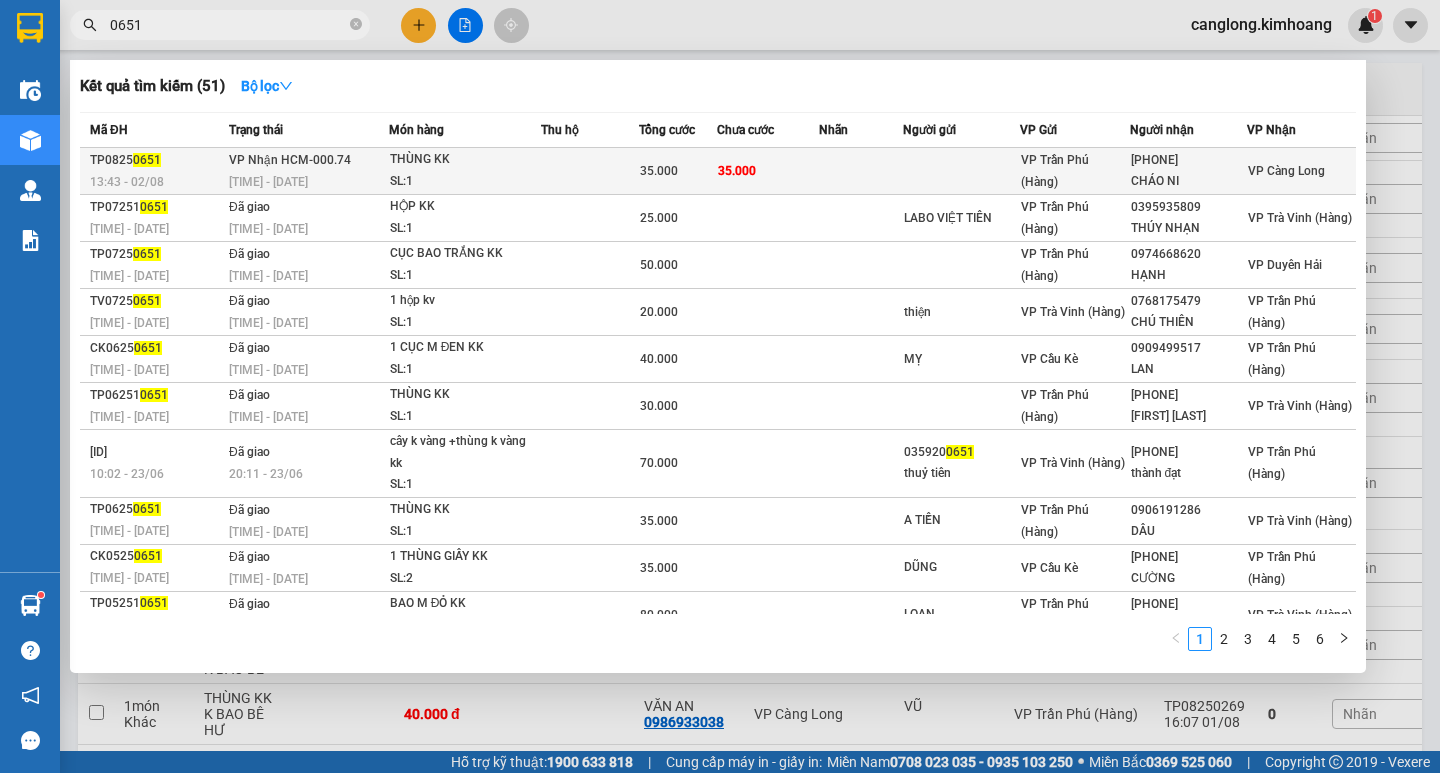 type on "0651" 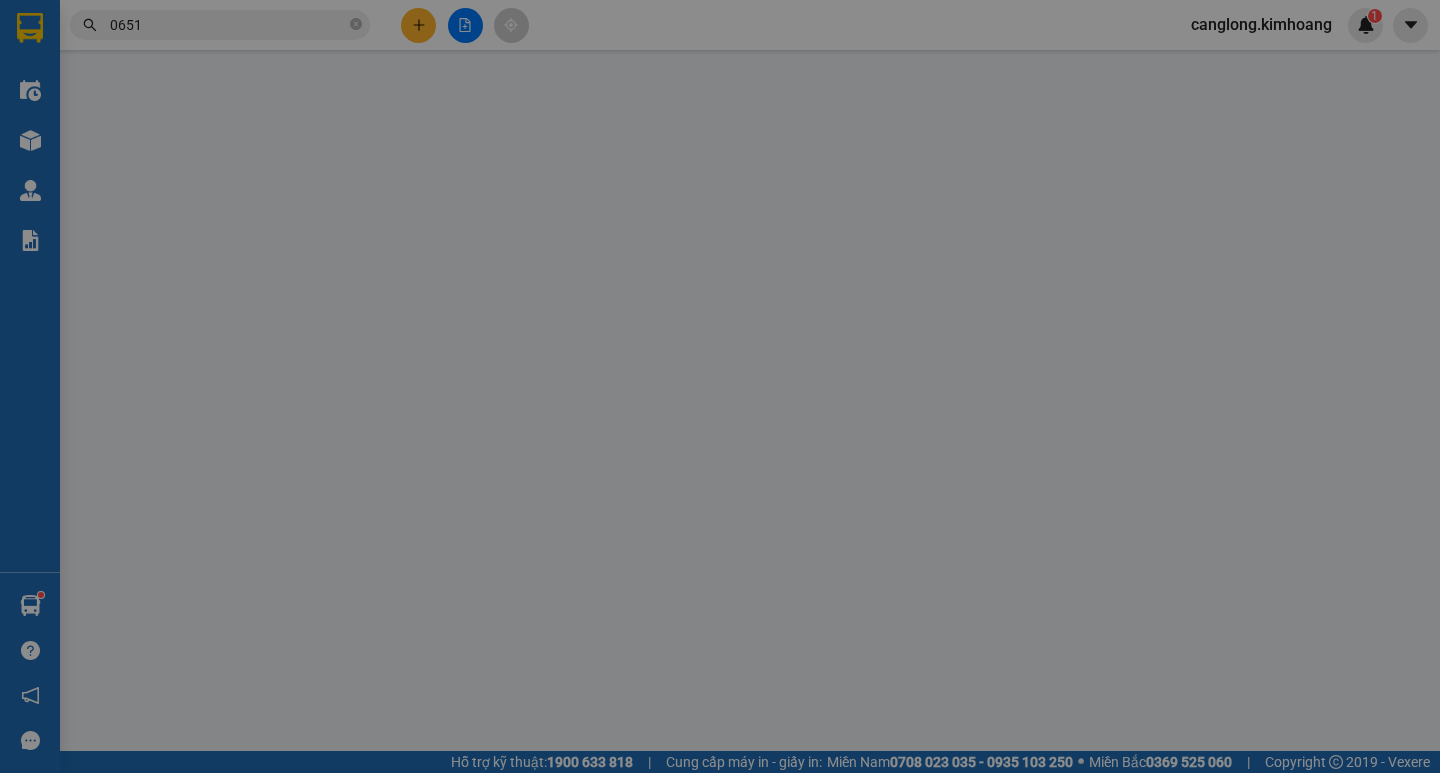 scroll, scrollTop: 0, scrollLeft: 0, axis: both 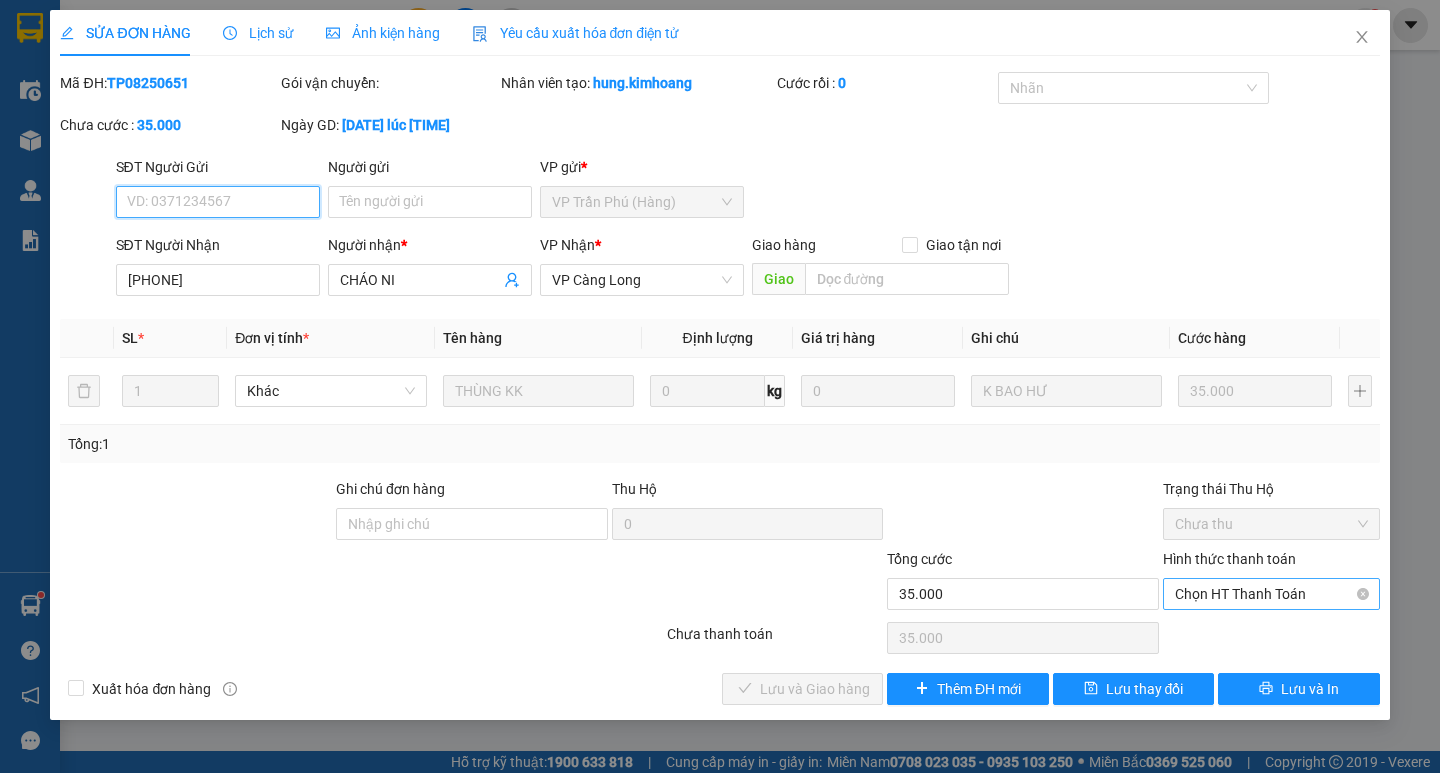 click on "Chọn HT Thanh Toán" at bounding box center [1271, 594] 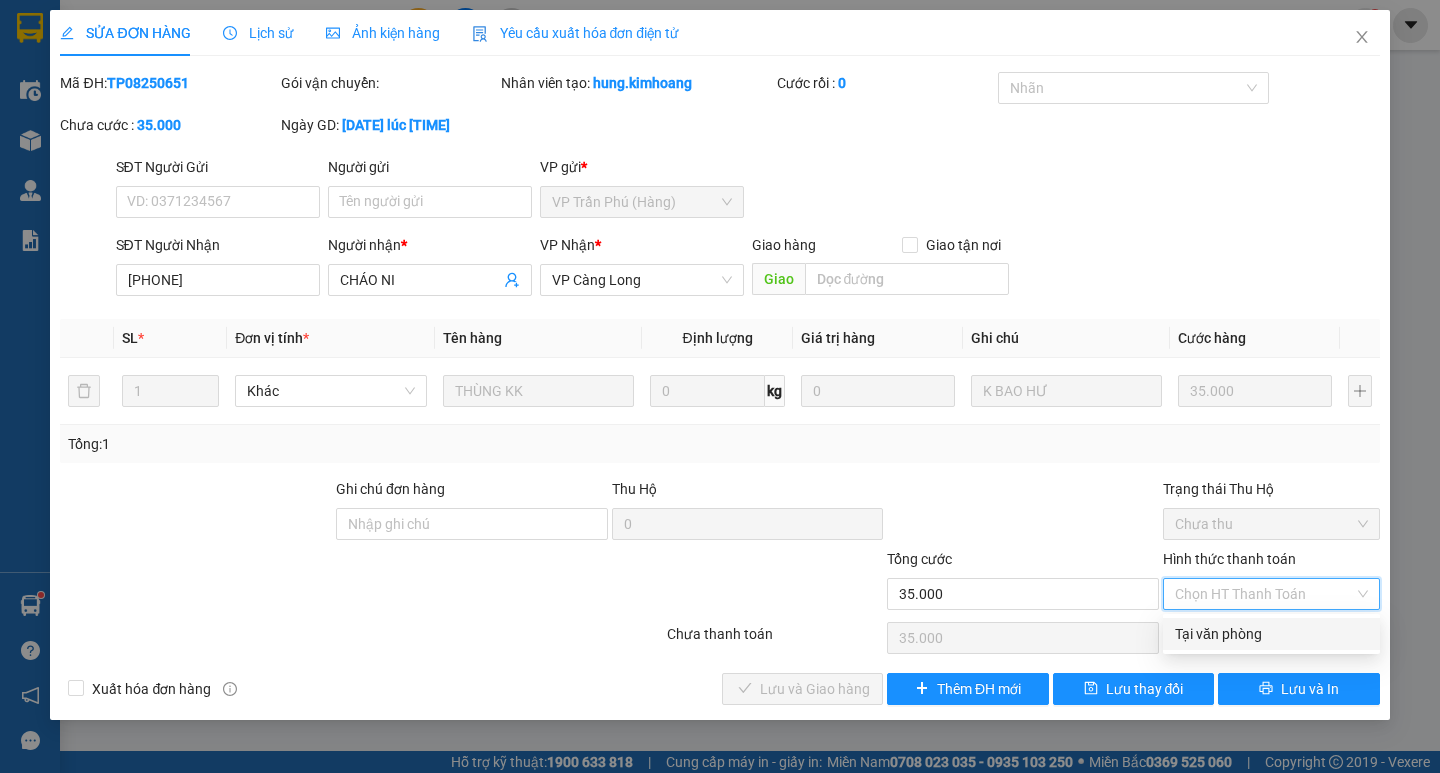 drag, startPoint x: 1207, startPoint y: 625, endPoint x: 859, endPoint y: 694, distance: 354.77457 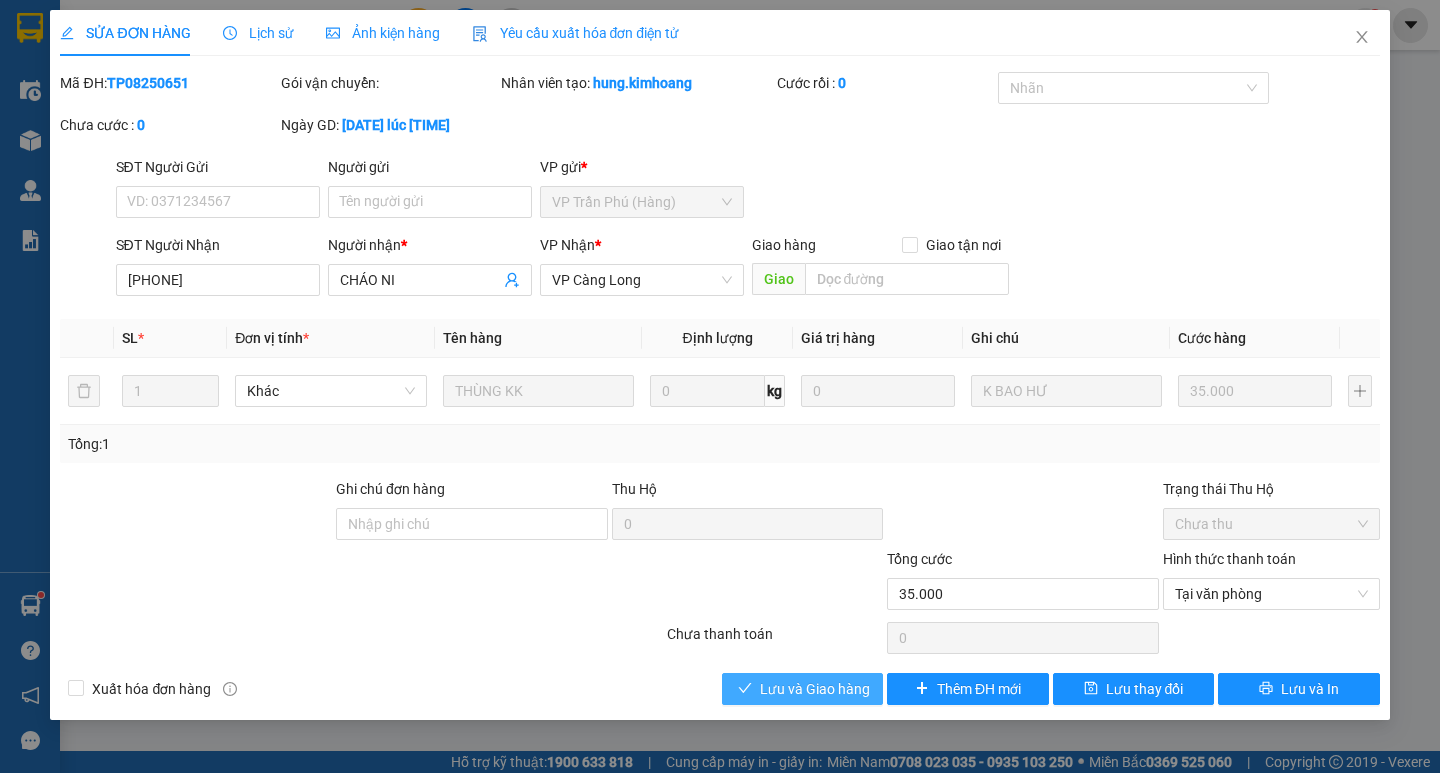 click on "Lưu và Giao hàng" at bounding box center (815, 689) 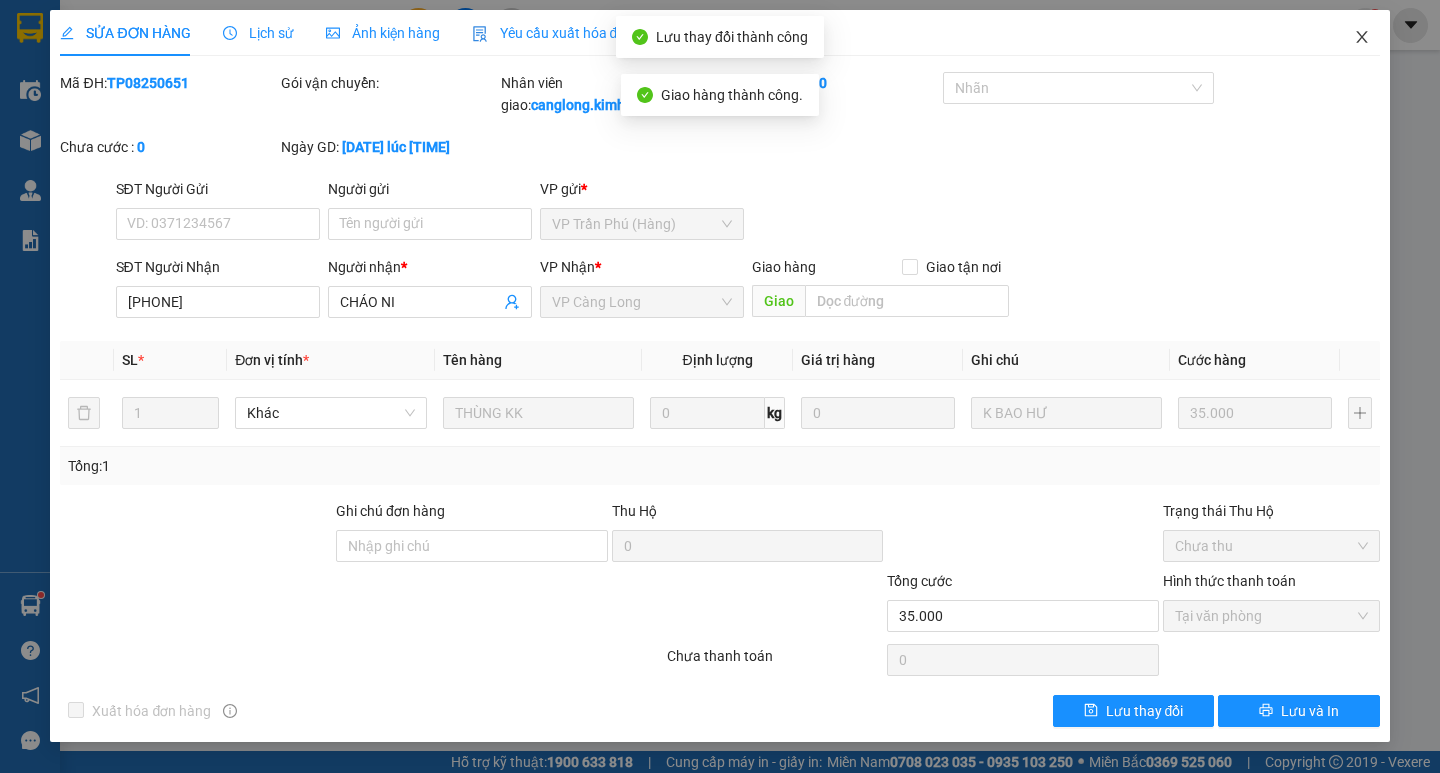 click 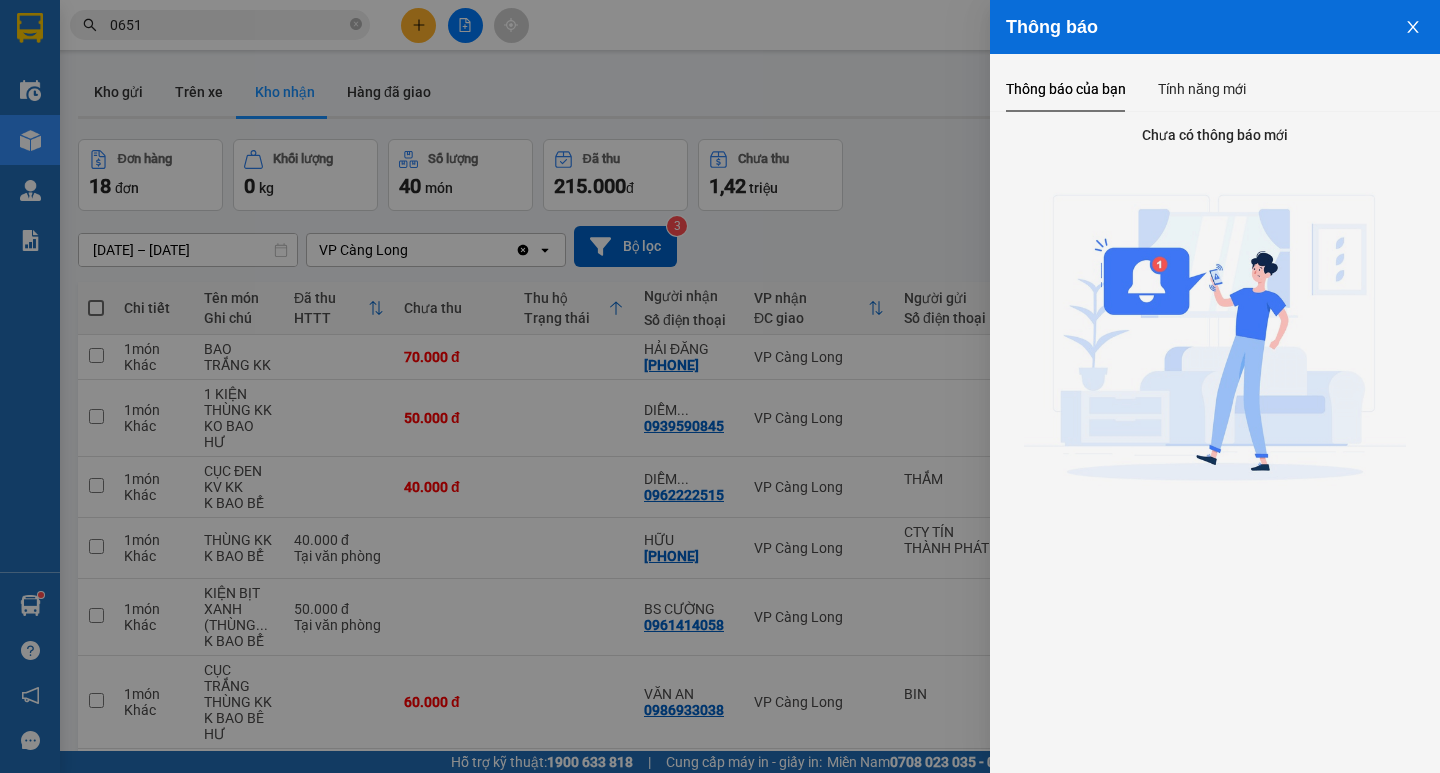 click at bounding box center (1413, 25) 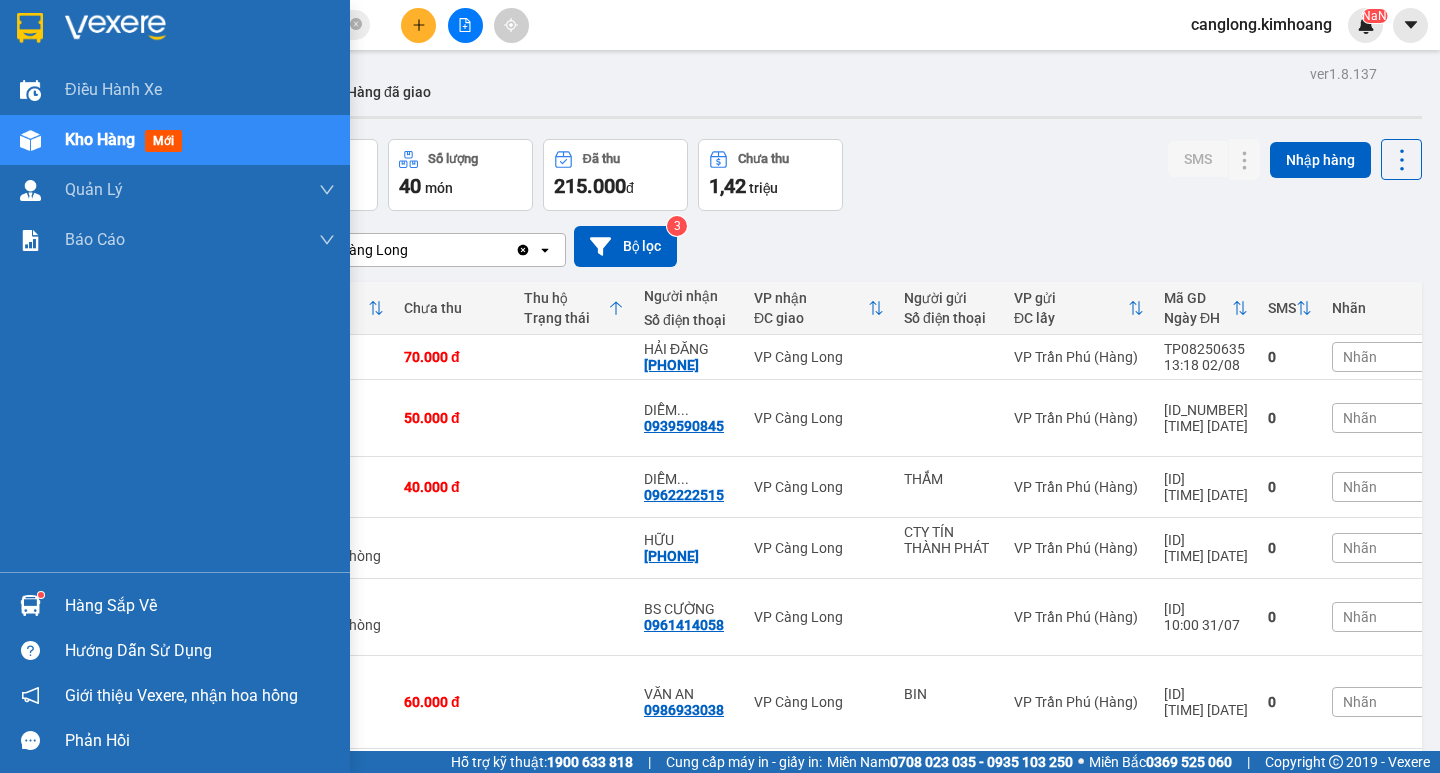 click on "Hàng sắp về" at bounding box center [200, 606] 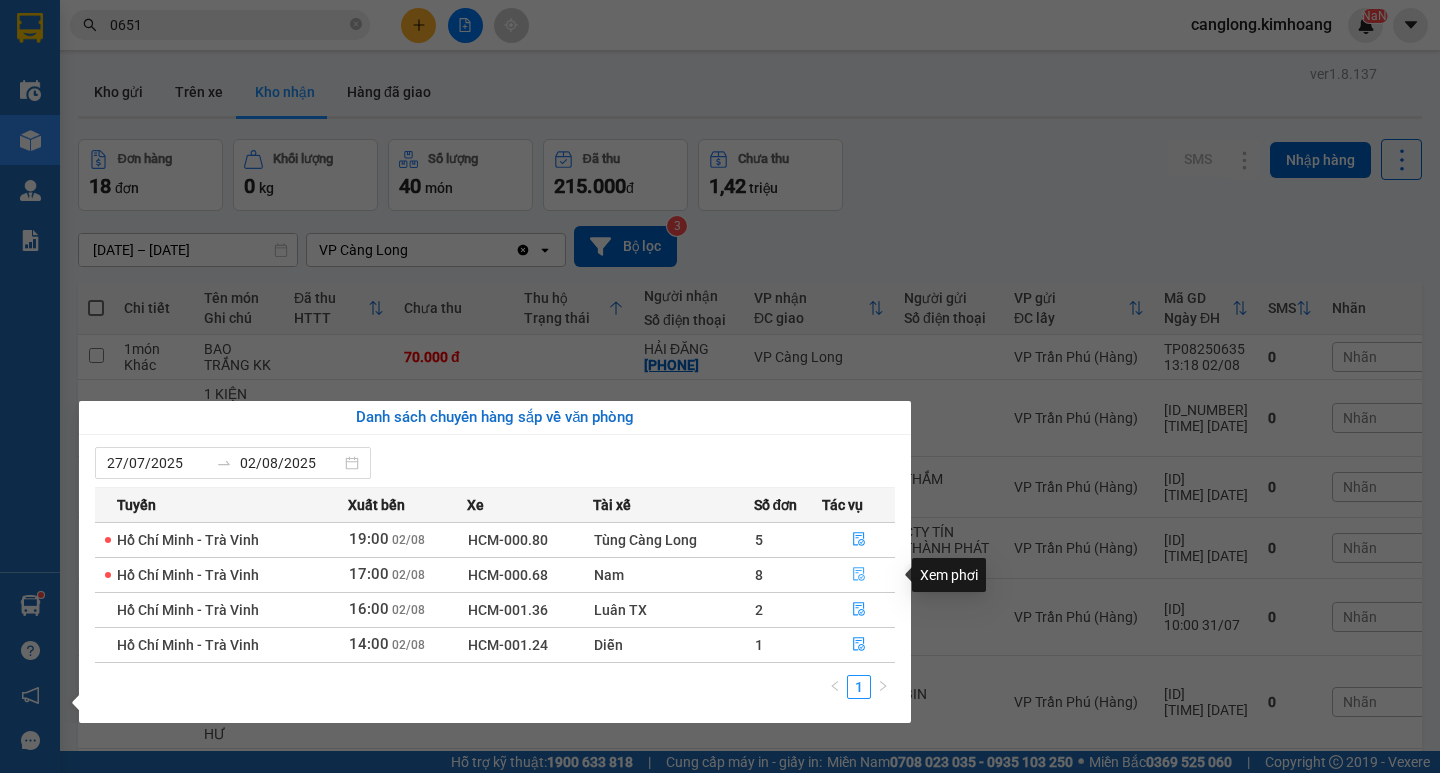 click 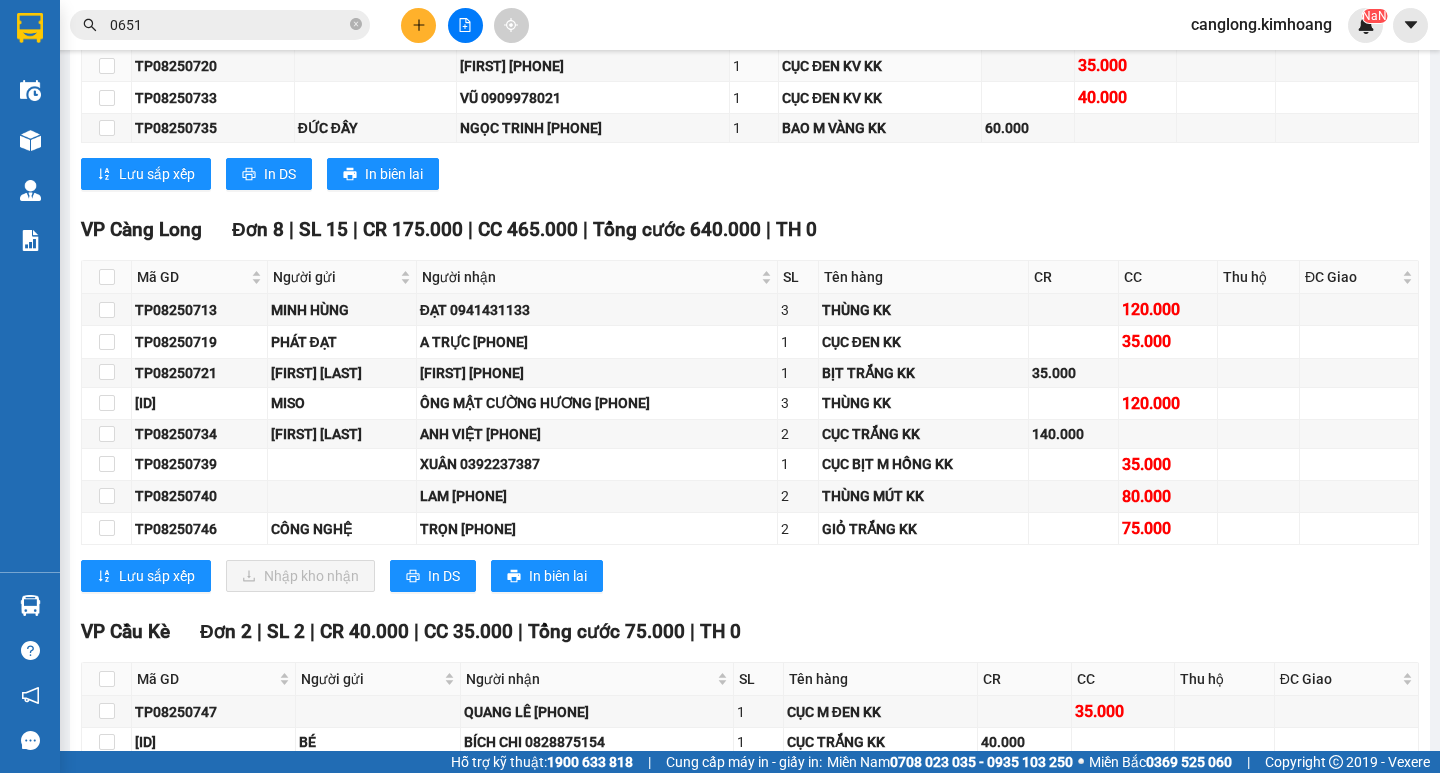 scroll, scrollTop: 1600, scrollLeft: 0, axis: vertical 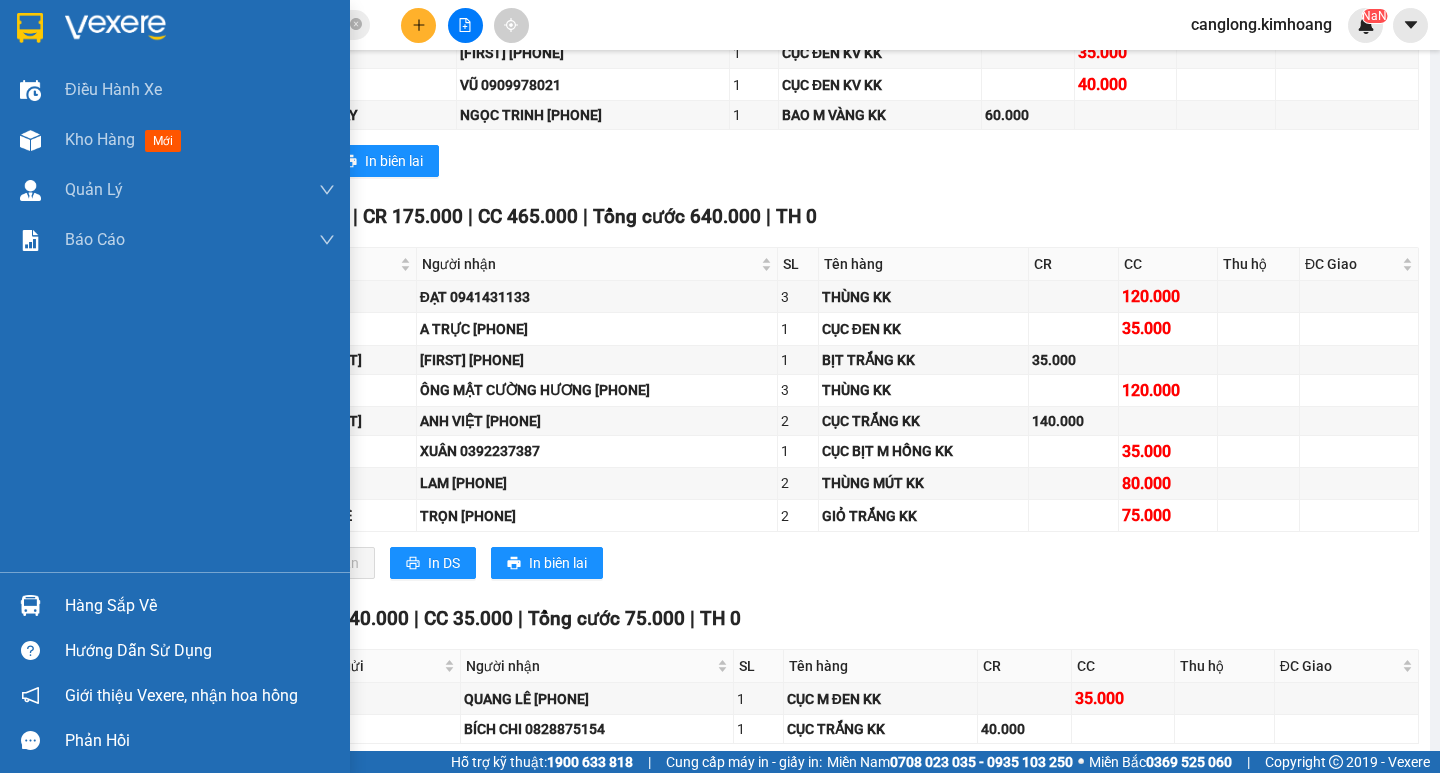 click on "Hàng sắp về" at bounding box center [175, 605] 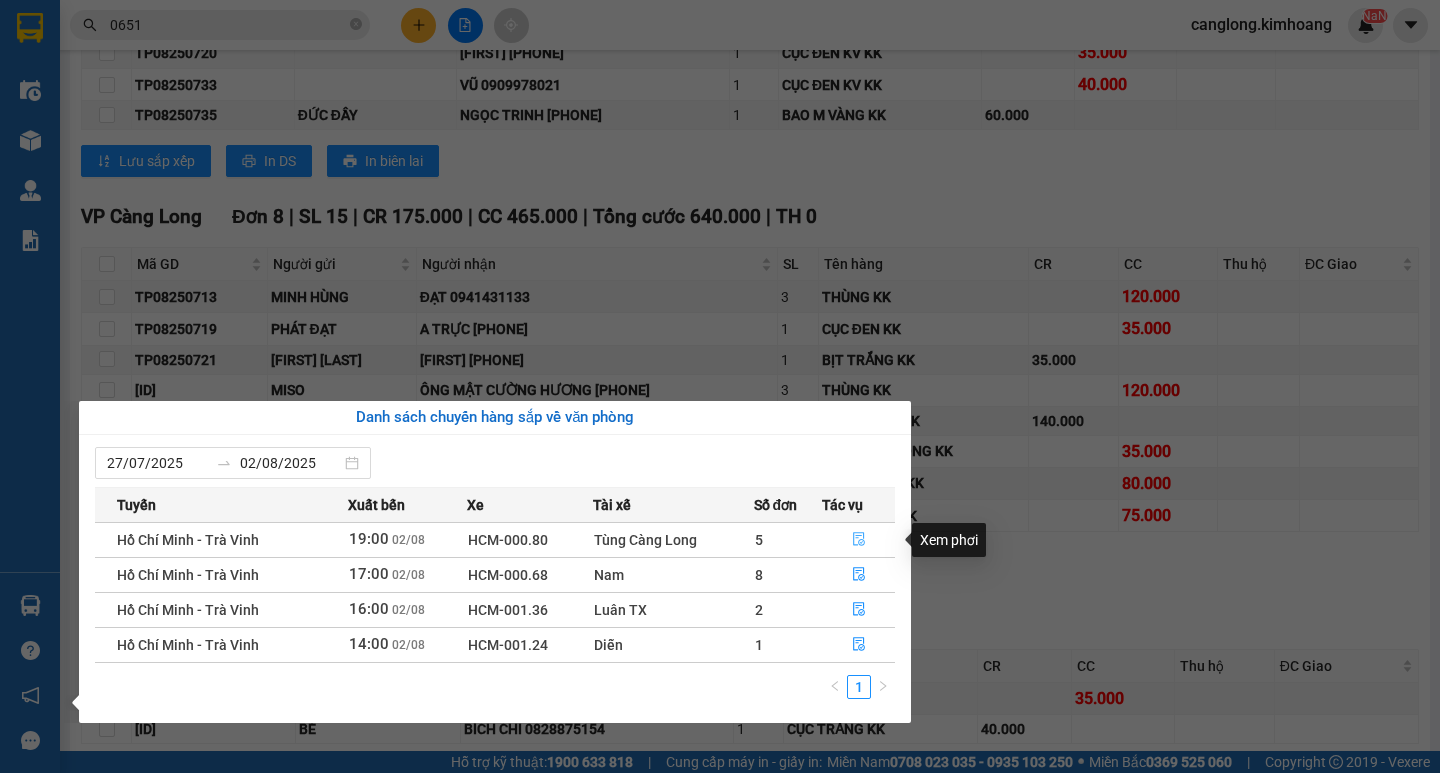click at bounding box center [859, 540] 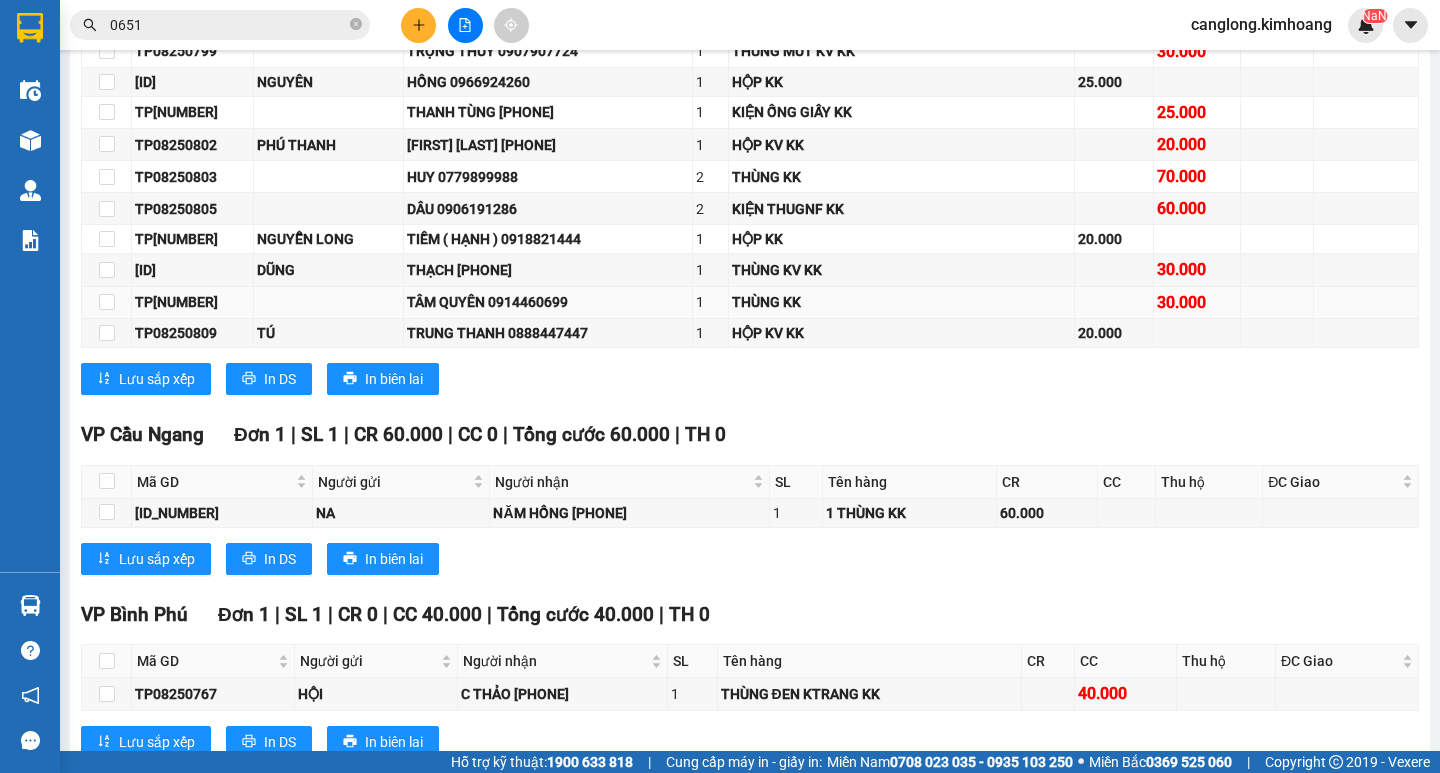 scroll, scrollTop: 1895, scrollLeft: 0, axis: vertical 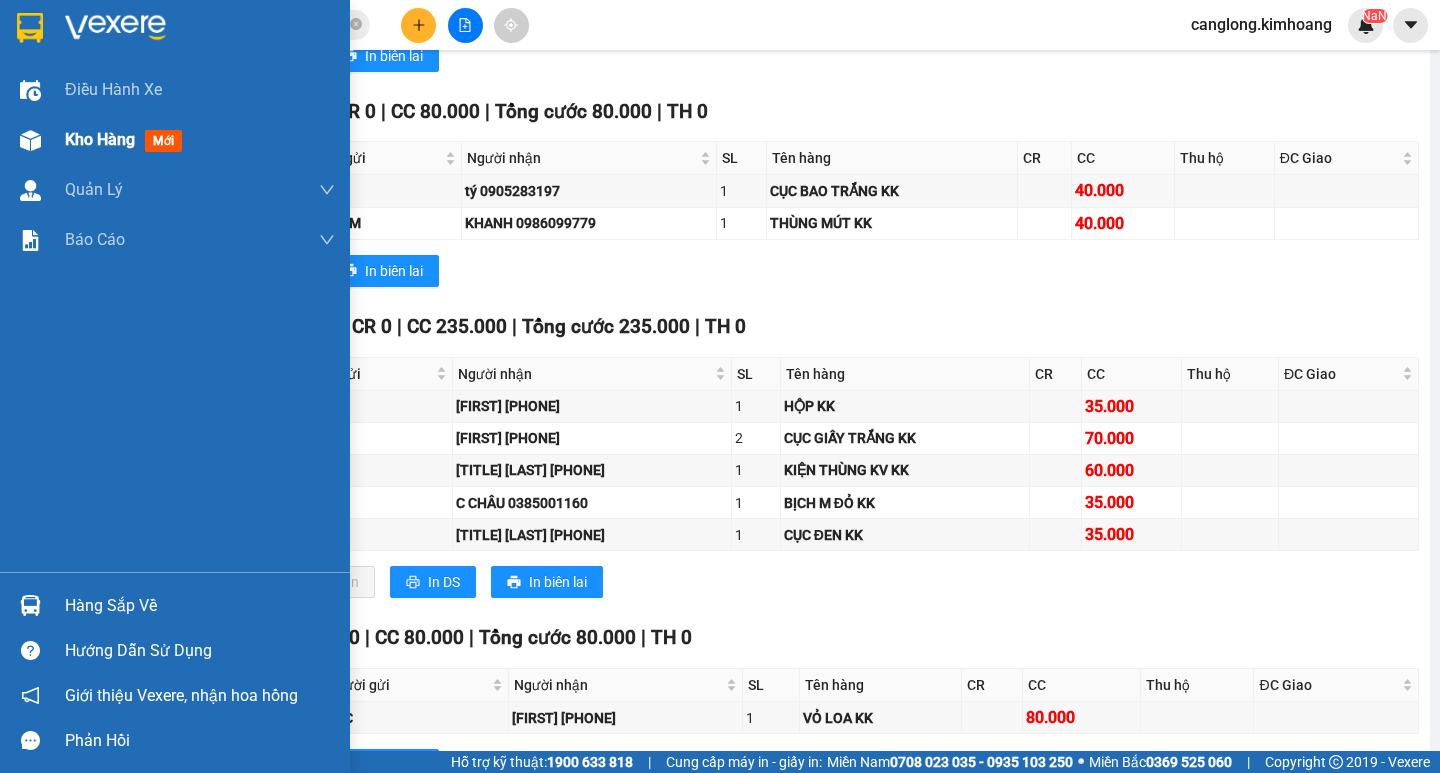 click on "Kho hàng mới" at bounding box center (175, 140) 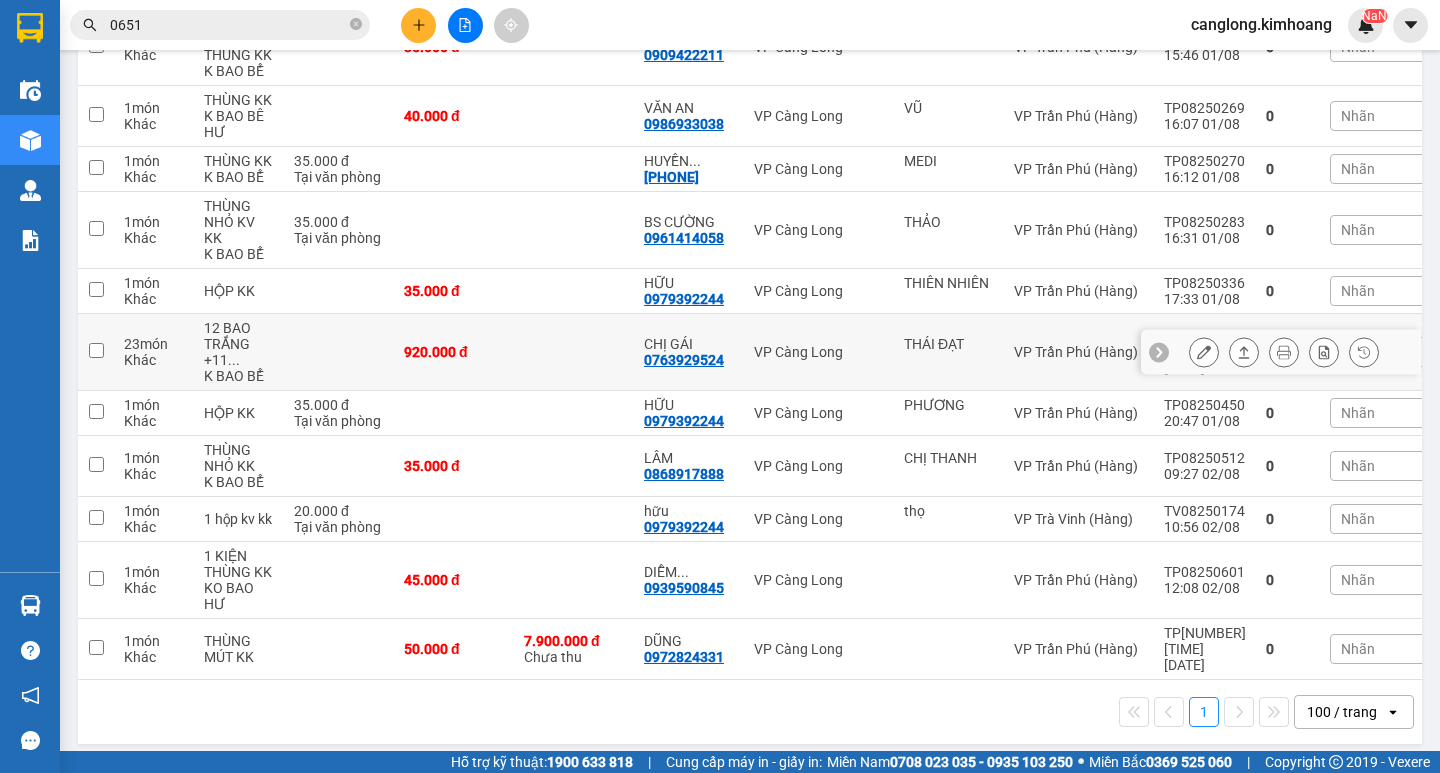 scroll, scrollTop: 820, scrollLeft: 0, axis: vertical 